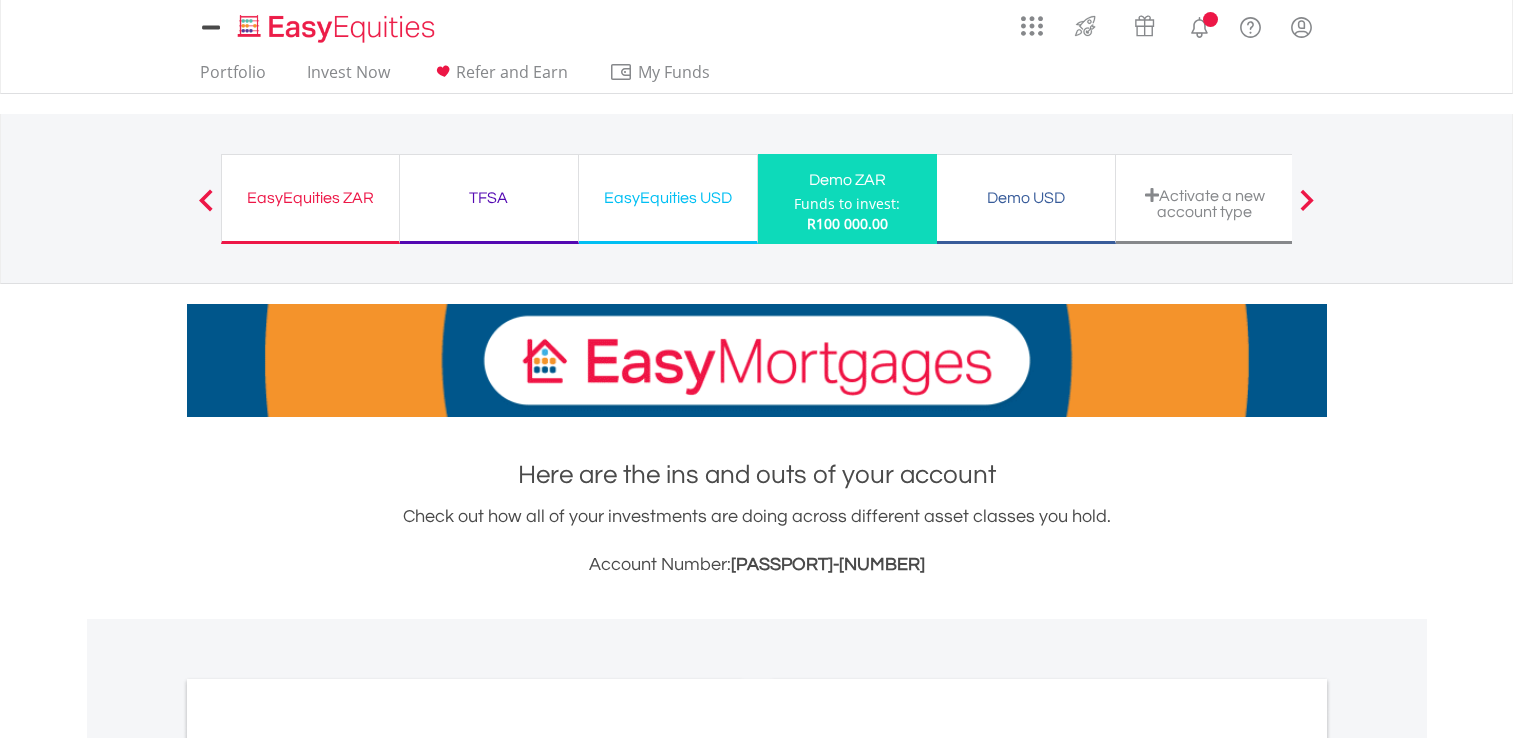 scroll, scrollTop: 0, scrollLeft: 0, axis: both 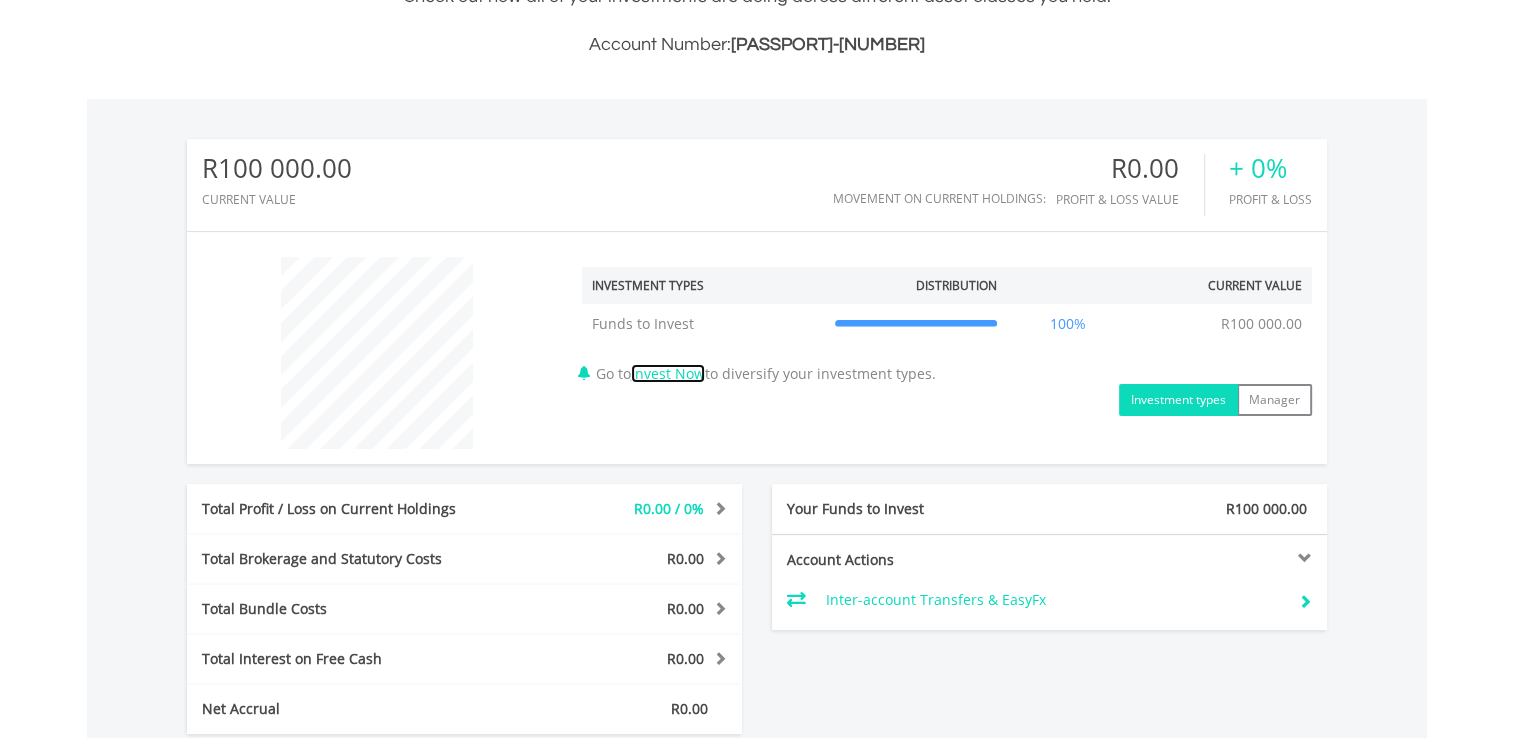 click on "Invest Now" at bounding box center (668, 373) 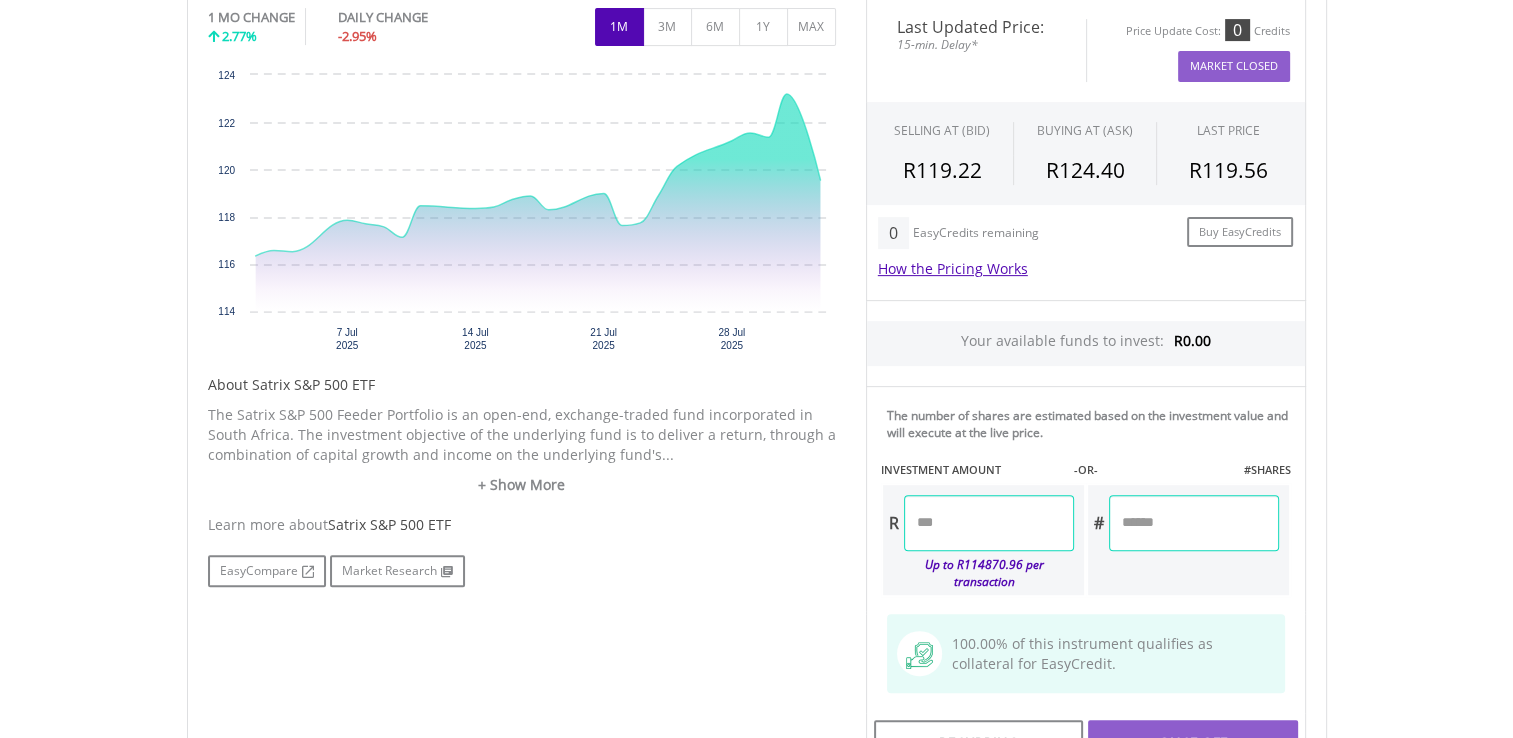 scroll, scrollTop: 680, scrollLeft: 0, axis: vertical 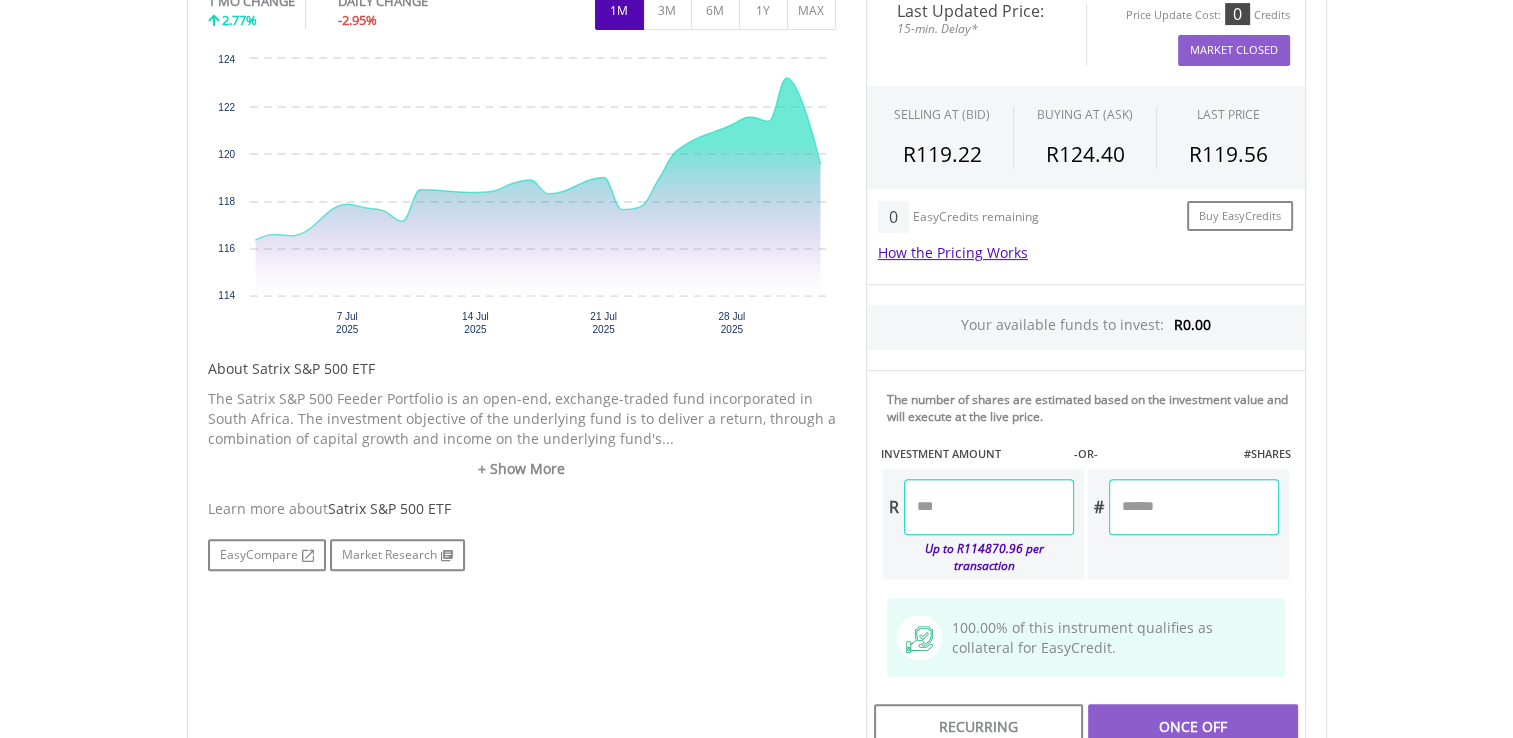 click at bounding box center [989, 507] 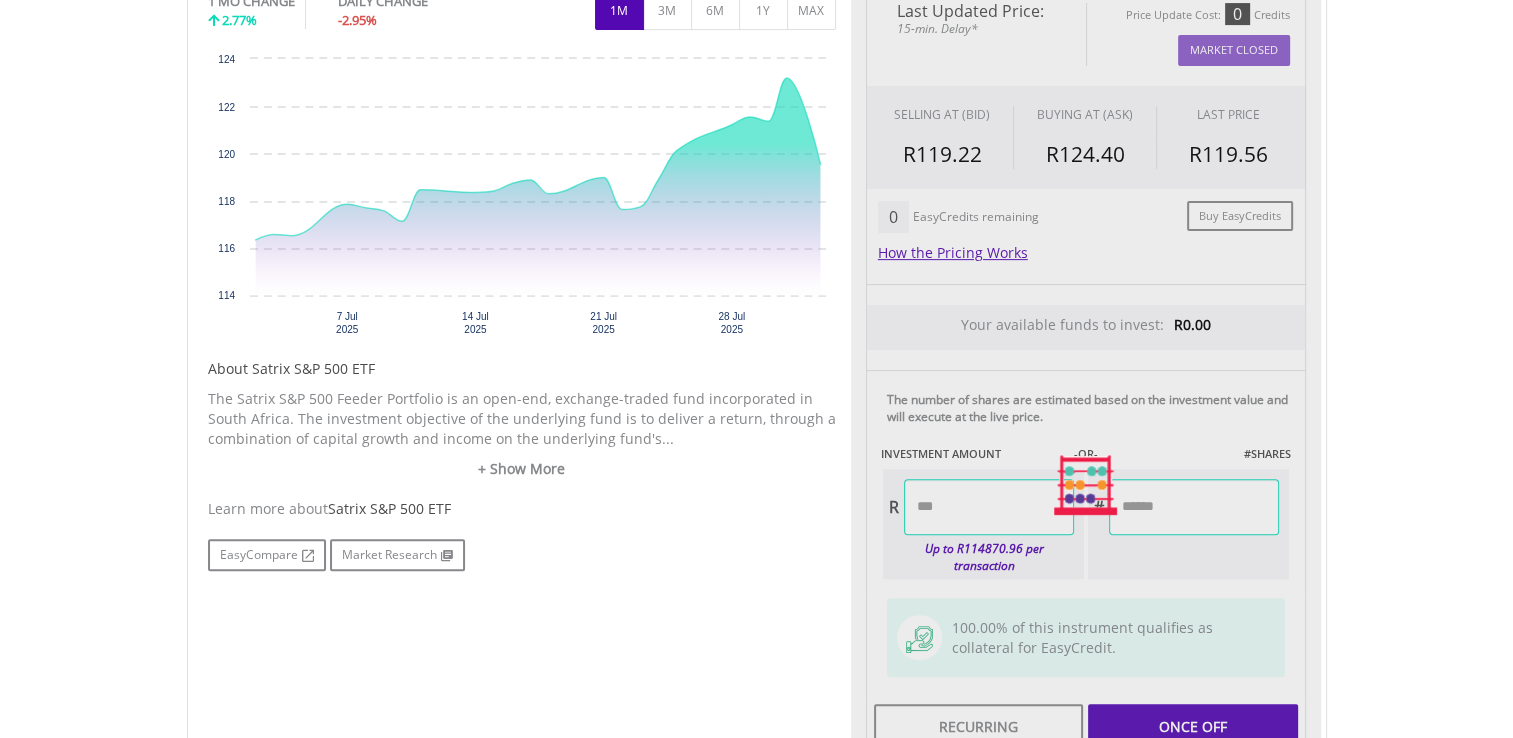 type on "*****" 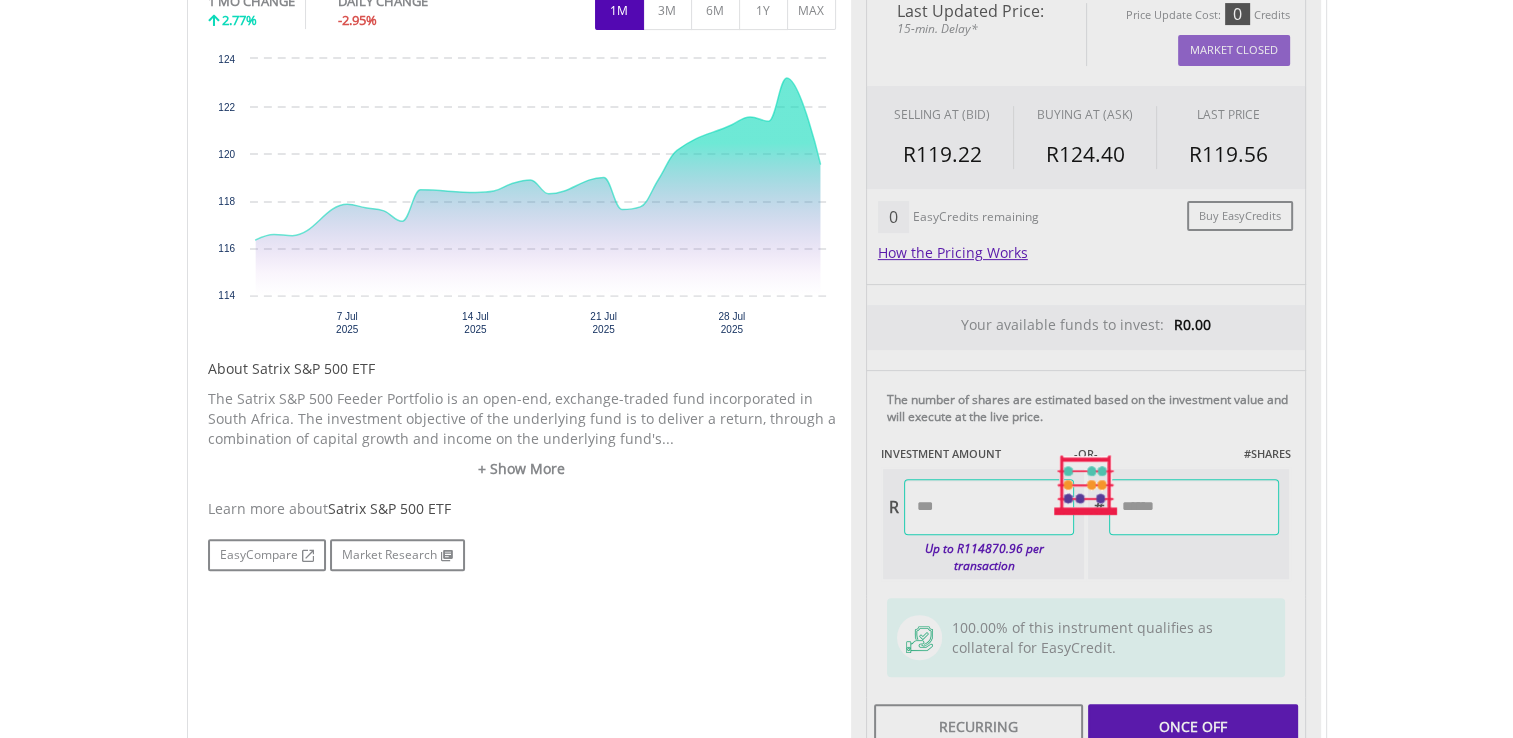 type on "******" 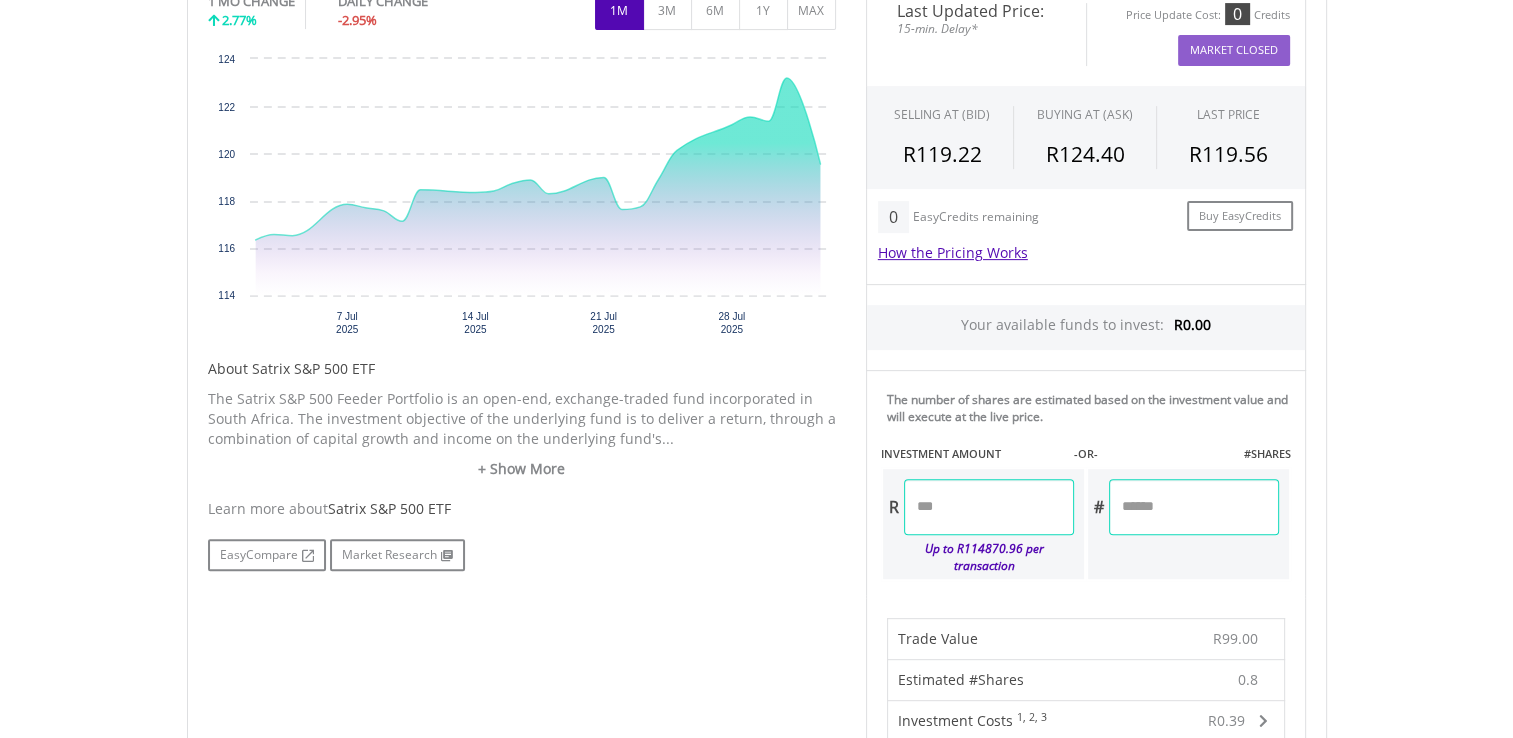 type on "*****" 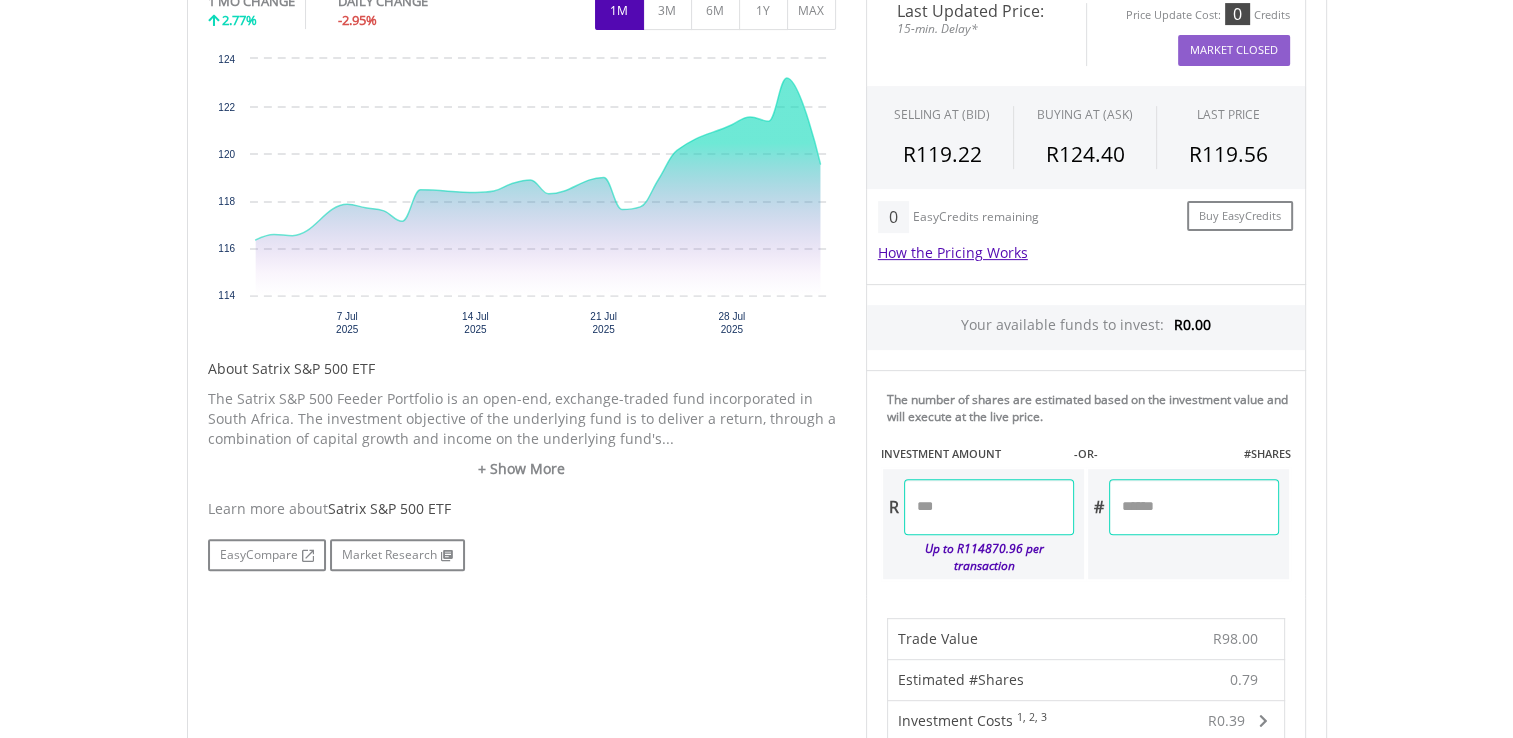 type on "*" 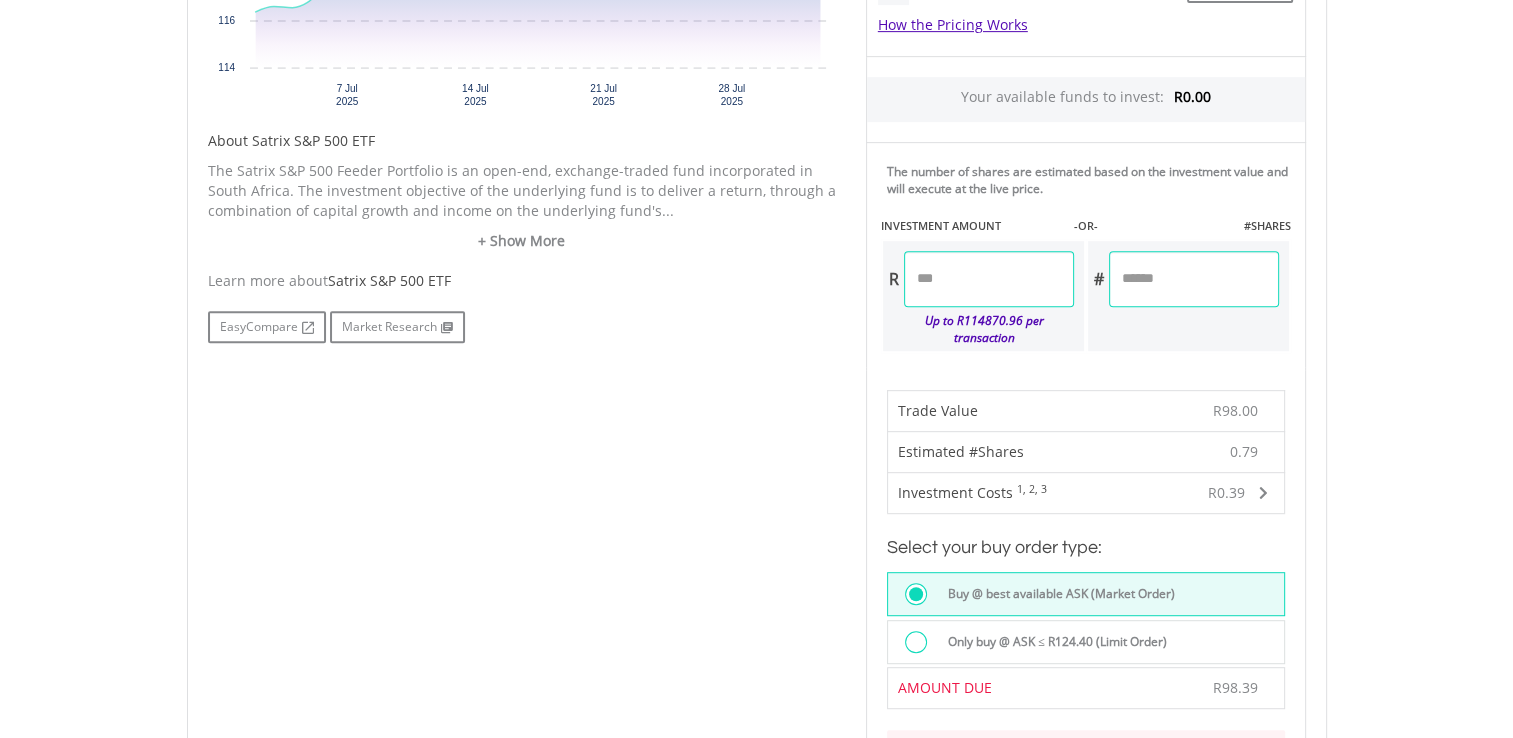 scroll, scrollTop: 920, scrollLeft: 0, axis: vertical 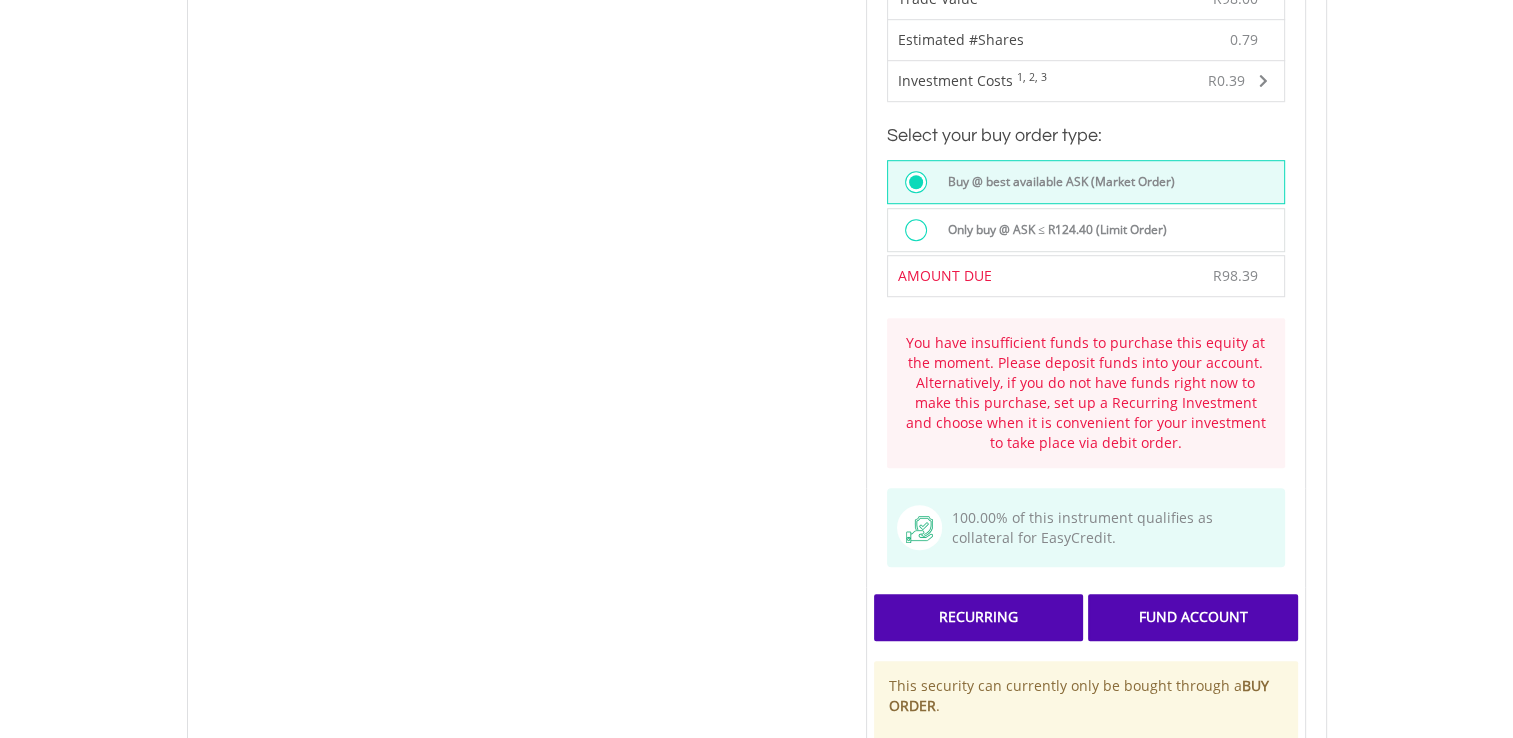type on "******" 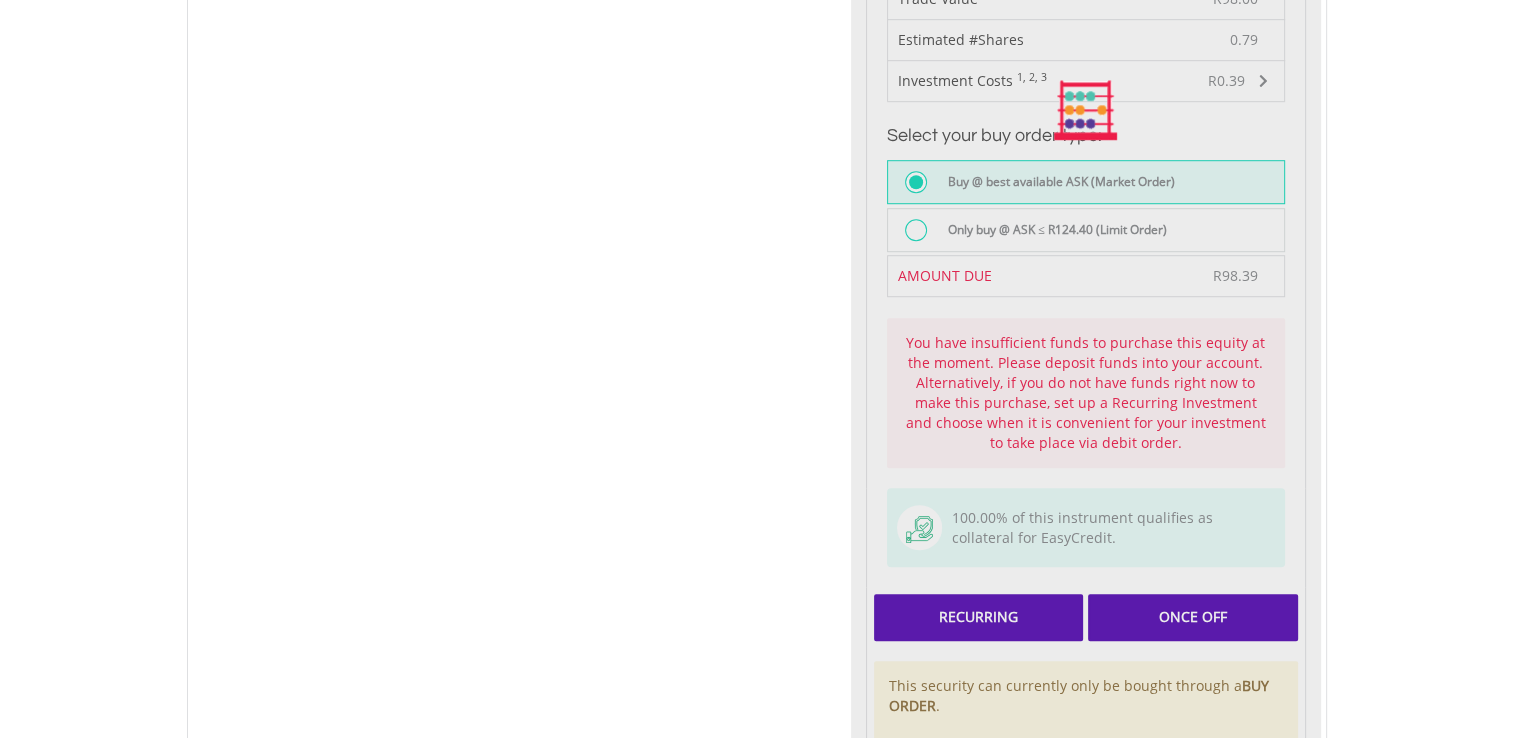 click on "Last Updated Price:
15-min. Delay*
Price Update Cost:
0
Credits
Market Closed
SELLING AT (BID)
BUYING AT                     (ASK)
LAST PRICE
R119.22
R124.40
R119.56
0
R" at bounding box center (1086, 110) 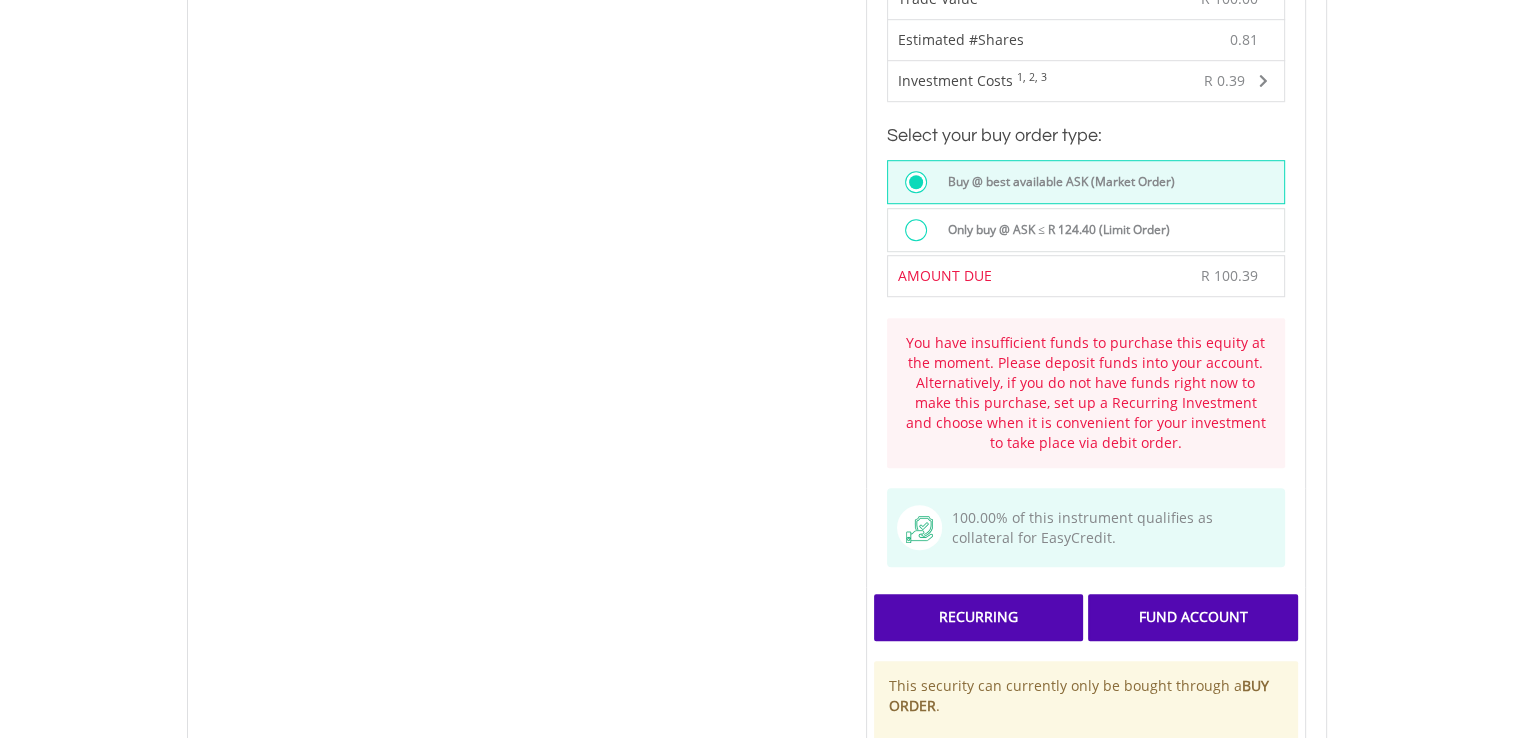 click on "Recurring" at bounding box center (978, 617) 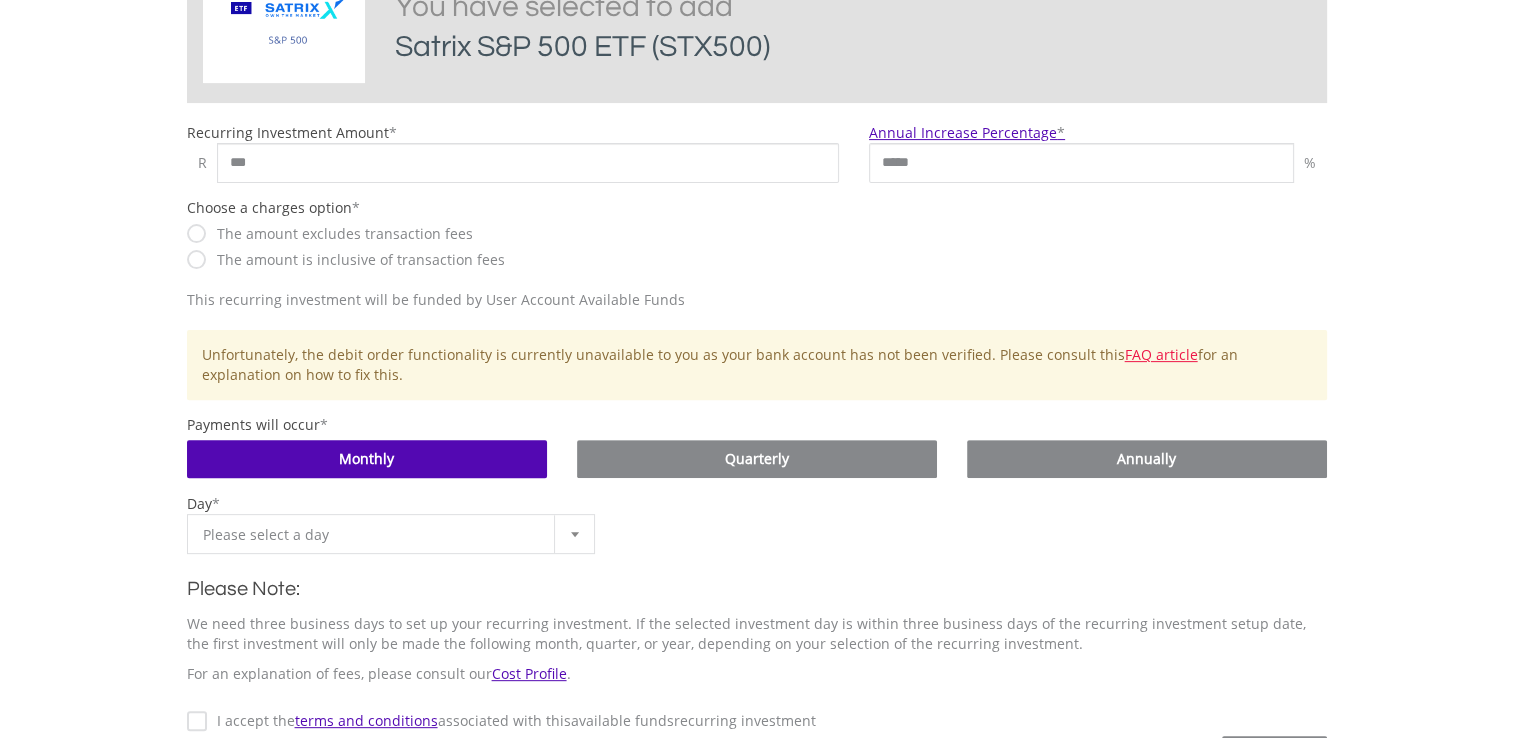 scroll, scrollTop: 560, scrollLeft: 0, axis: vertical 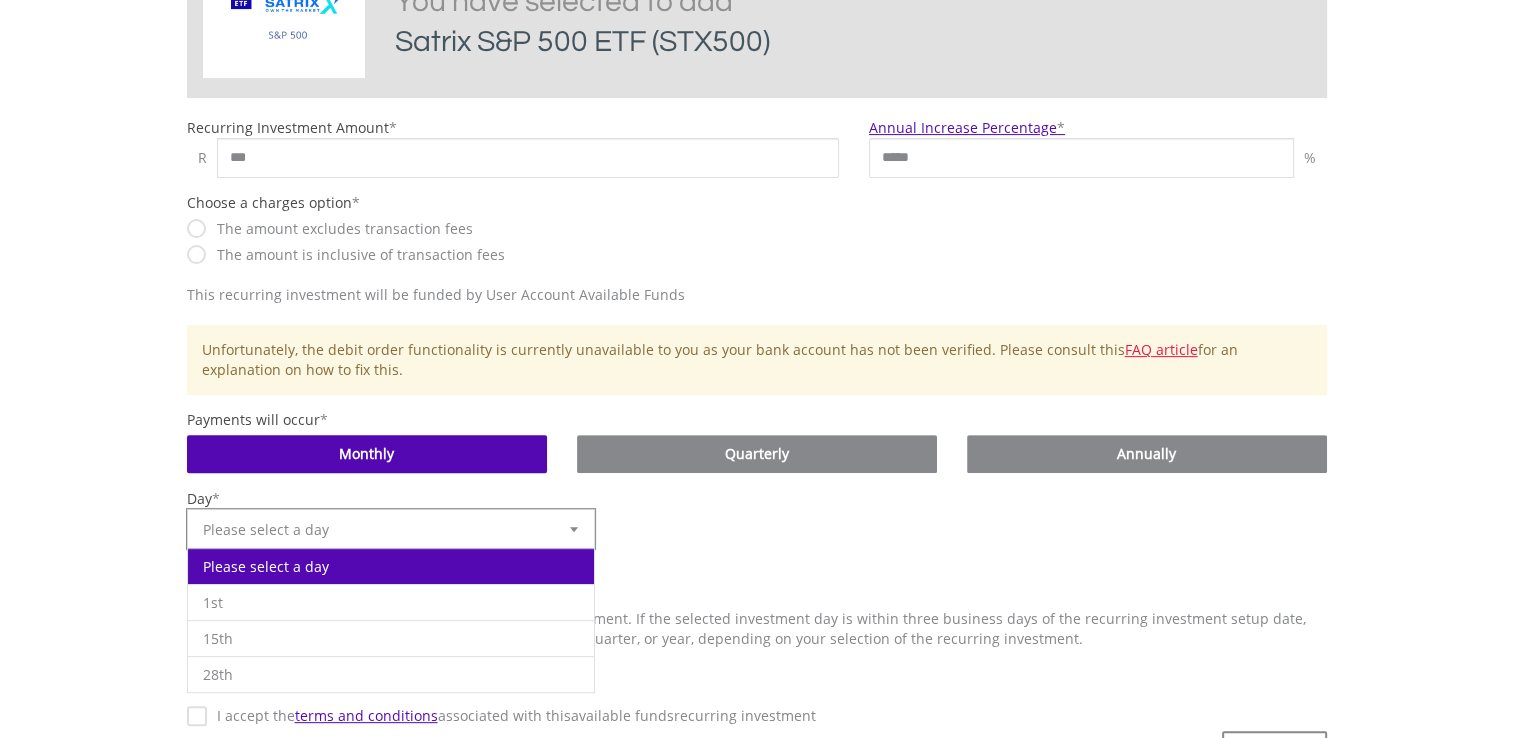 click at bounding box center [574, 529] 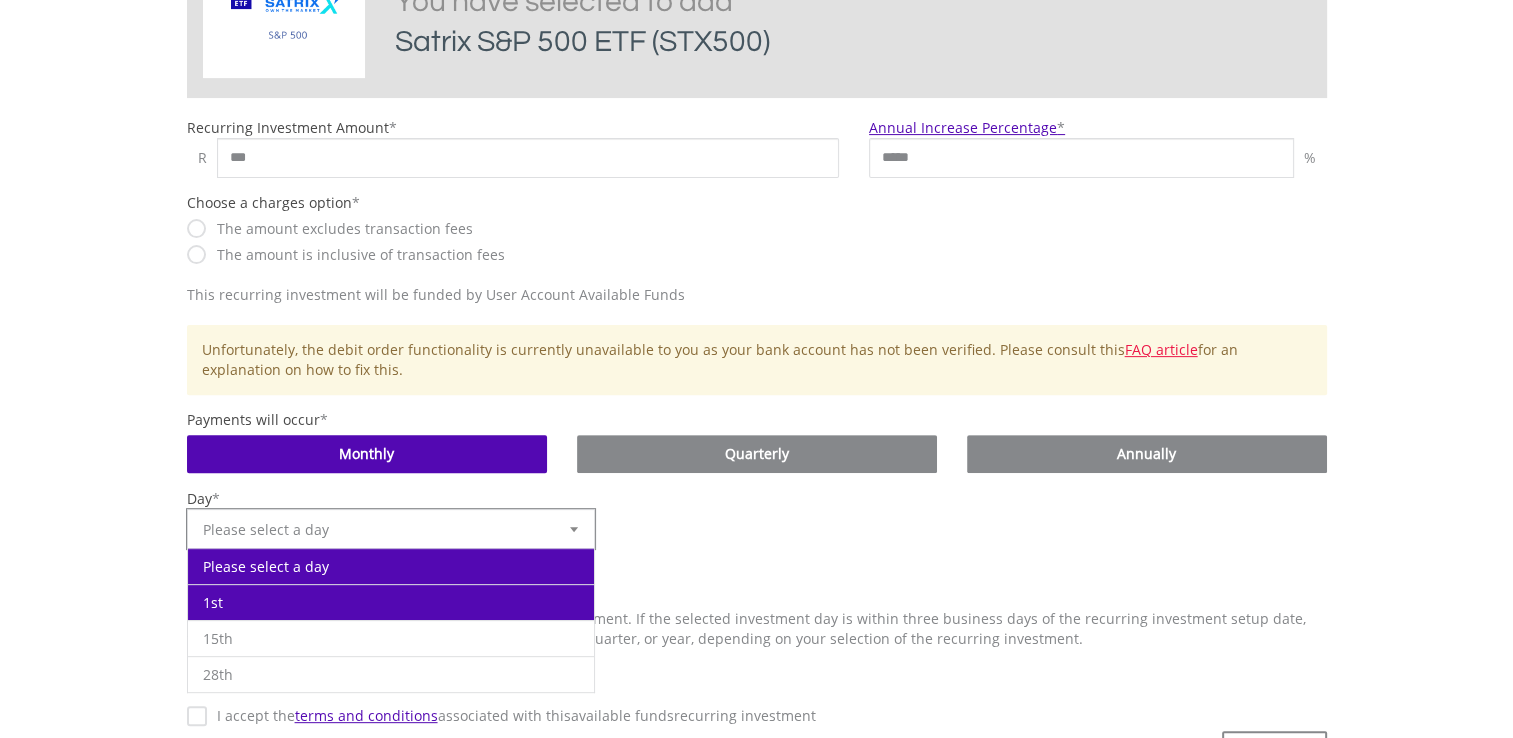 click on "1st" at bounding box center [391, 602] 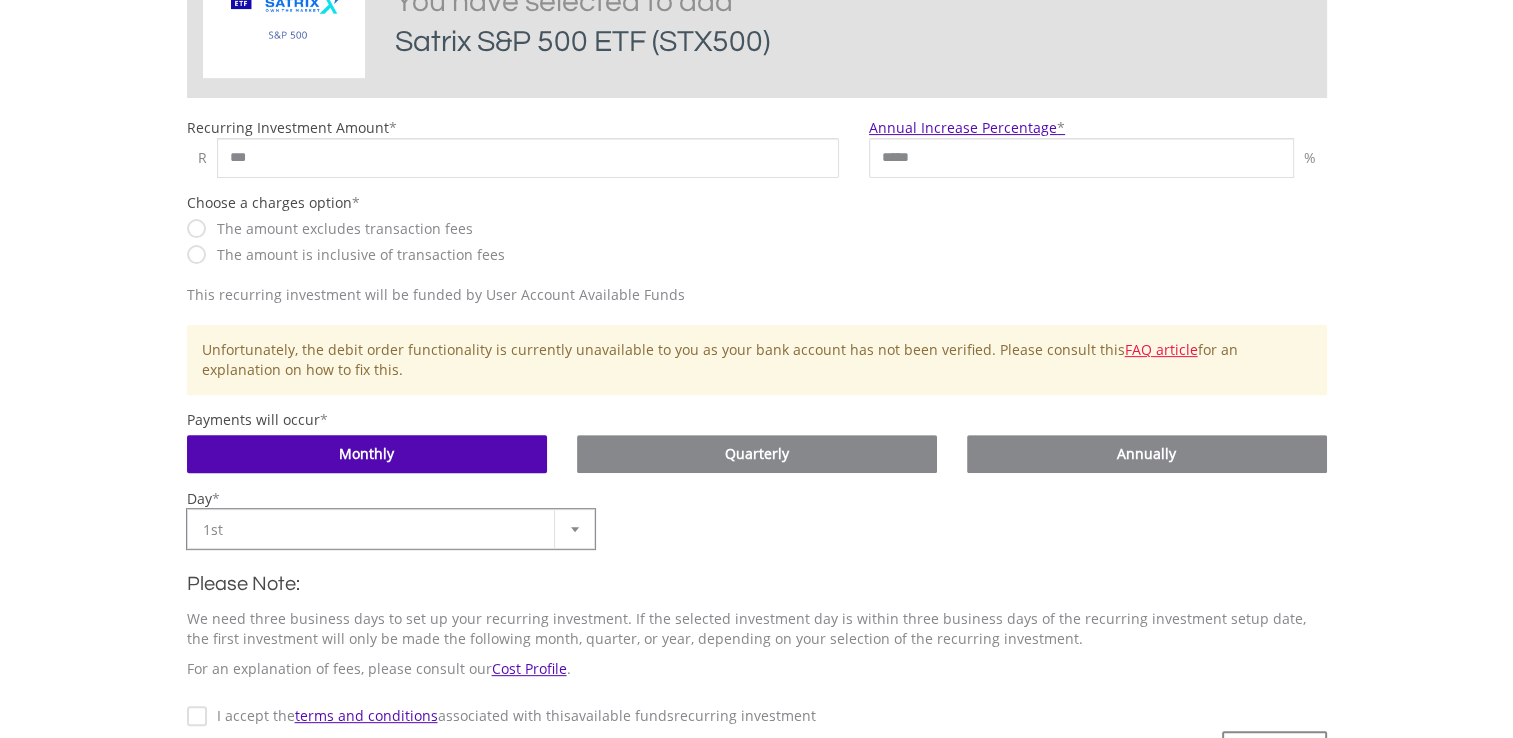 click on "I accept the  terms and conditions  associated with this
Available Funds  recurring investment" at bounding box center [511, 716] 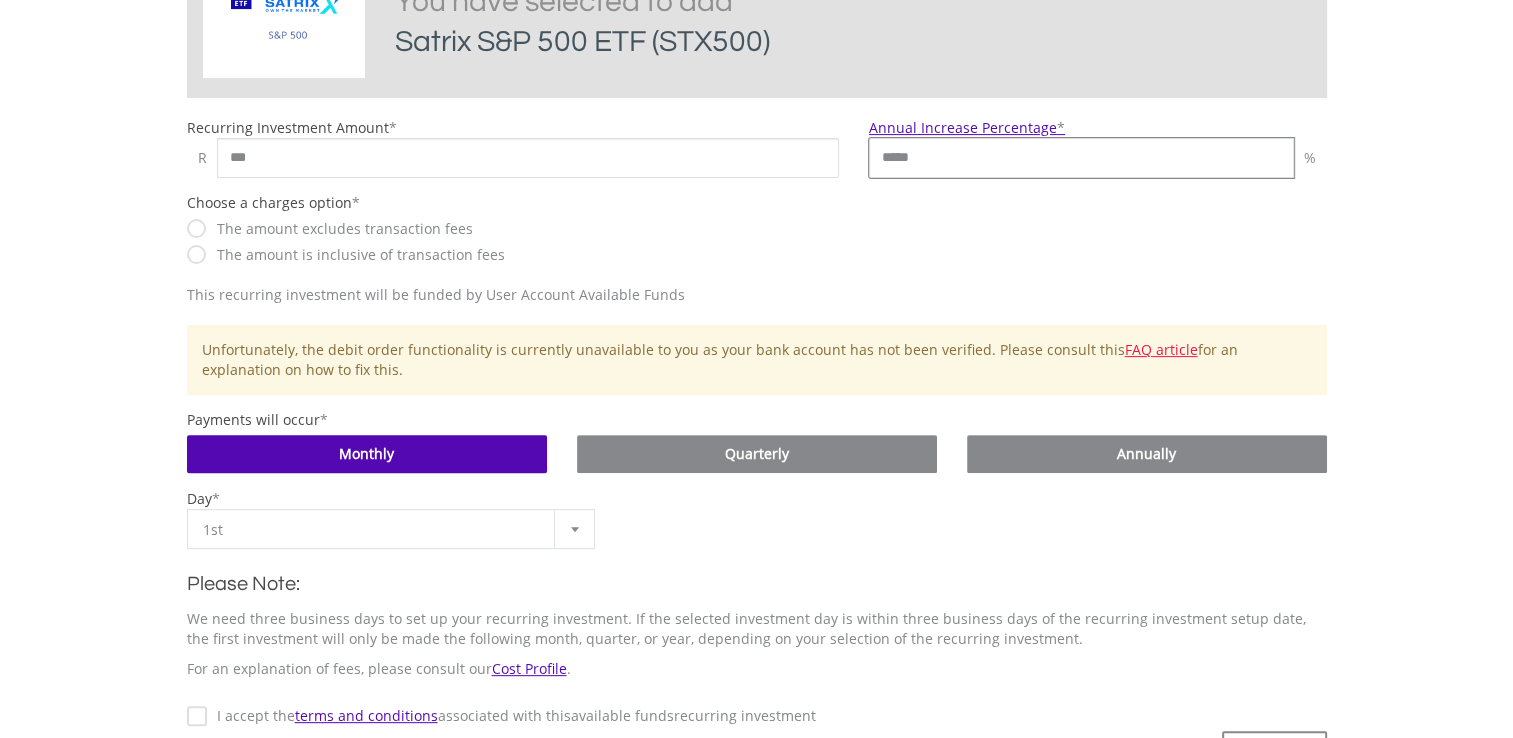 click on "*****" at bounding box center [1081, 158] 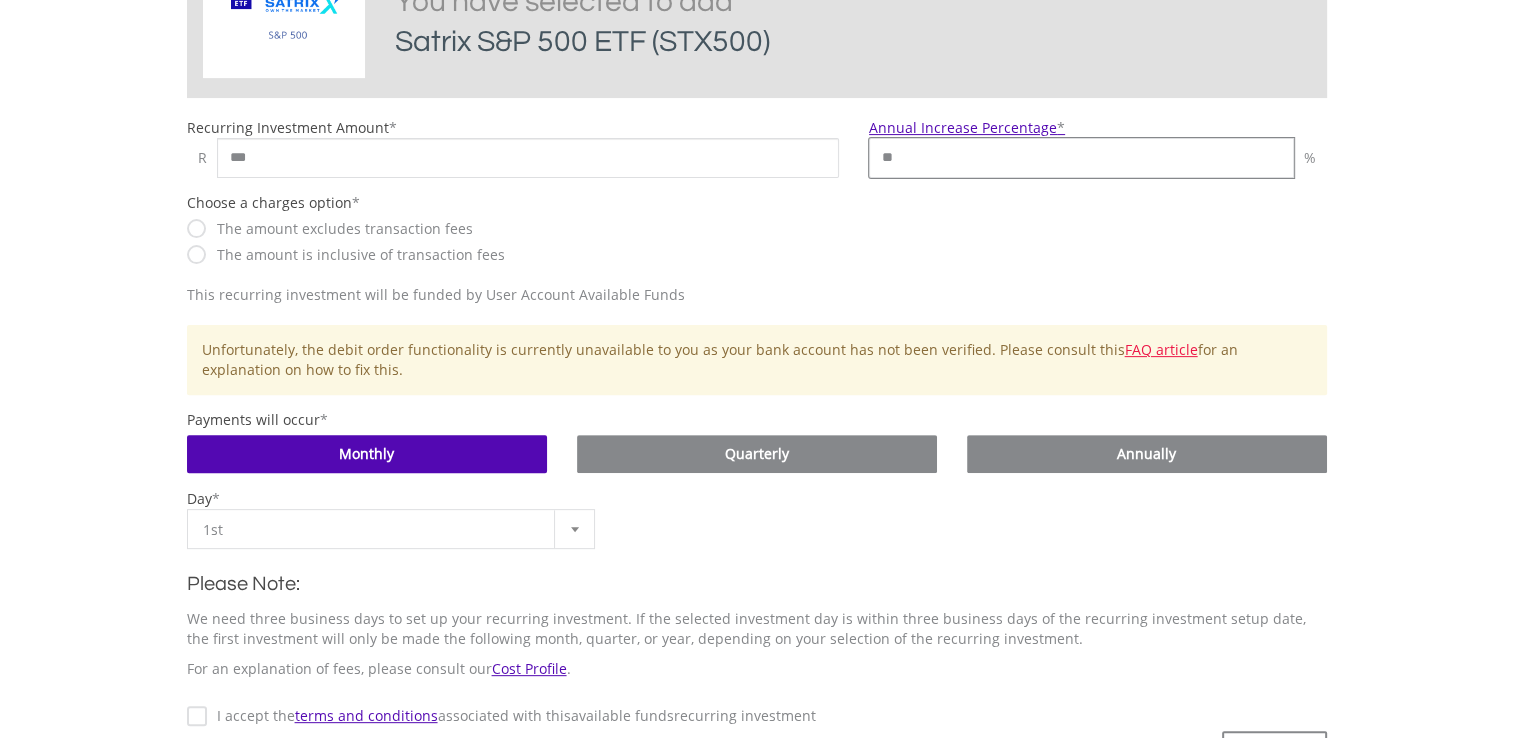 type on "*" 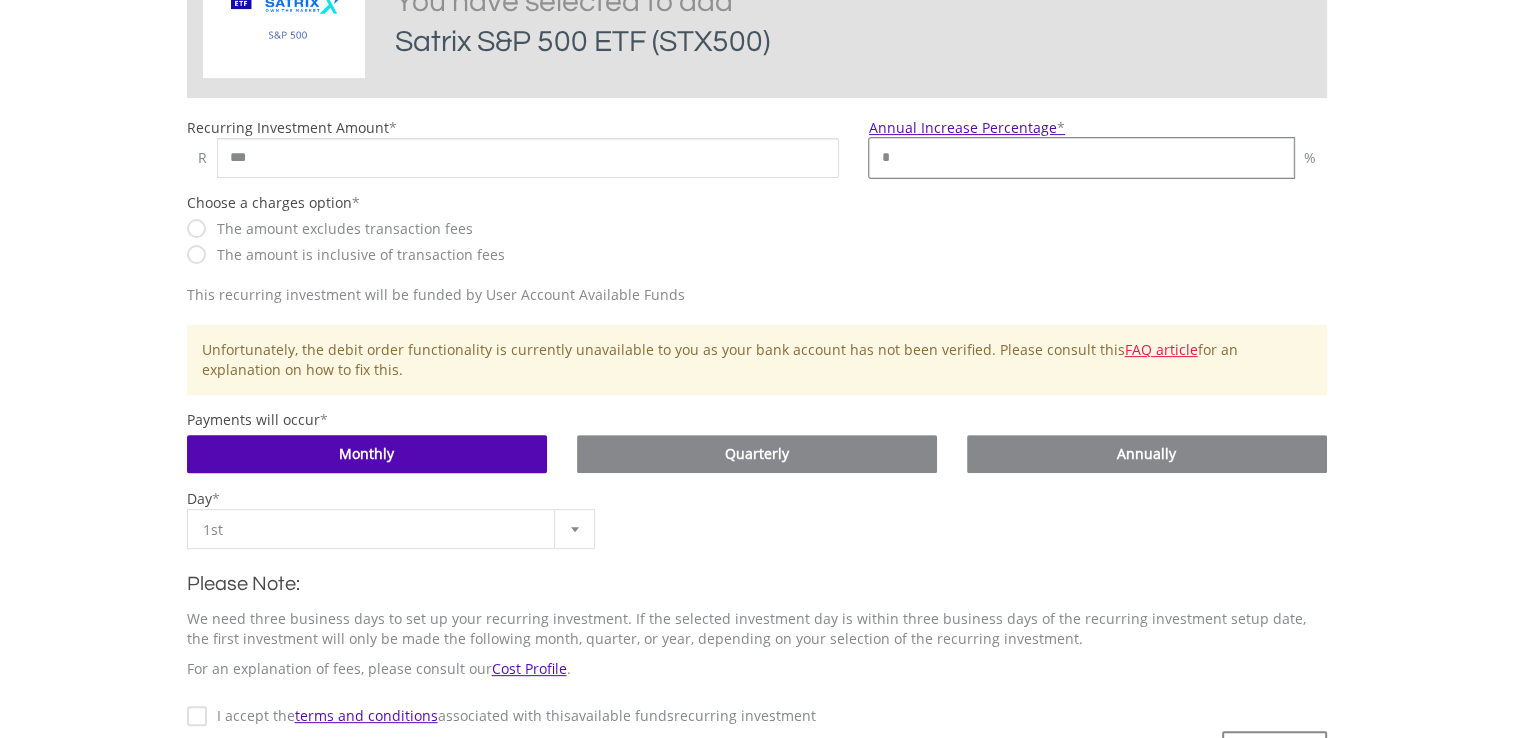 type on "*" 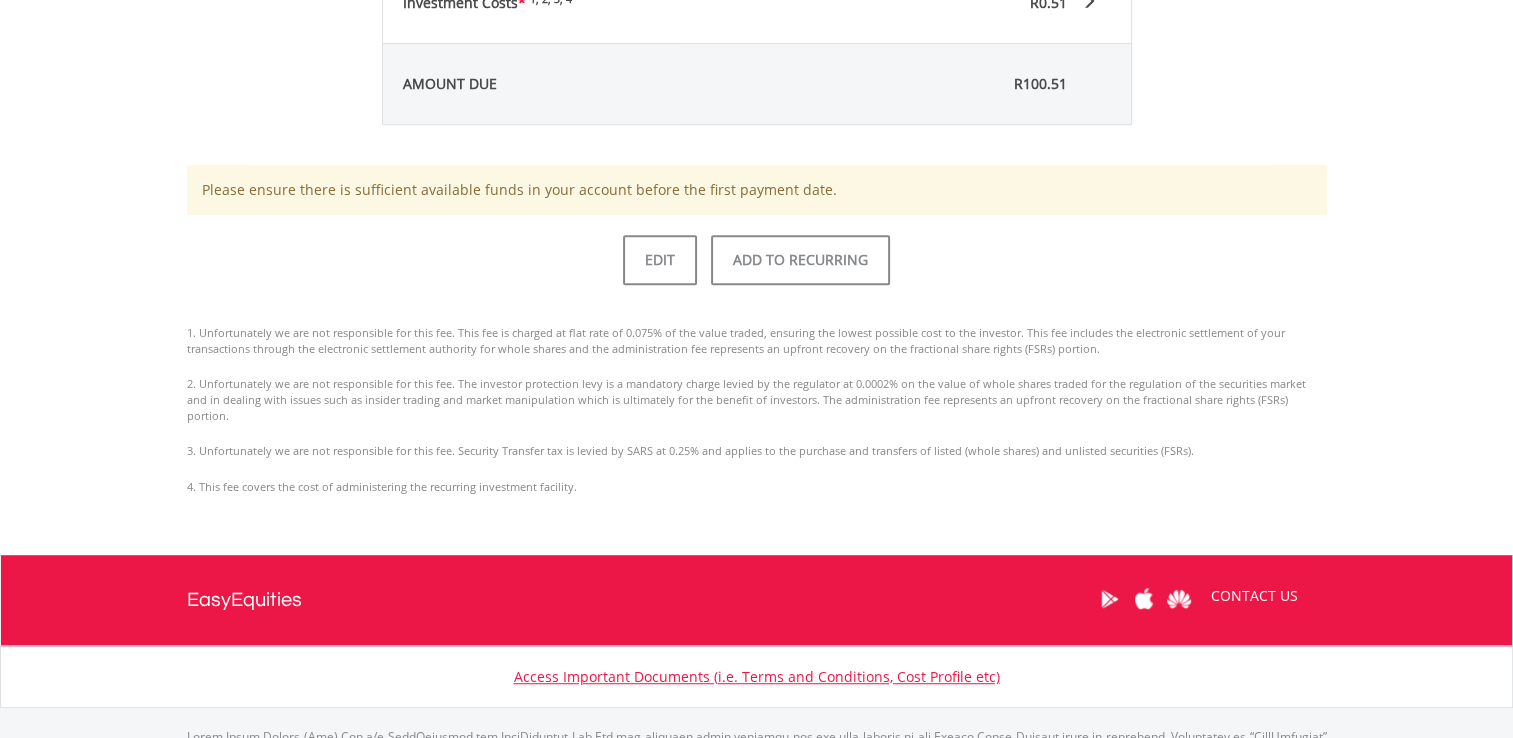 scroll, scrollTop: 1120, scrollLeft: 0, axis: vertical 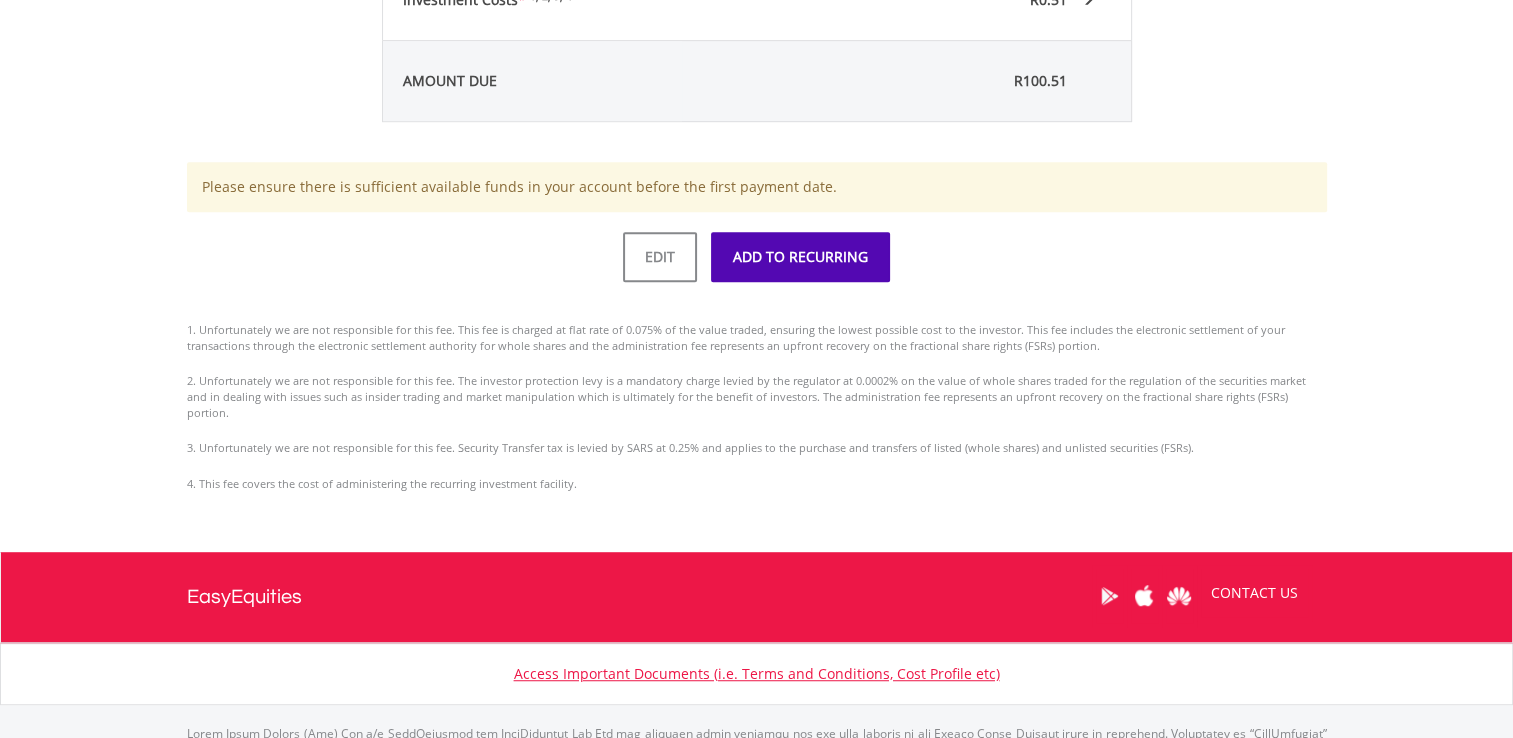 click on "ADD TO RECURRING" at bounding box center [800, 257] 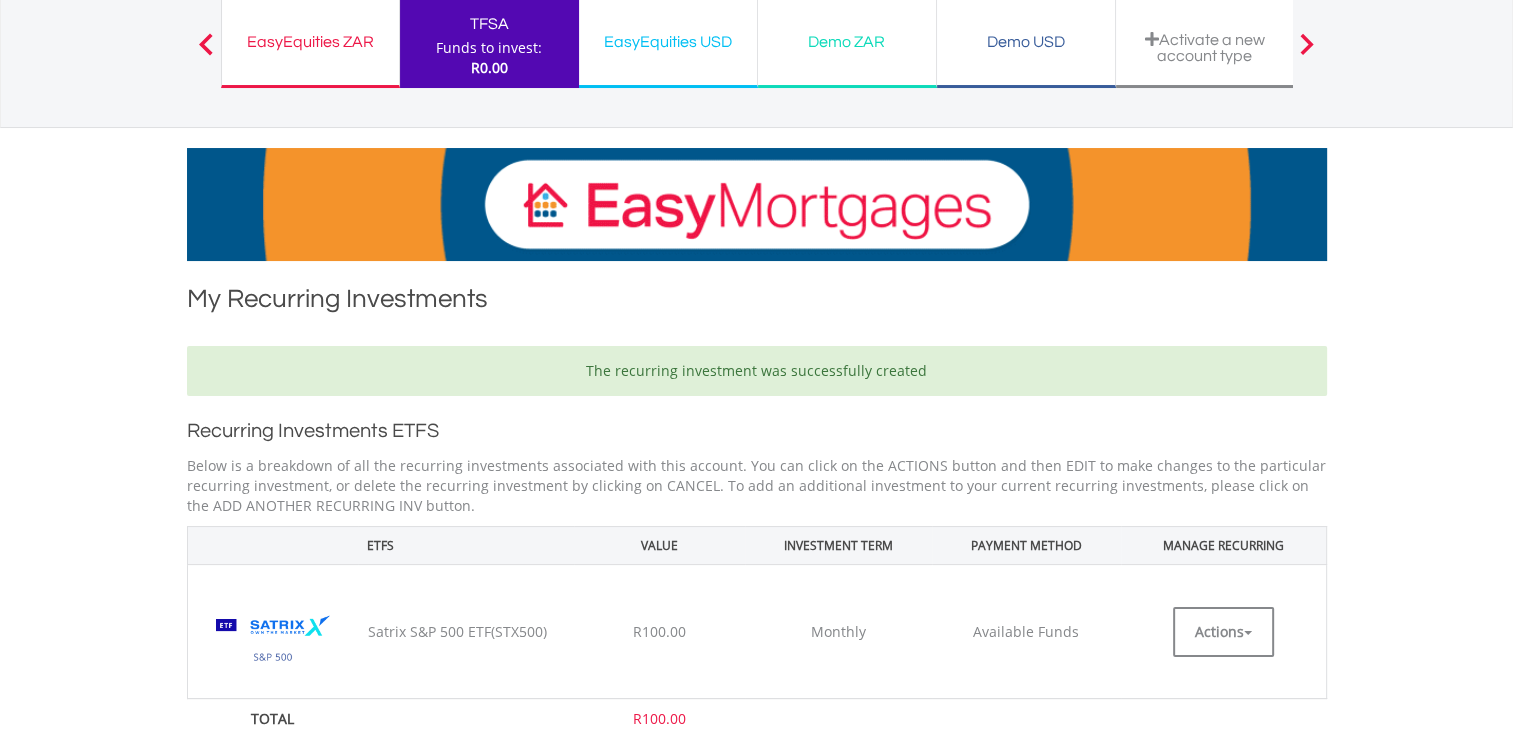 scroll, scrollTop: 120, scrollLeft: 0, axis: vertical 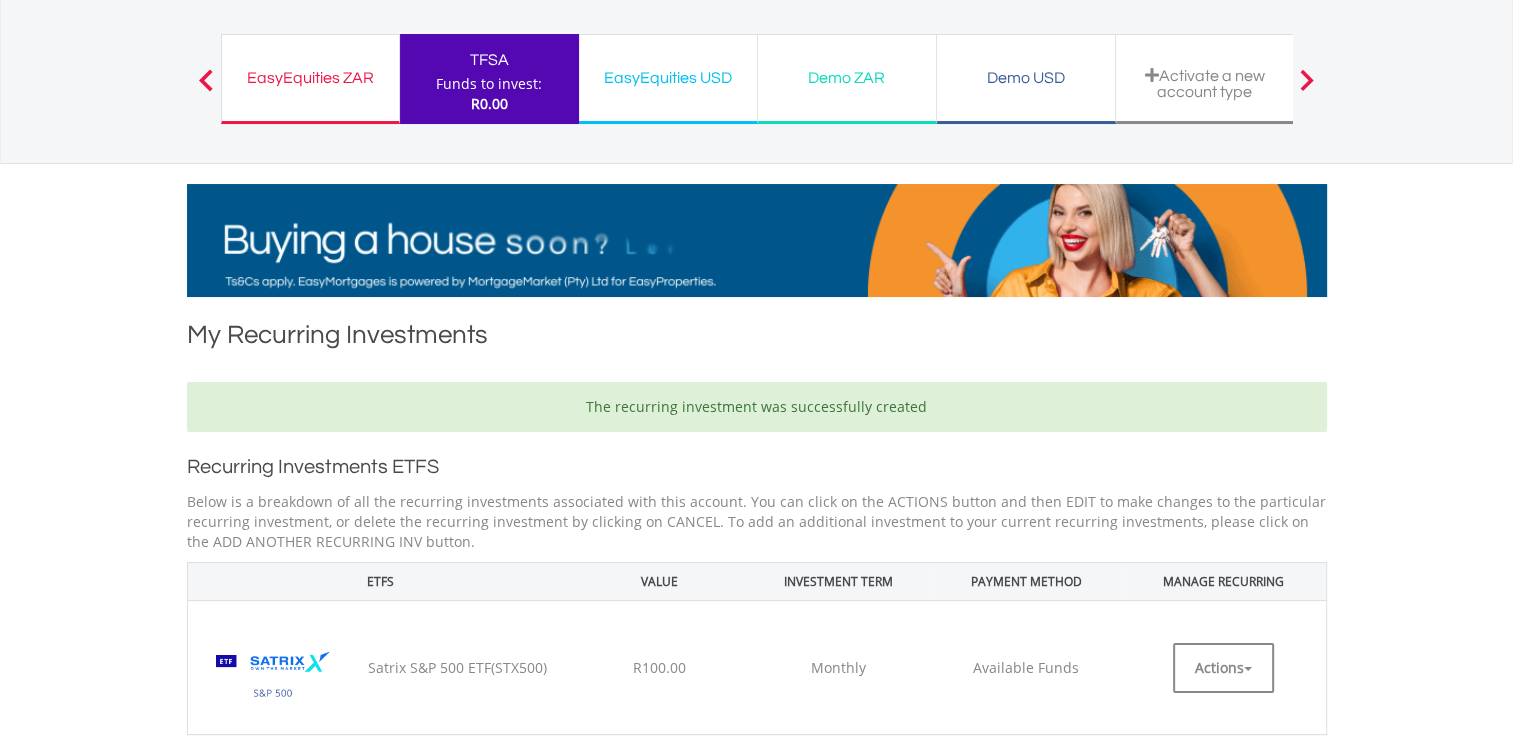 click on "EasyEquities ZAR" at bounding box center (310, 78) 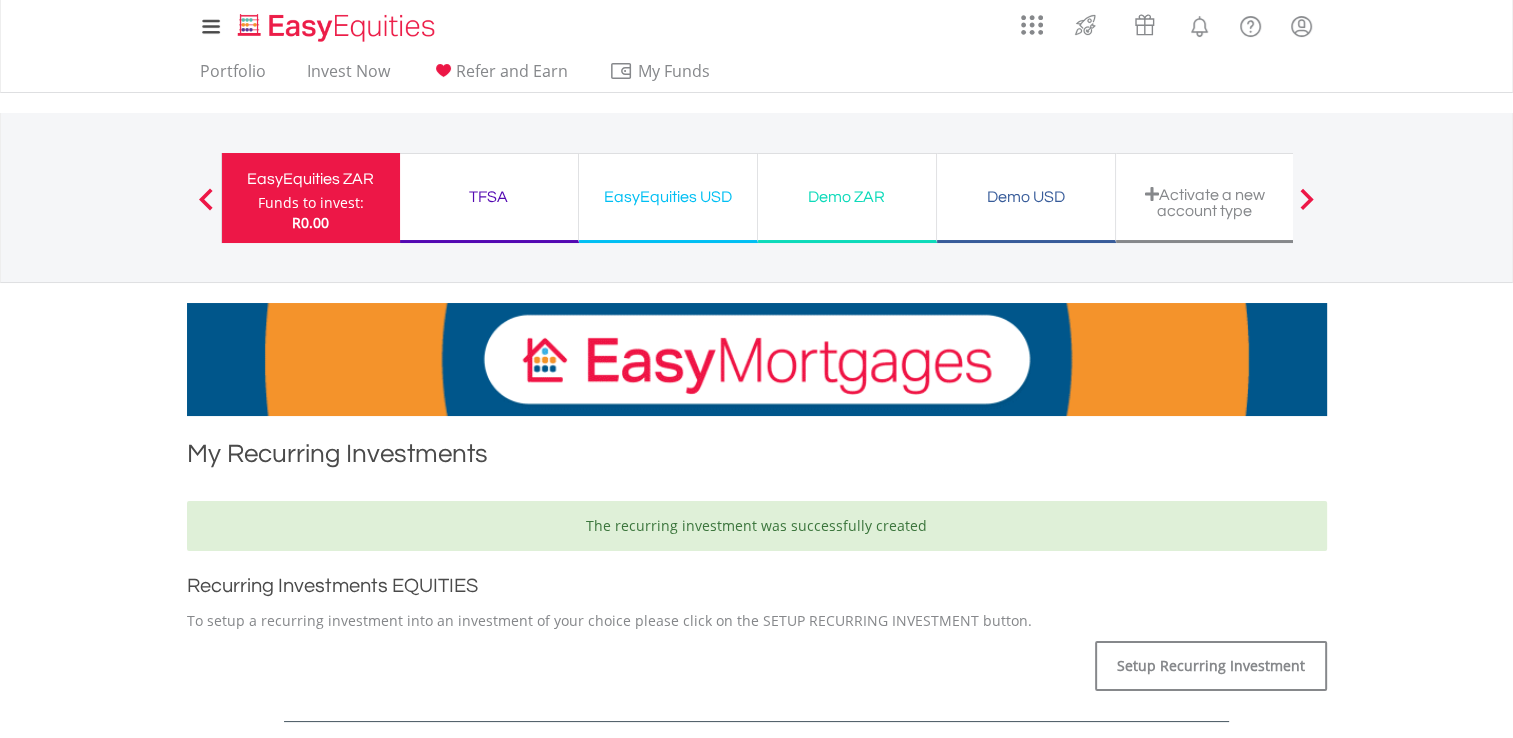 scroll, scrollTop: 0, scrollLeft: 0, axis: both 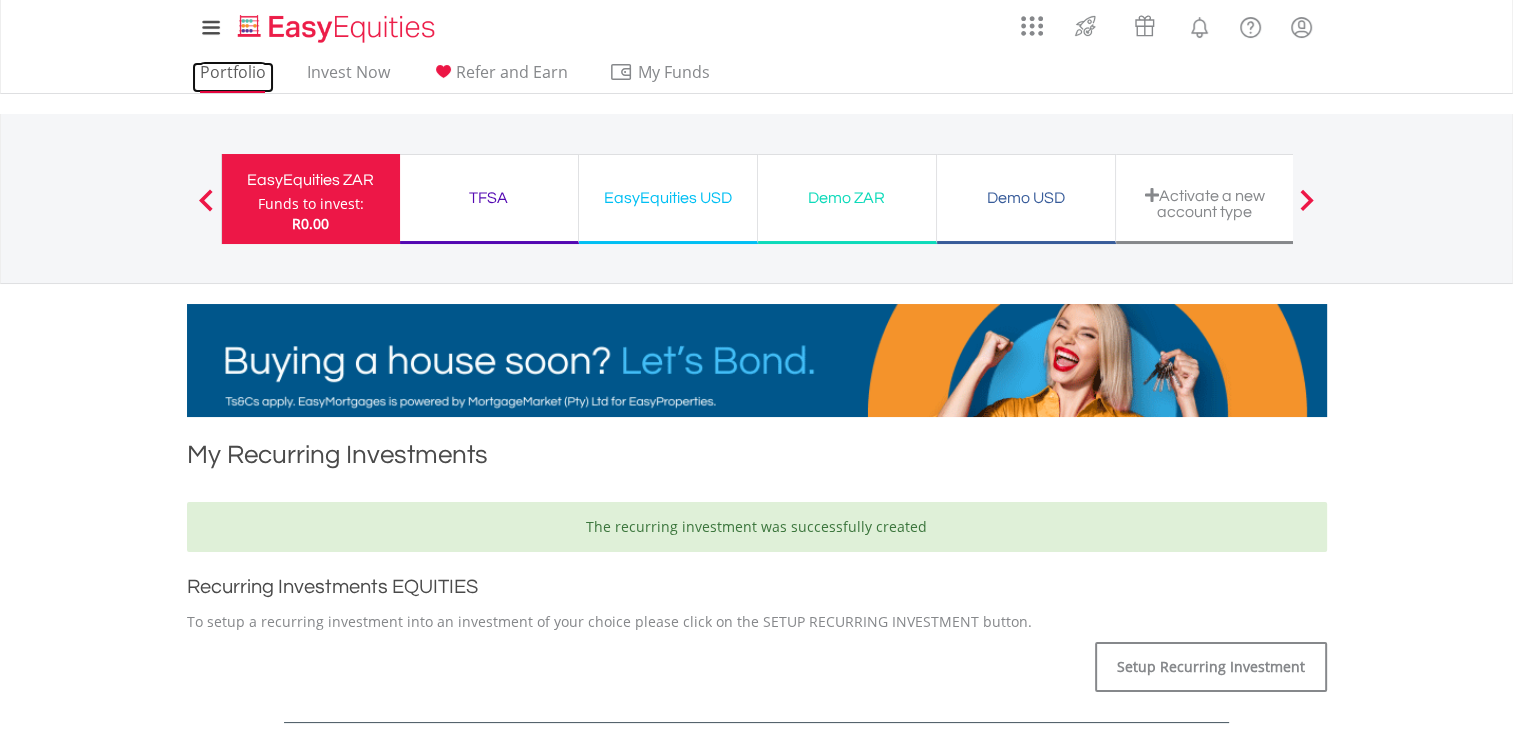 click on "Portfolio" at bounding box center [233, 77] 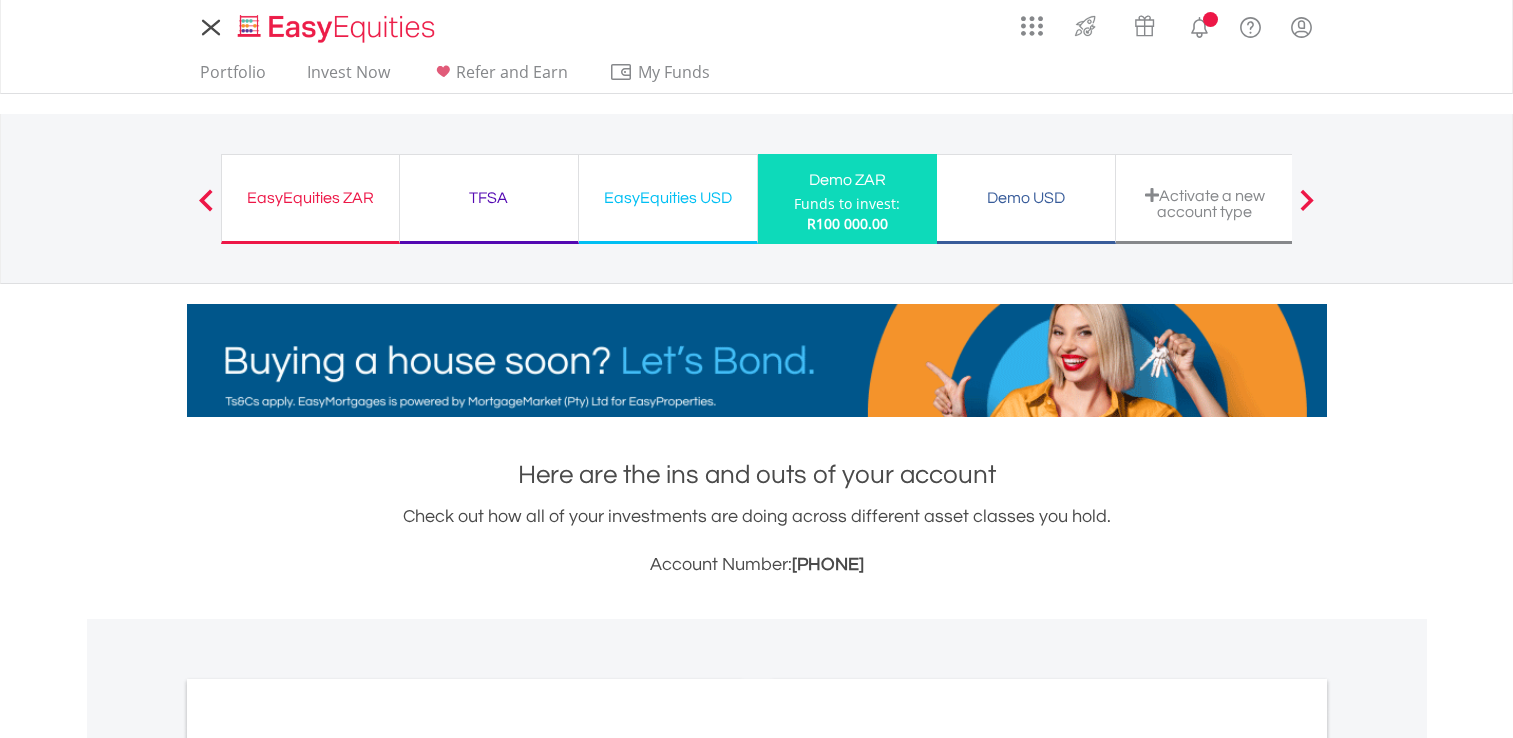 scroll, scrollTop: 0, scrollLeft: 0, axis: both 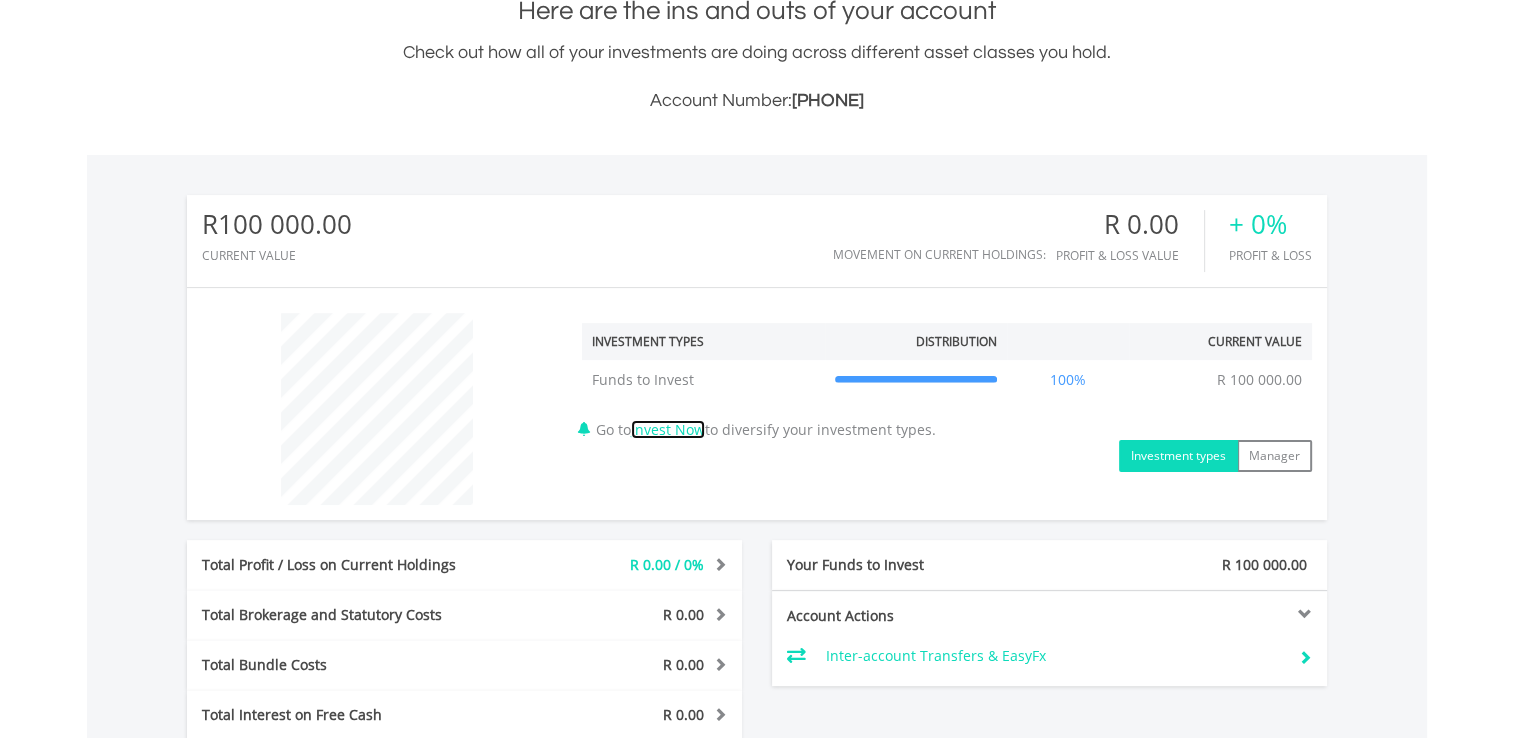 click on "Invest Now" at bounding box center [668, 429] 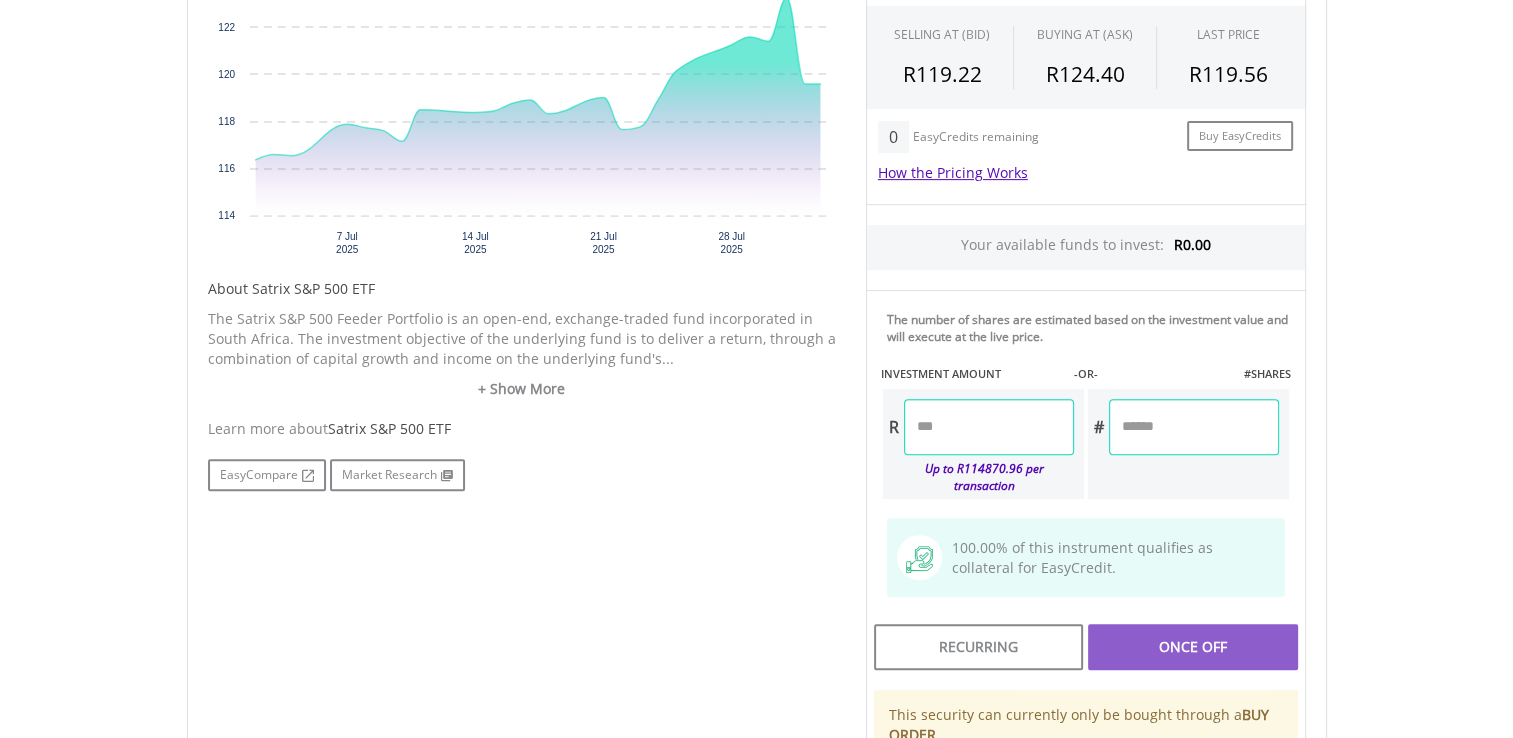scroll, scrollTop: 800, scrollLeft: 0, axis: vertical 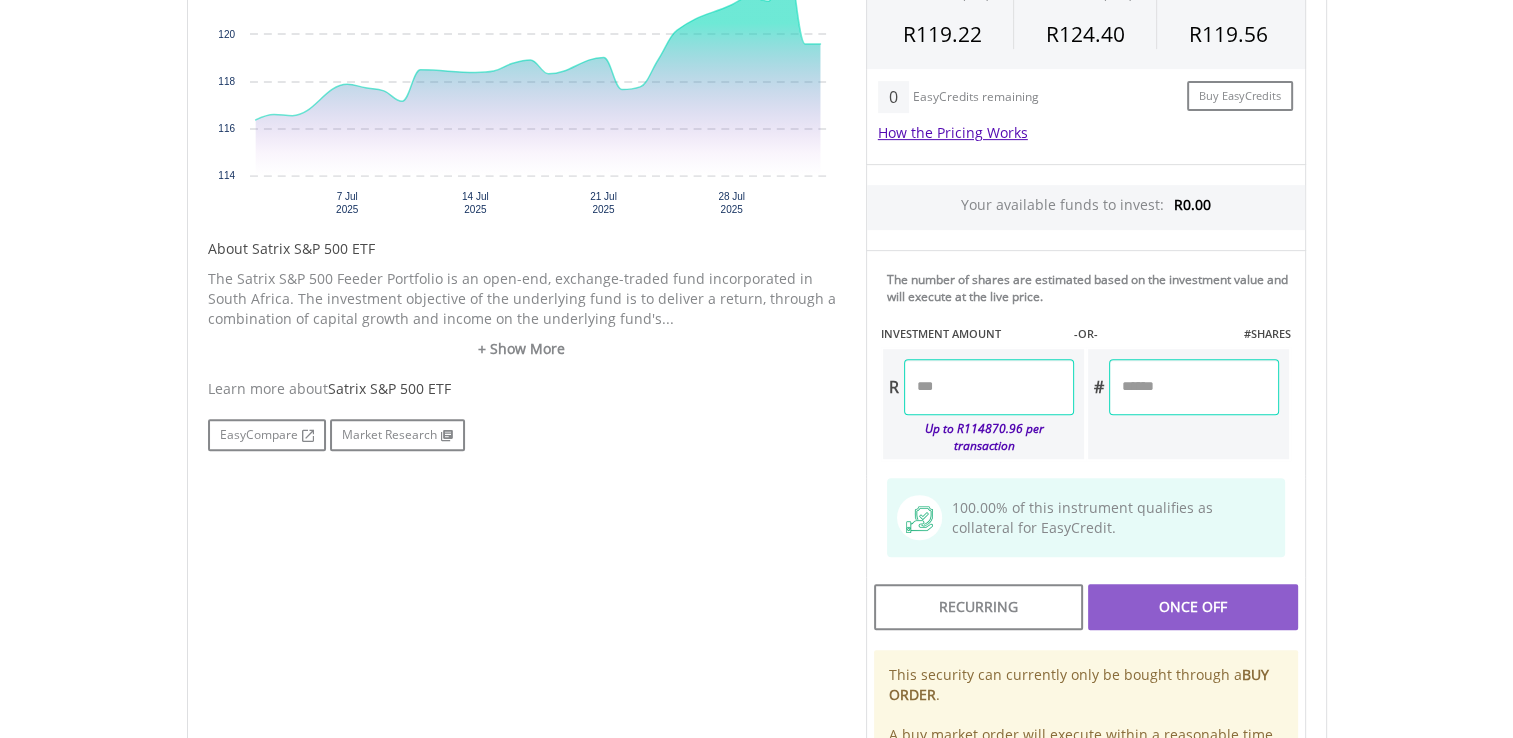 click at bounding box center (989, 387) 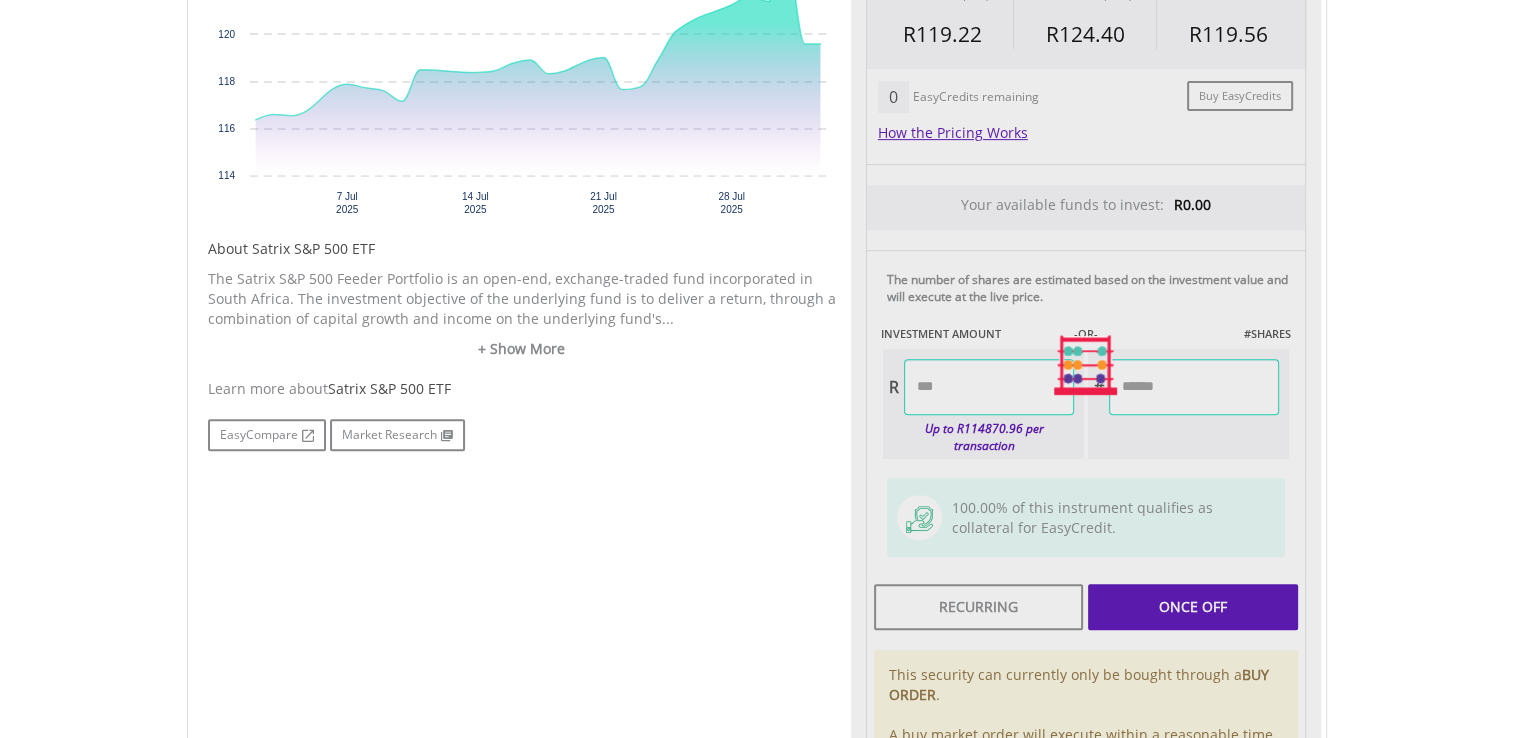 click on "Last Updated Price:
15-min. Delay*
Price Update Cost:
0
Credits
Market Closed
SELLING AT (BID)
BUYING AT                     (ASK)
LAST PRICE
R119.22
R124.40
R119.56
0
R" at bounding box center (1086, 365) 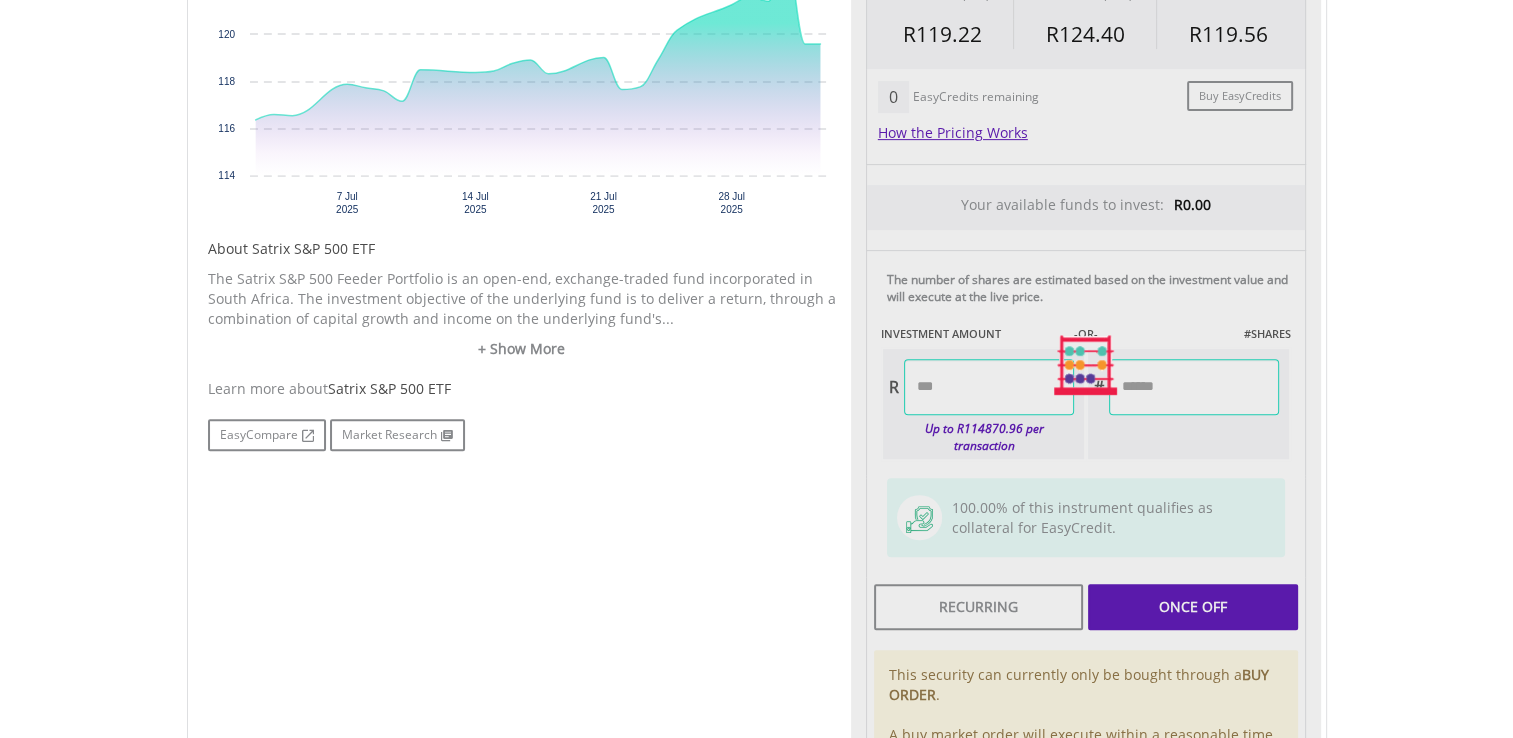type on "******" 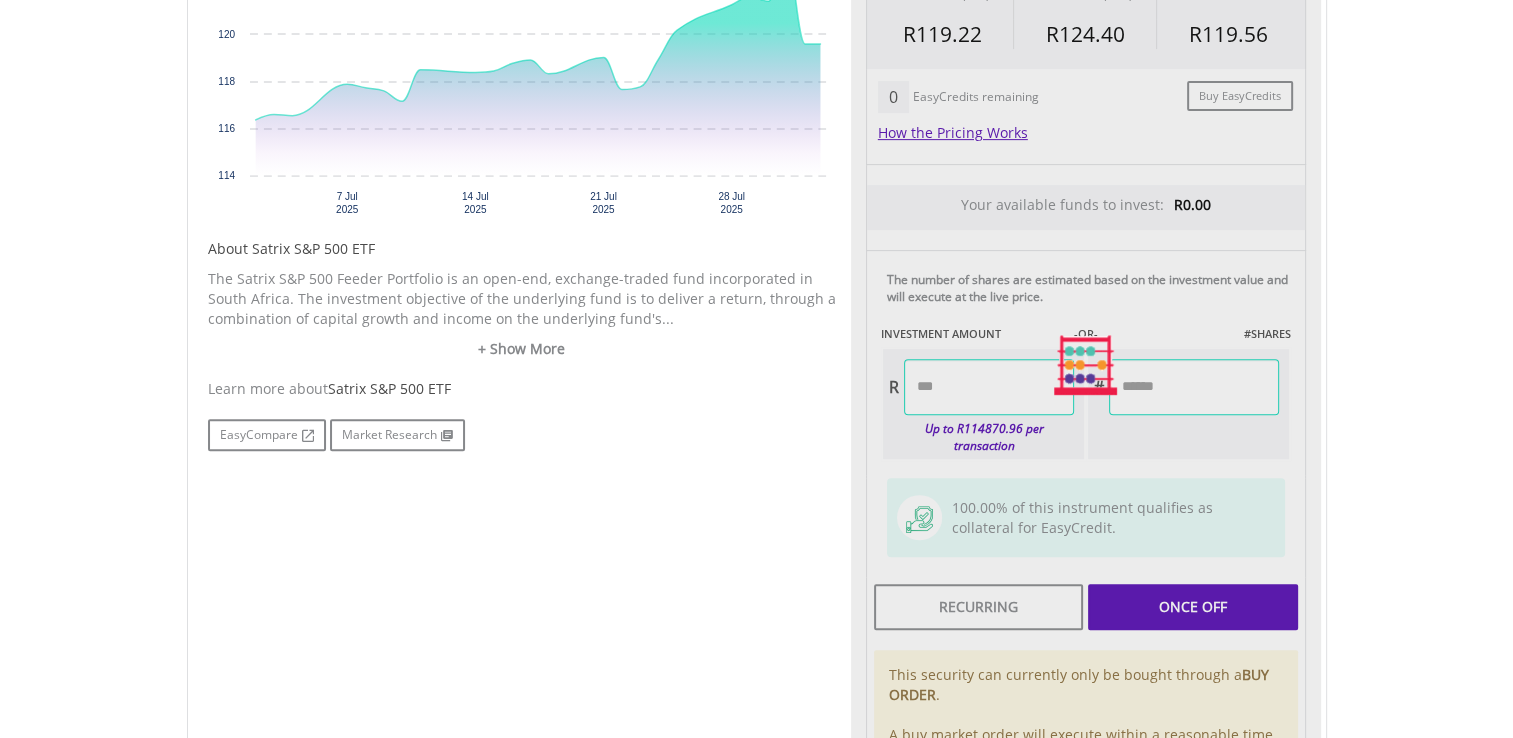 type on "******" 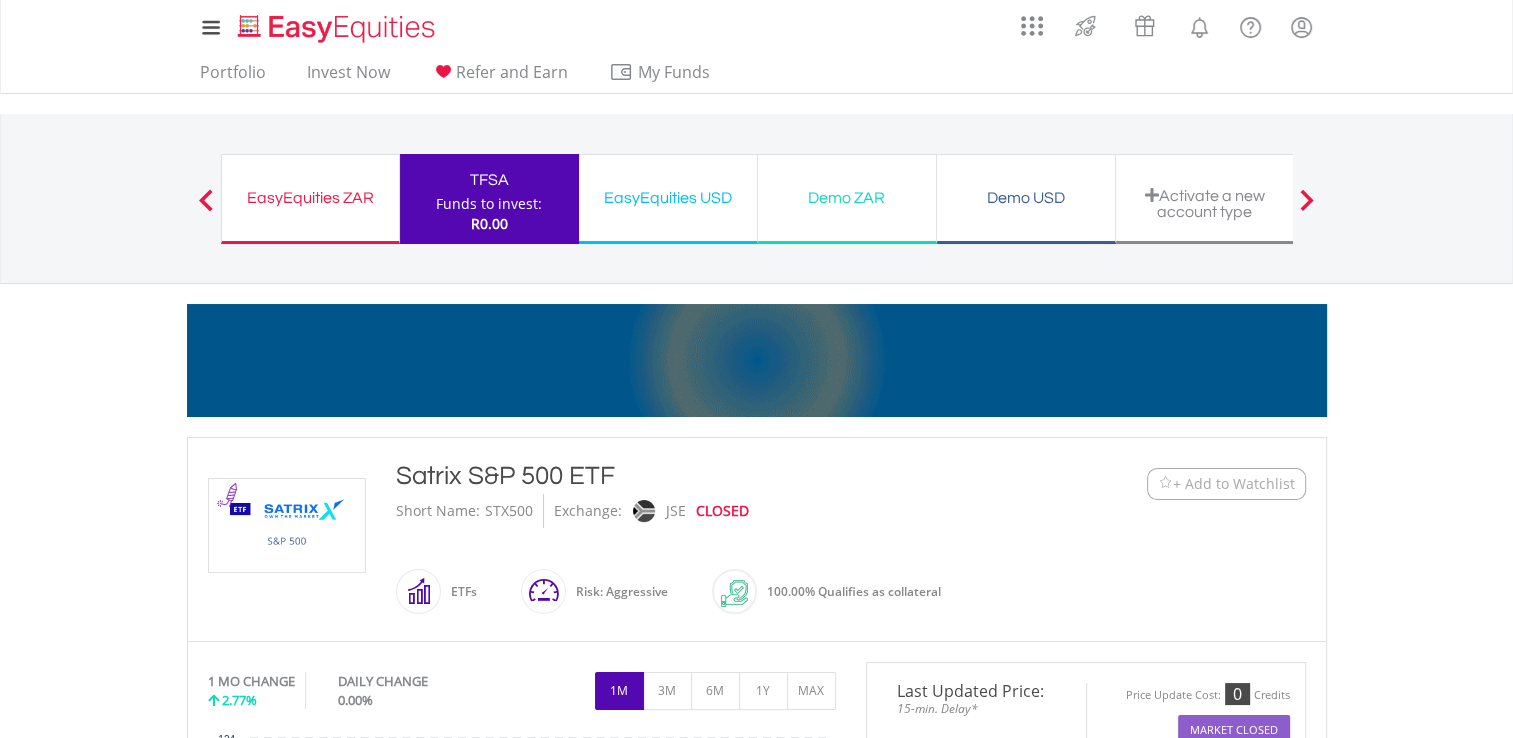 scroll, scrollTop: 0, scrollLeft: 0, axis: both 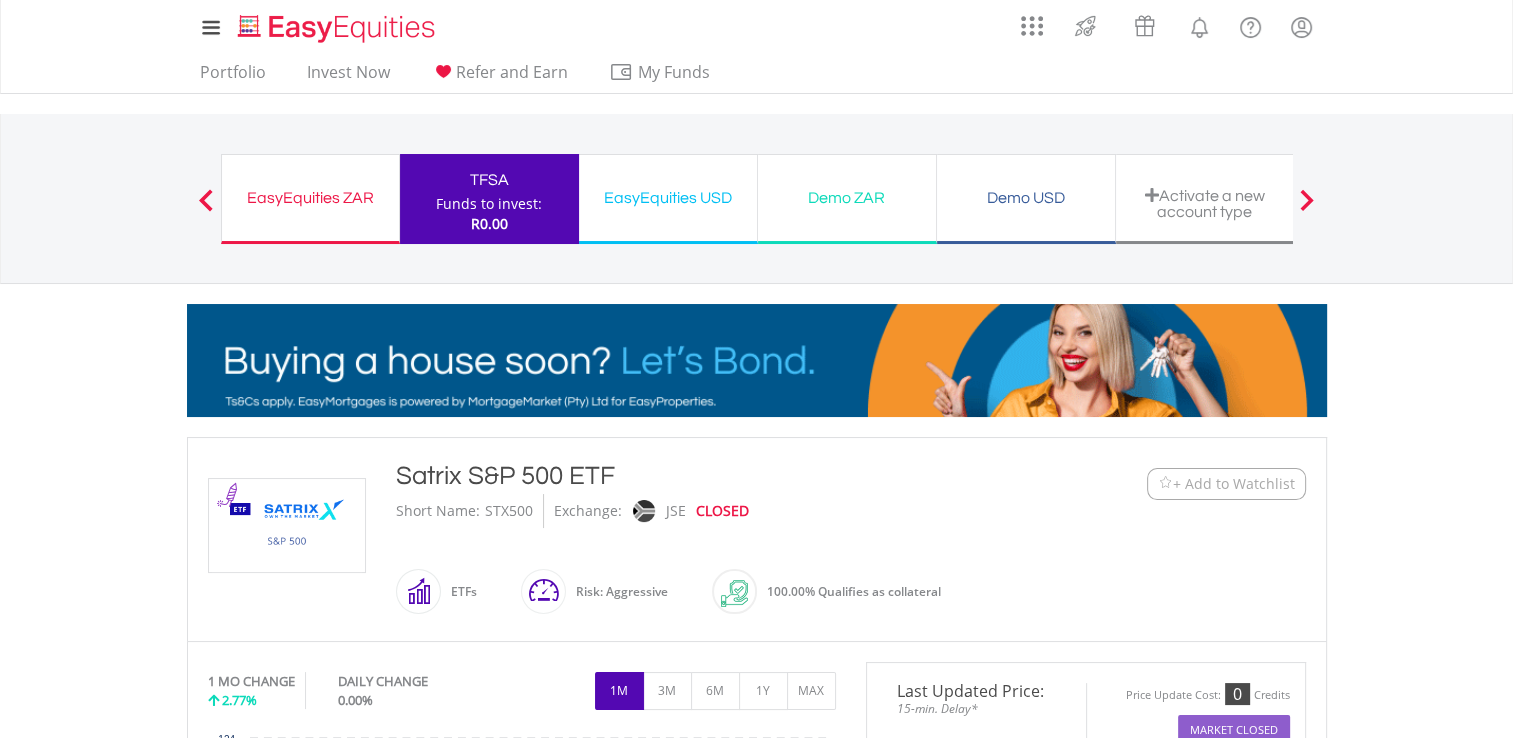 click on "Demo USD
Funds to invest:
R0.00" at bounding box center [1026, 209] 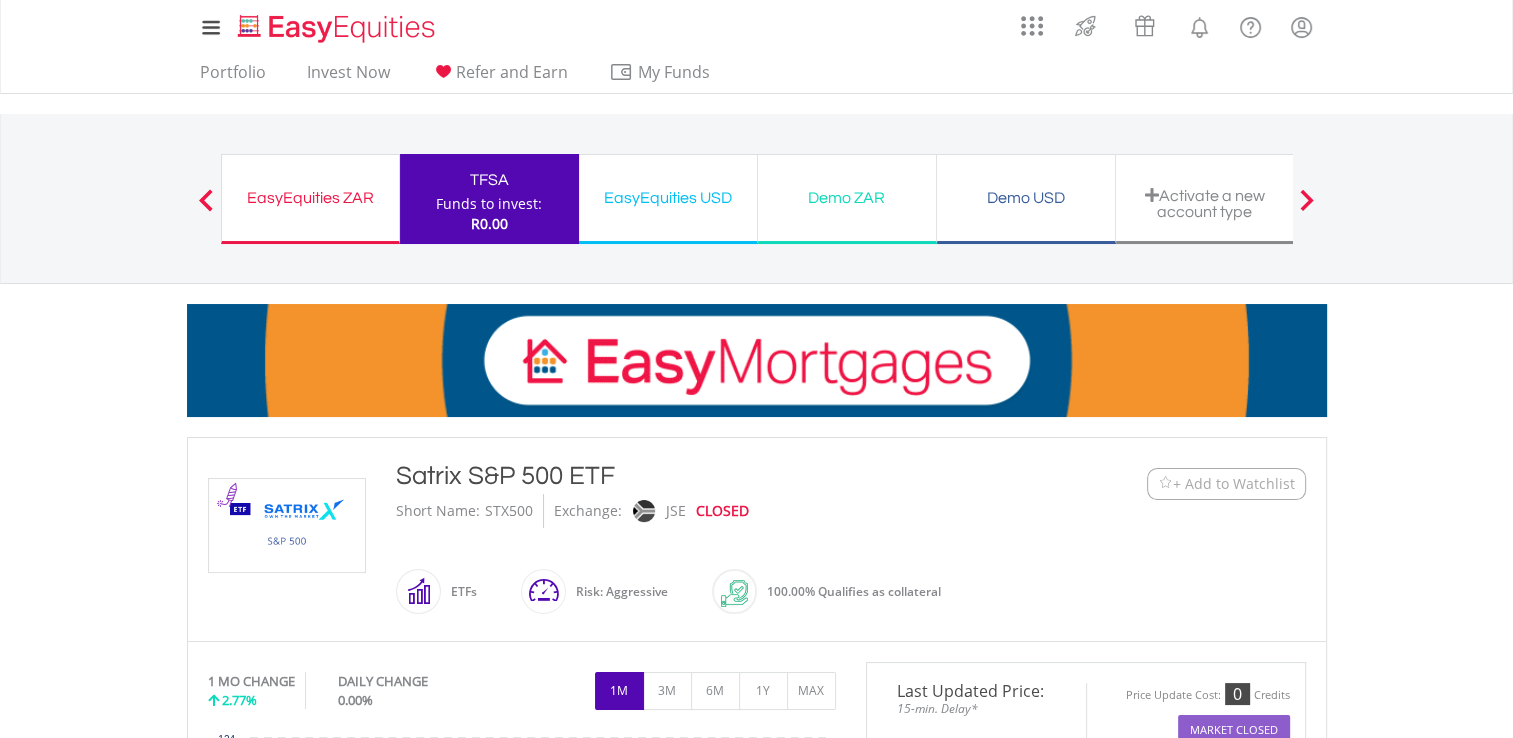 click on "Demo USD
Funds to invest:
R0.00" at bounding box center [1026, 199] 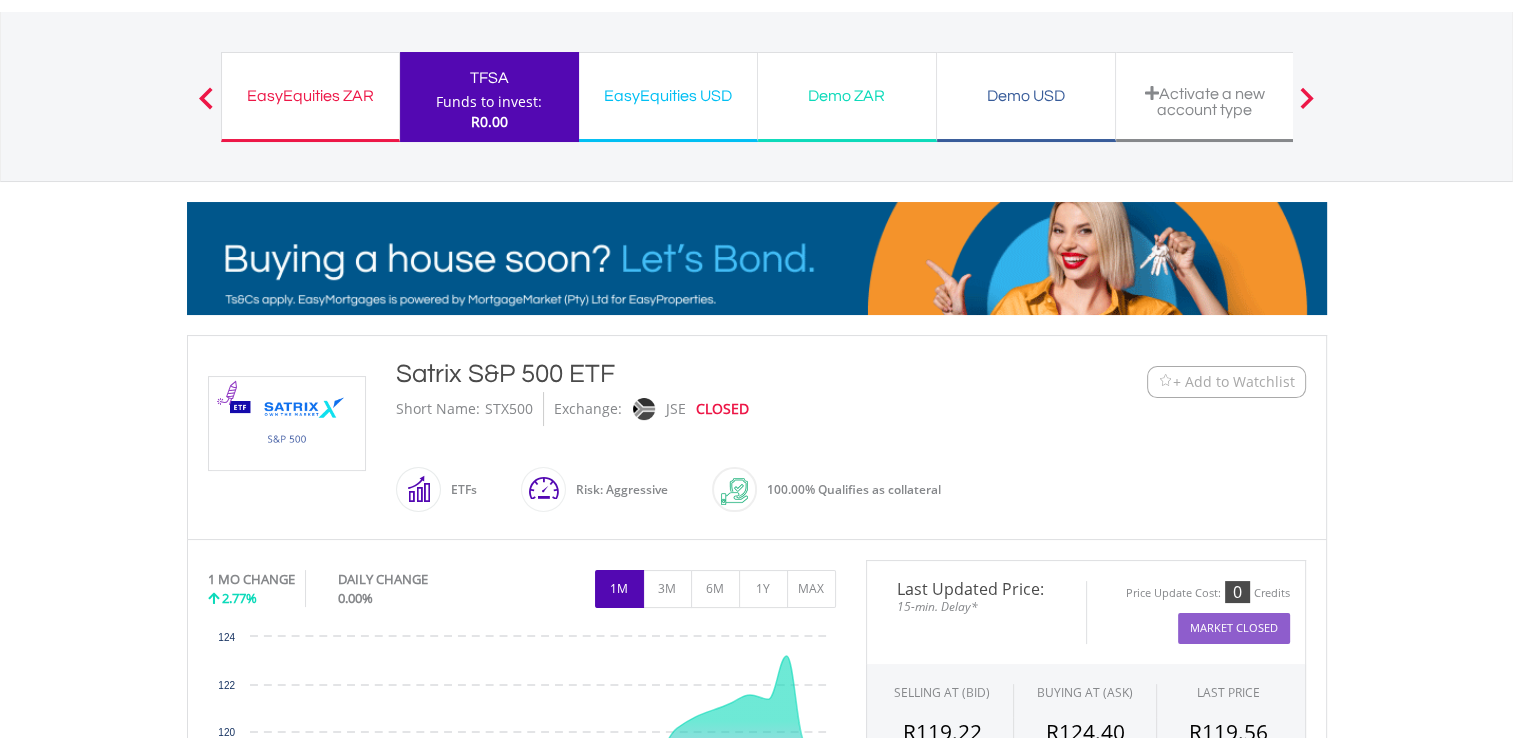 scroll, scrollTop: 40, scrollLeft: 0, axis: vertical 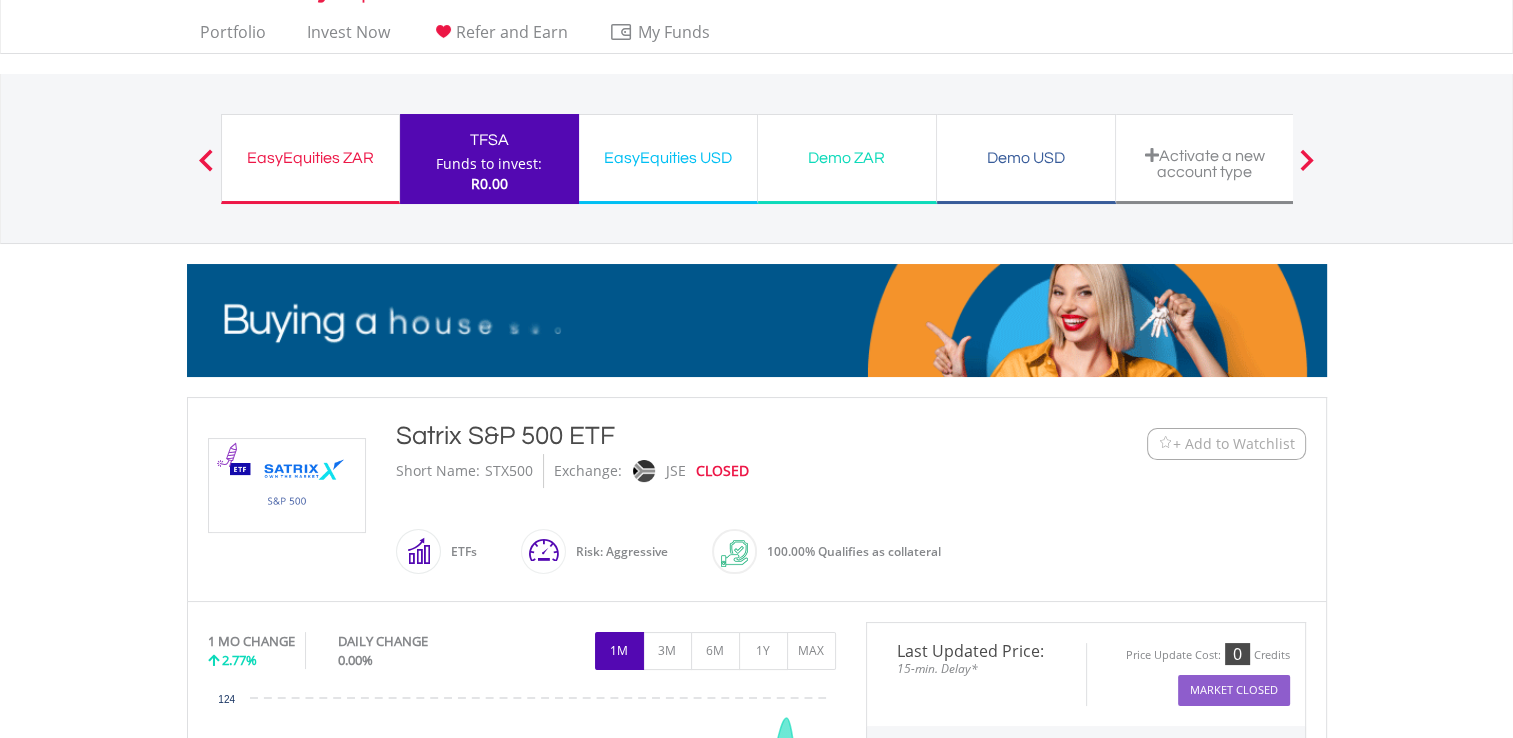 click on "Demo ZAR
Funds to invest:
R0.00" at bounding box center [847, 159] 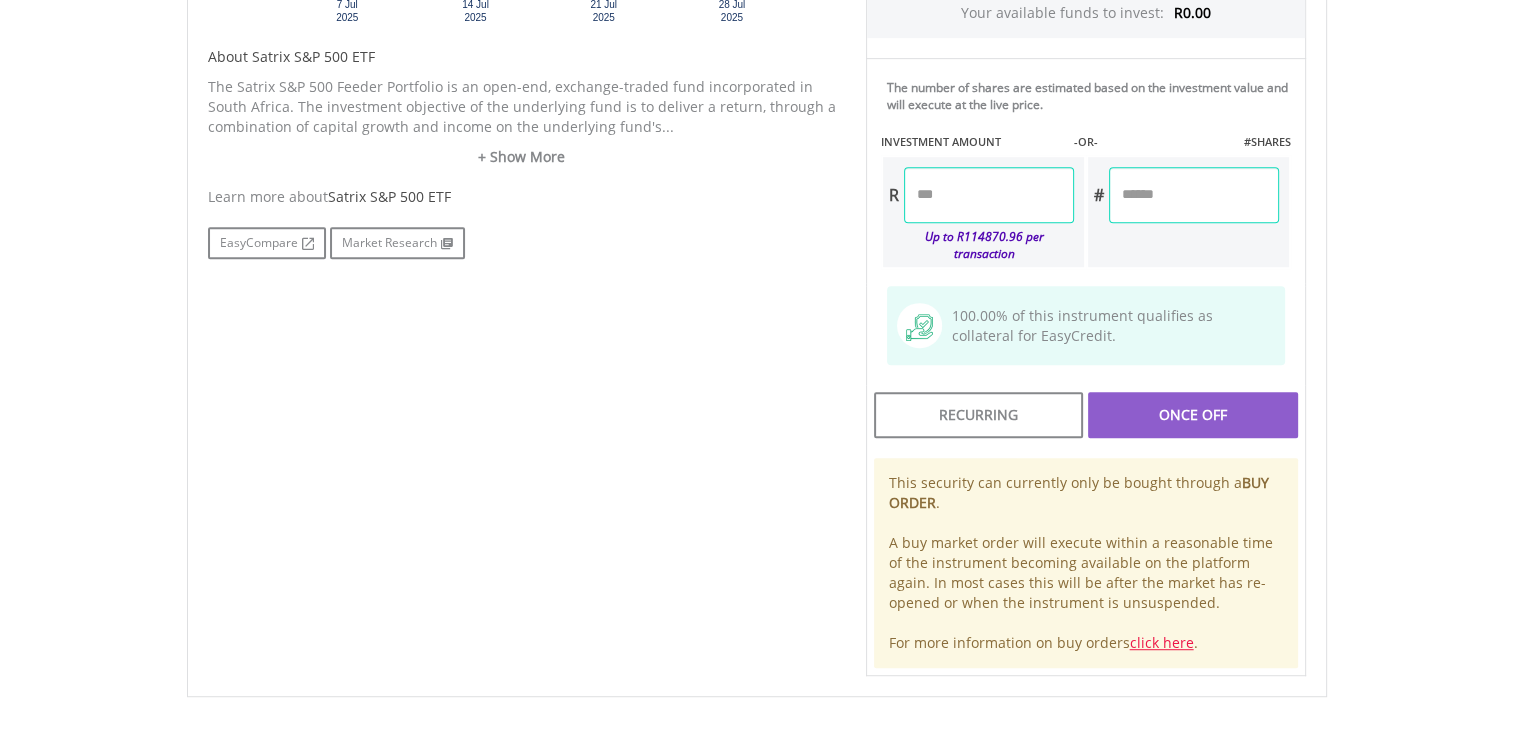 scroll, scrollTop: 1000, scrollLeft: 0, axis: vertical 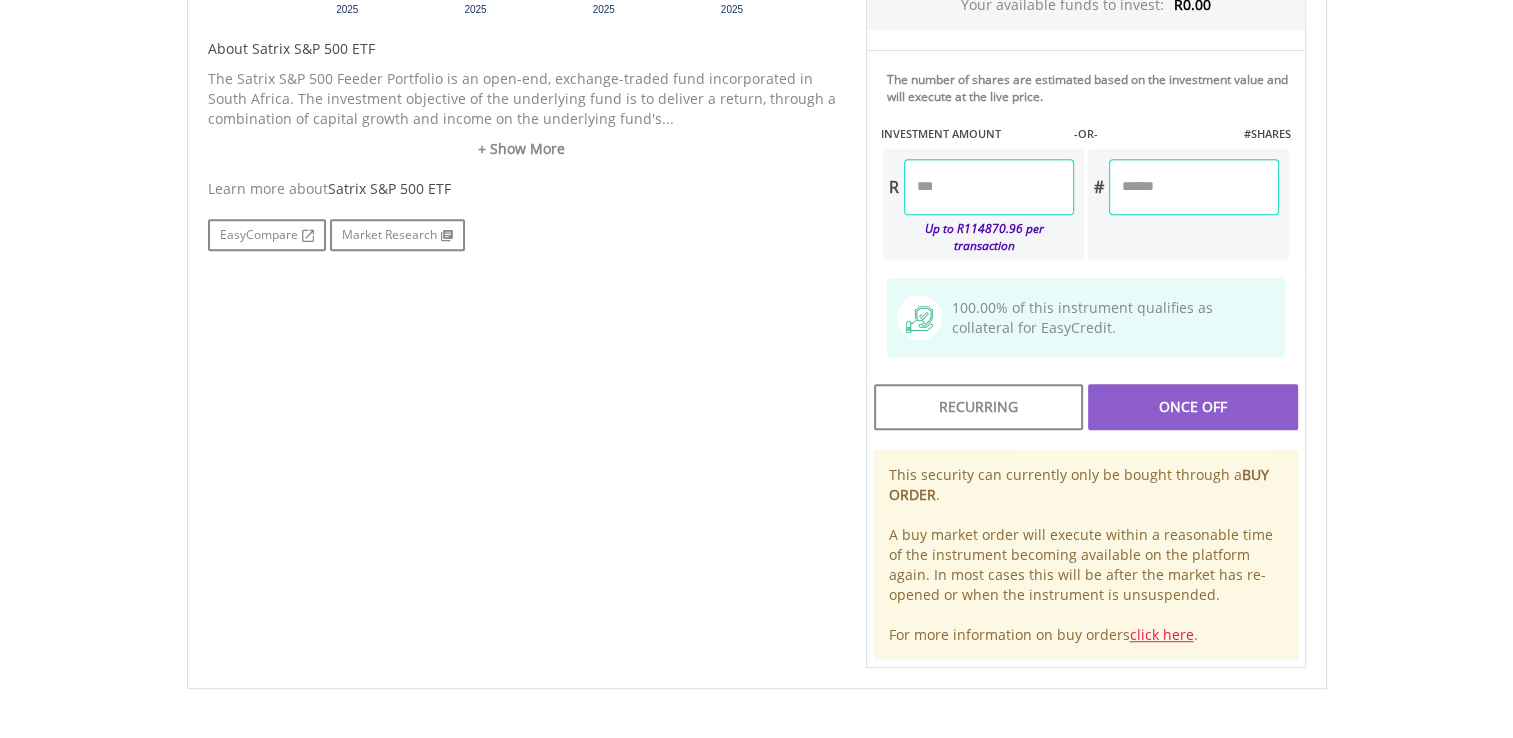 click at bounding box center [989, 187] 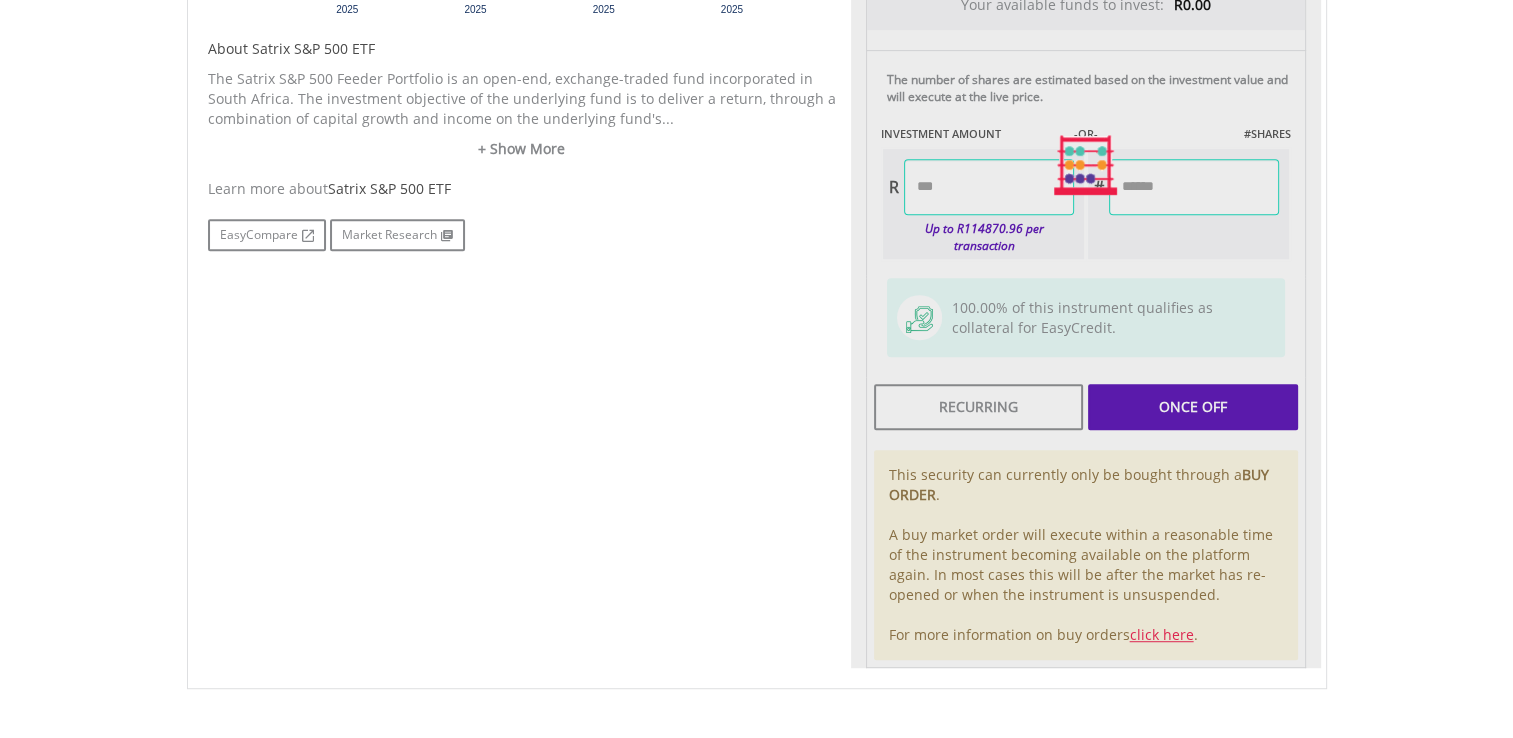 type on "******" 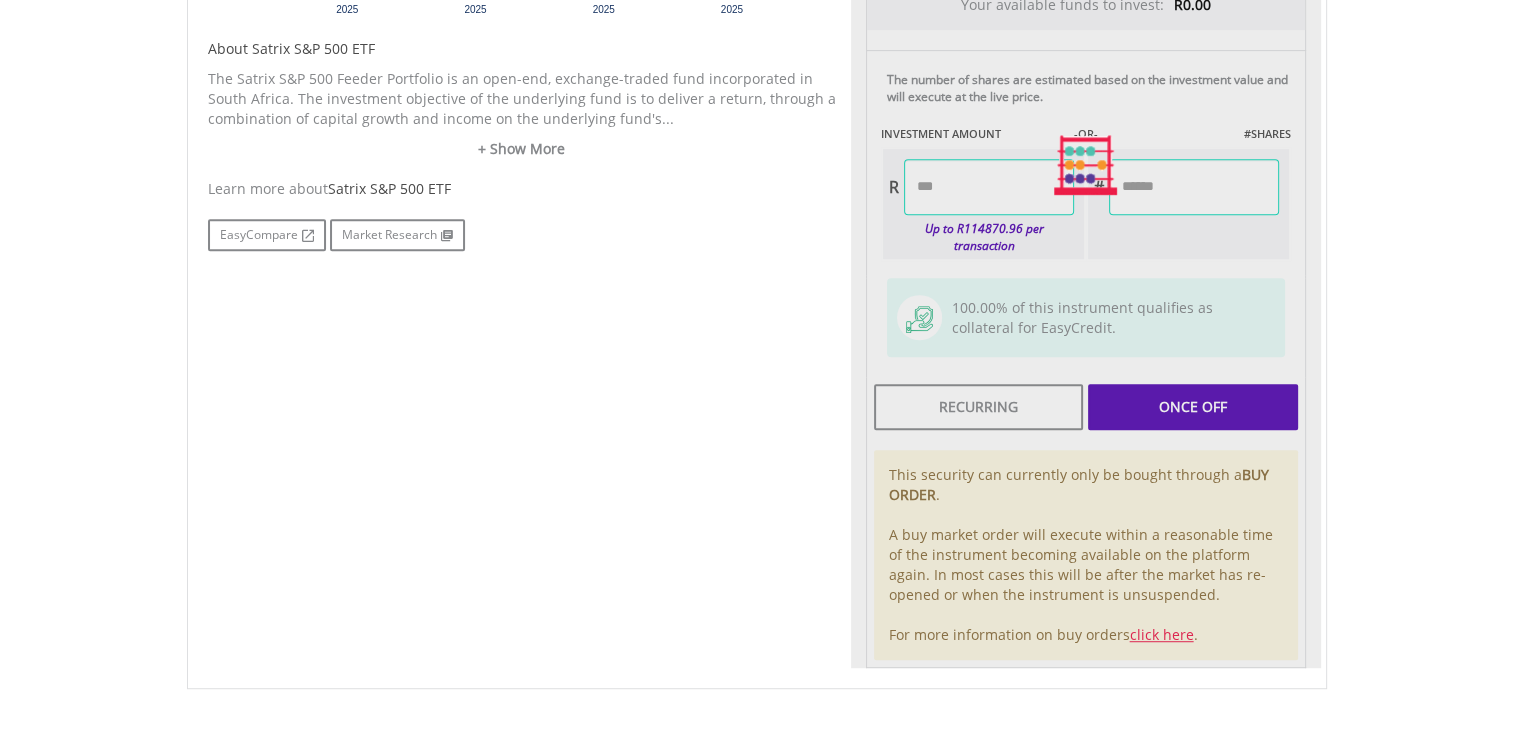 type on "******" 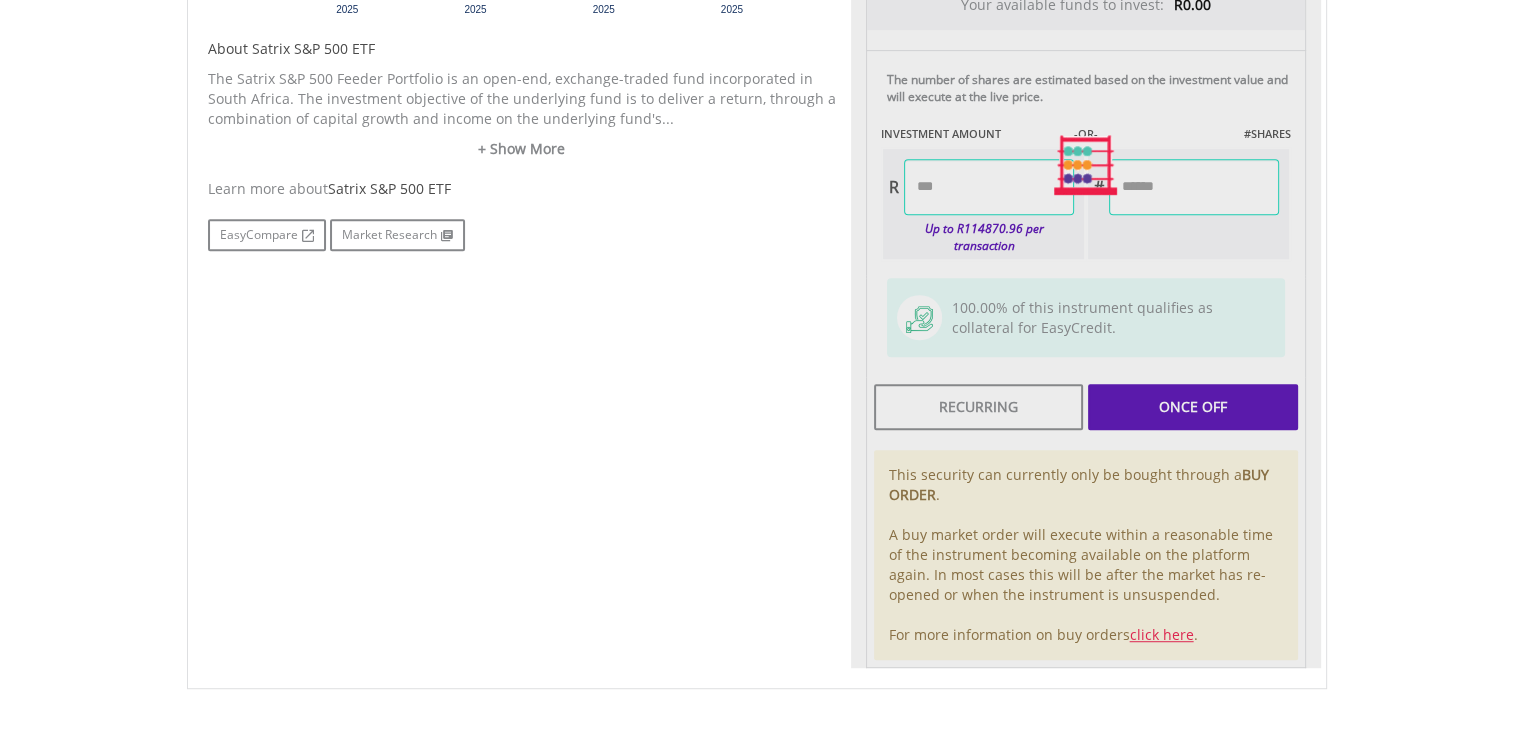 click on "Last Updated Price:
15-min. Delay*
Price Update Cost:
0
Credits
Market Closed
SELLING AT (BID)
BUYING AT                     (ASK)
LAST PRICE
R119.22
R124.40
R119.56
0
R" at bounding box center [1086, 165] 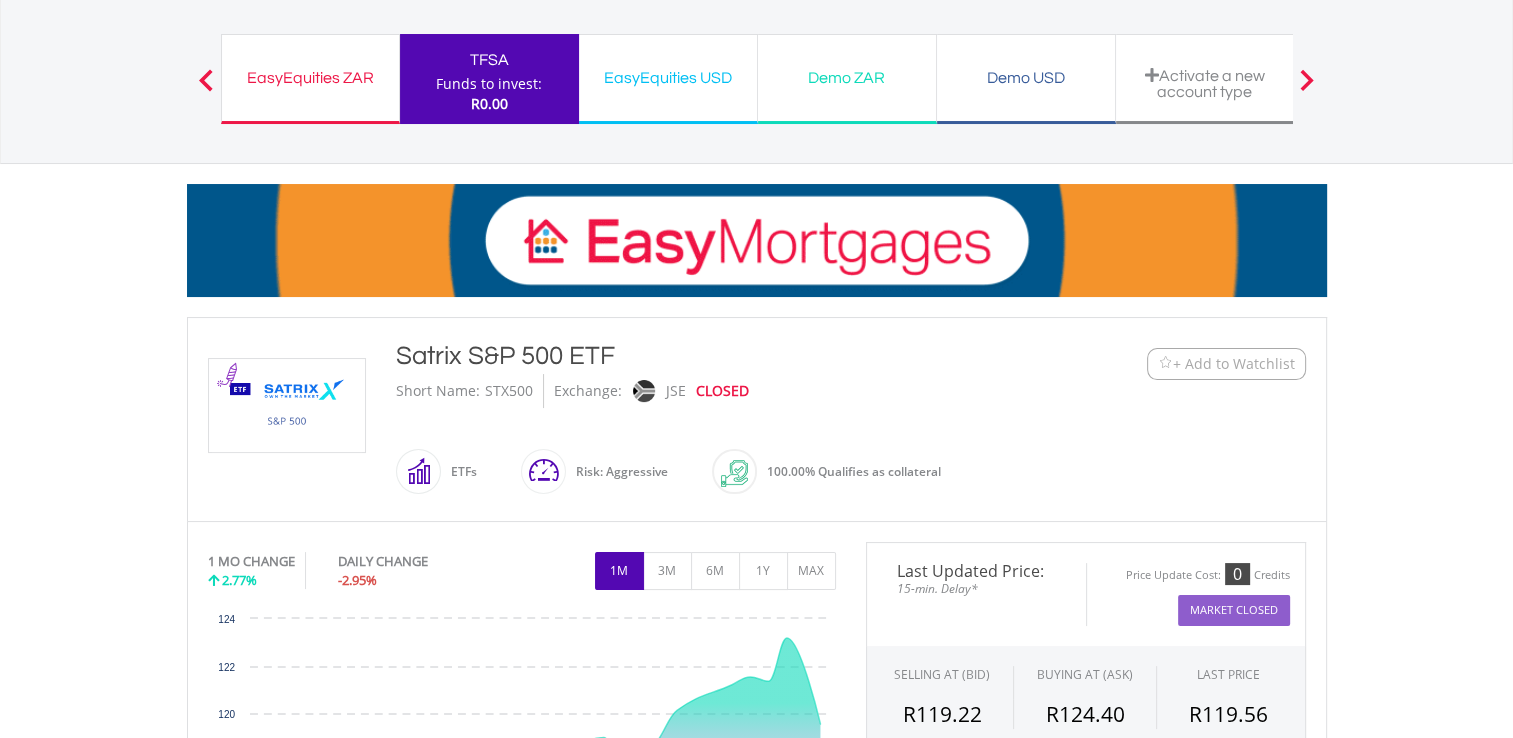 scroll, scrollTop: 80, scrollLeft: 0, axis: vertical 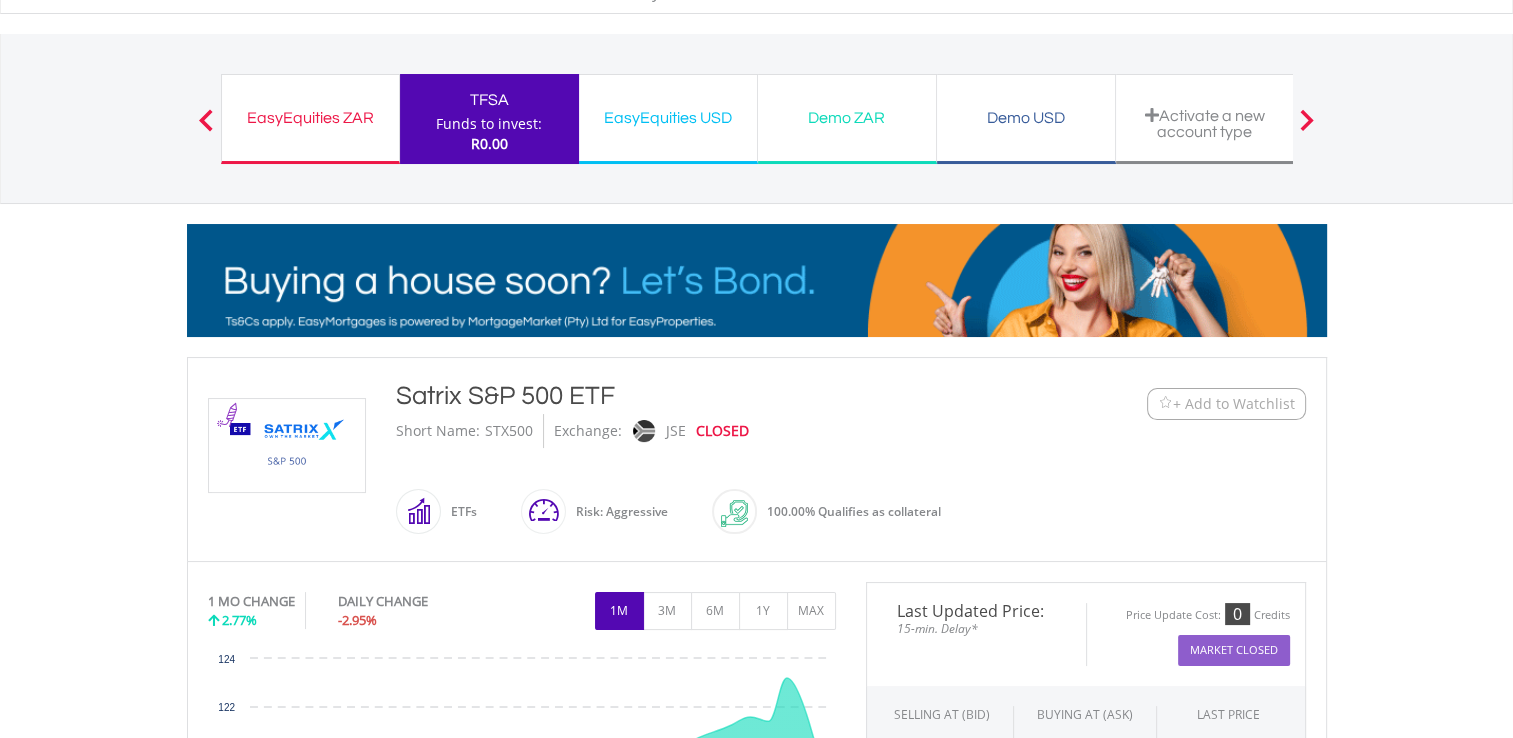 click on "Demo ZAR" at bounding box center [847, 118] 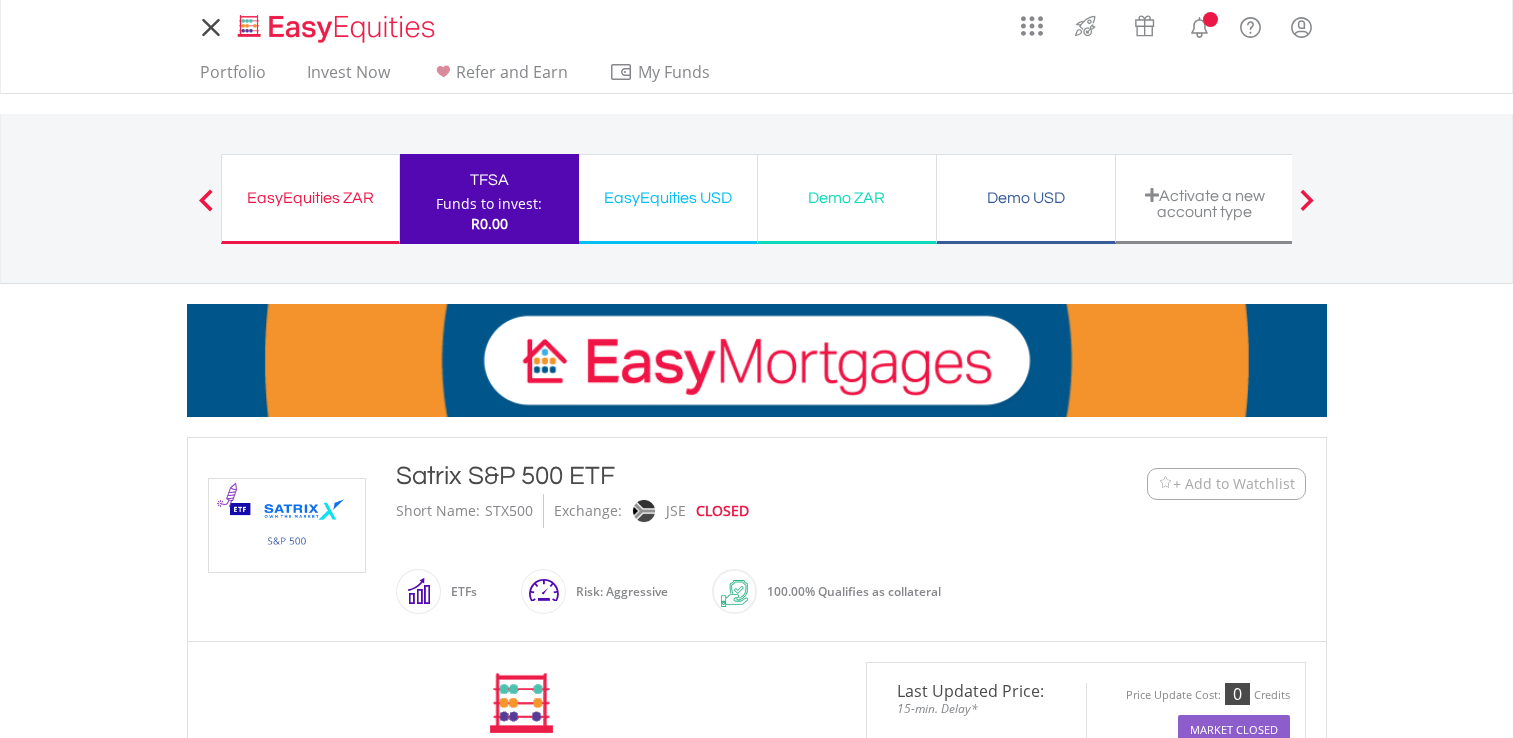 scroll, scrollTop: 0, scrollLeft: 0, axis: both 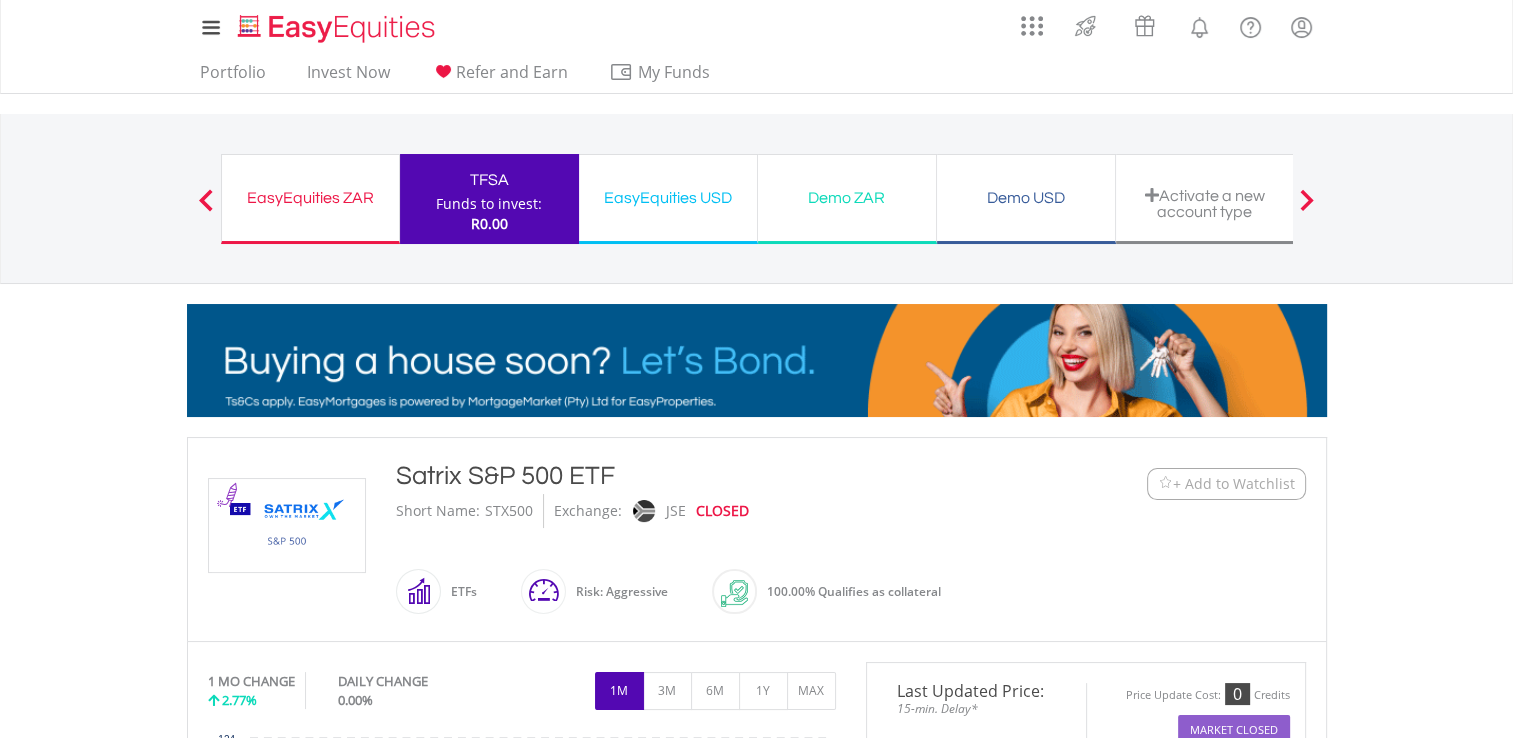 click on "Demo ZAR" at bounding box center (847, 198) 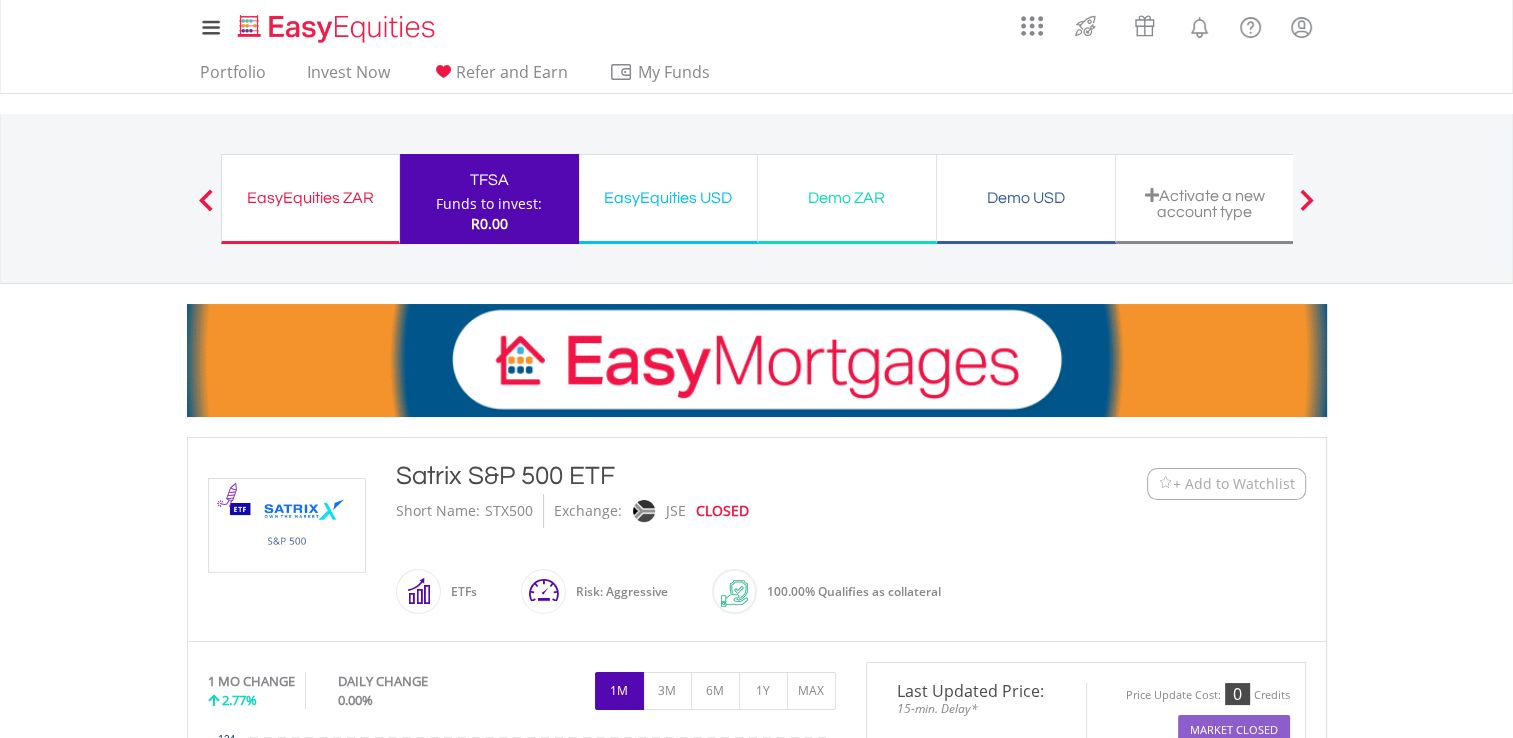 click on "Demo ZAR" at bounding box center (847, 198) 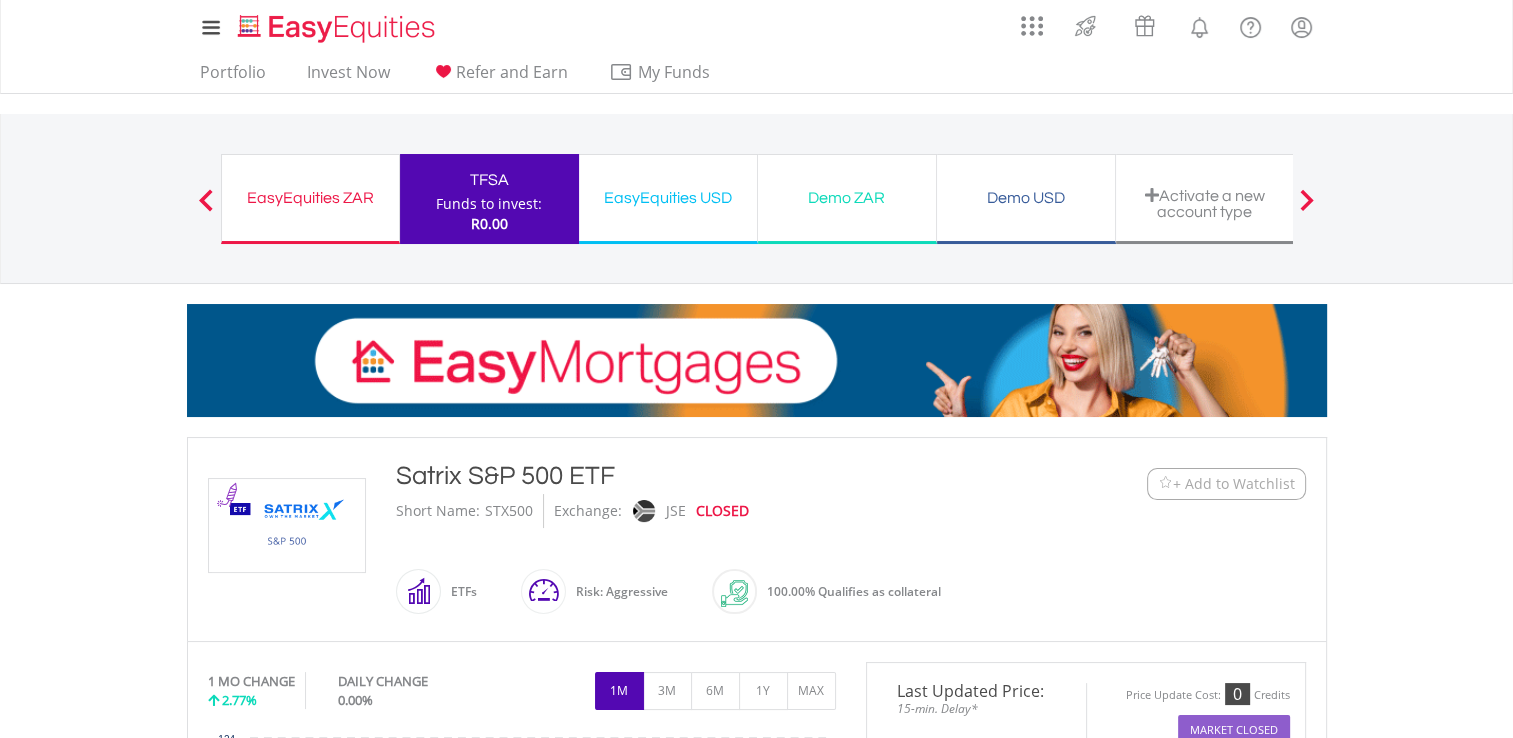click on "Demo ZAR" at bounding box center (847, 198) 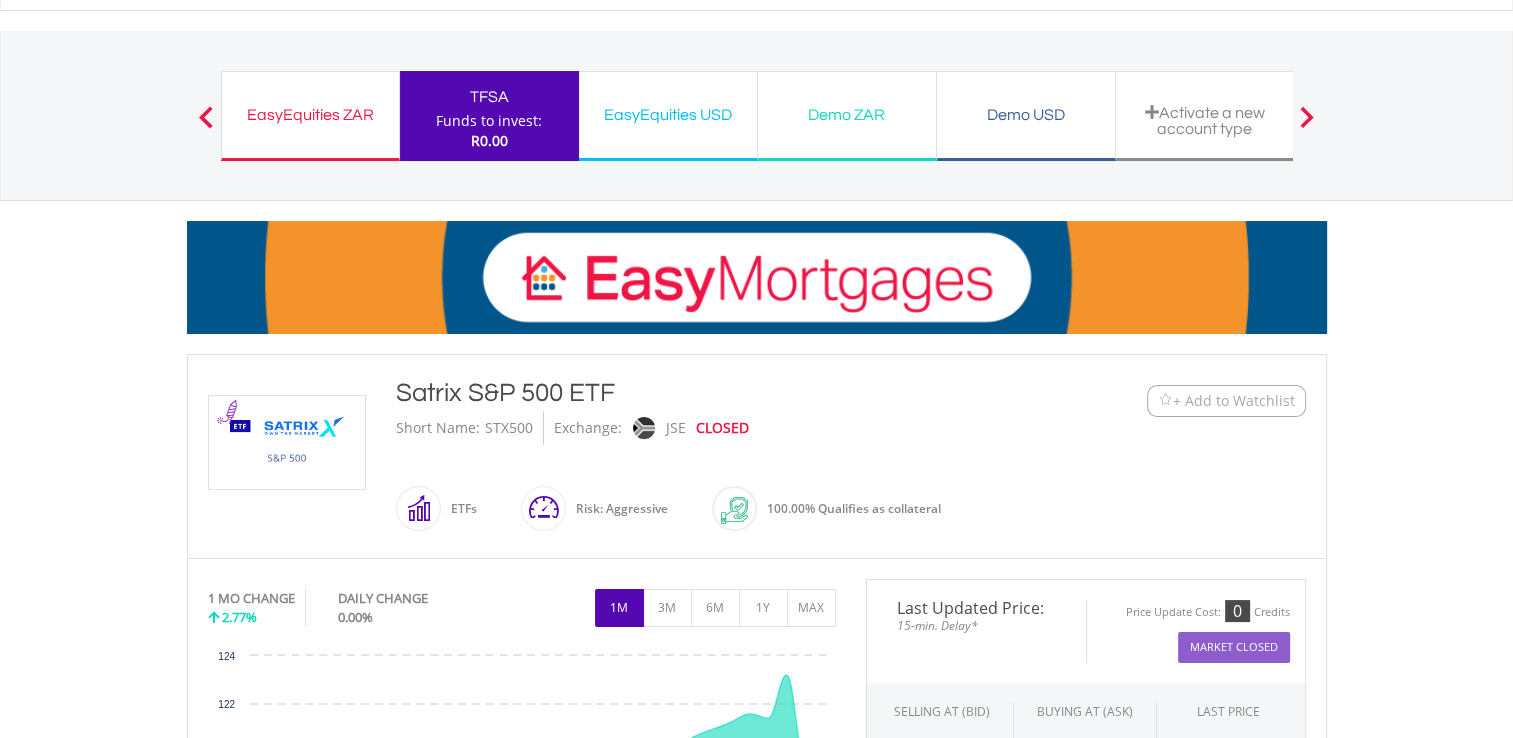 scroll, scrollTop: 80, scrollLeft: 0, axis: vertical 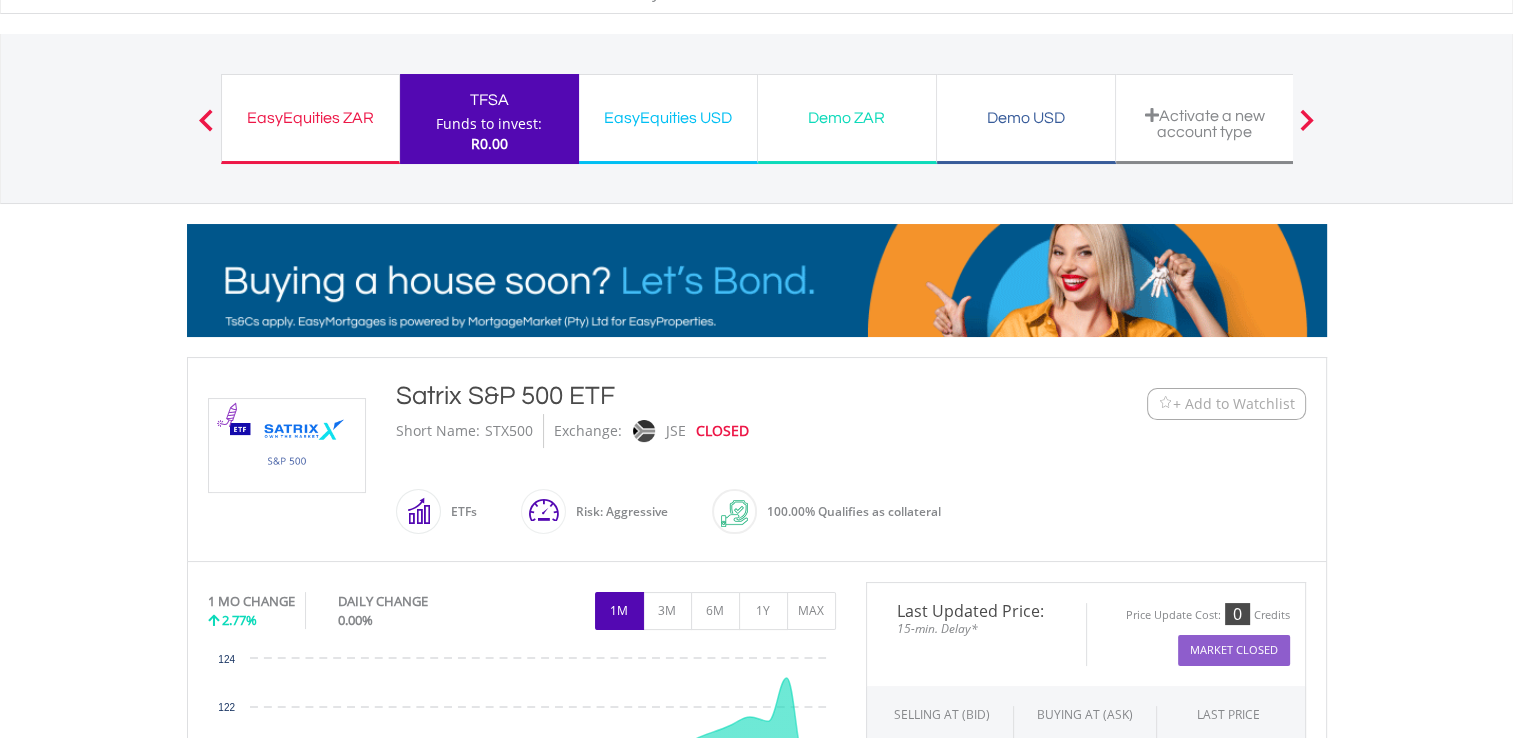 click on "Demo USD
Funds to invest:
R0.00" at bounding box center [1026, 119] 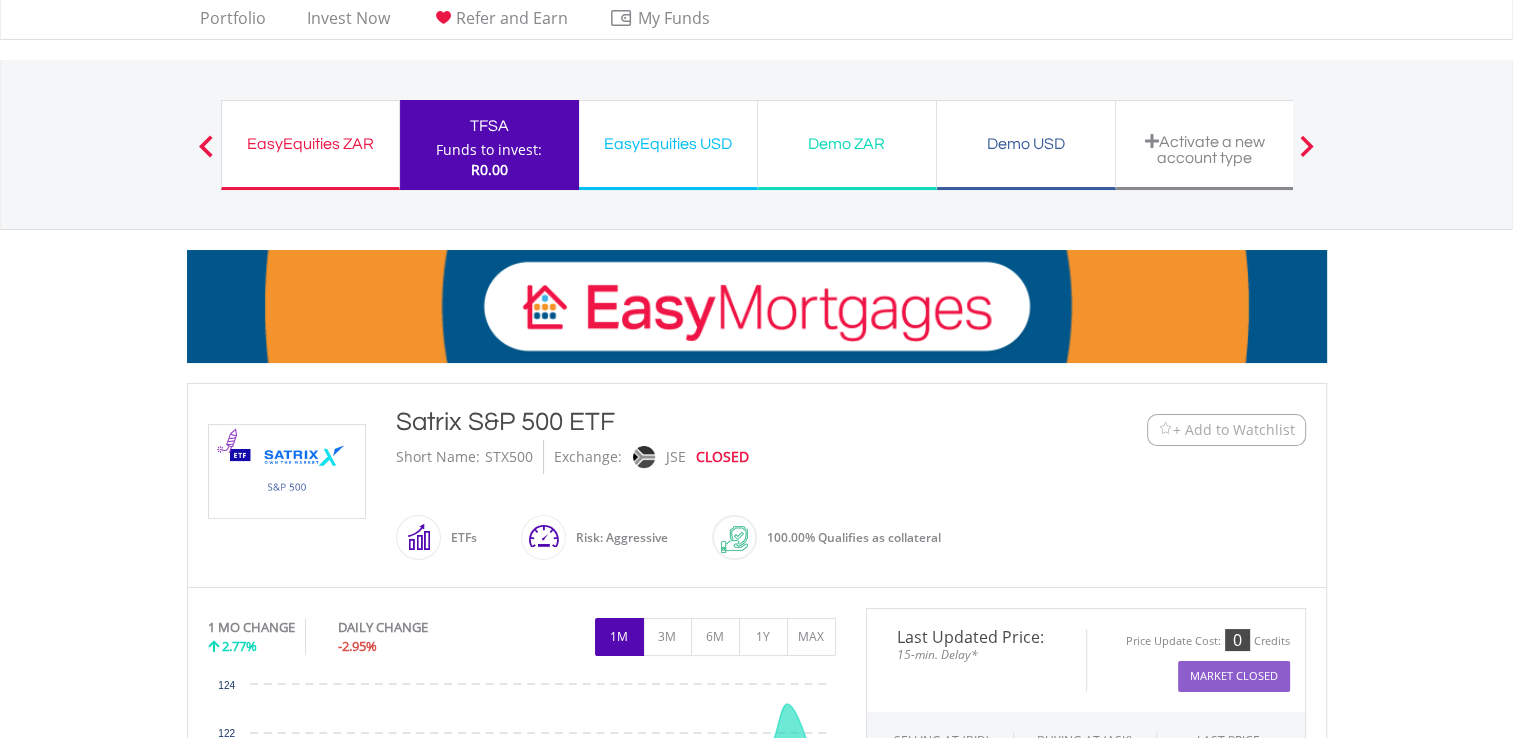 scroll, scrollTop: 0, scrollLeft: 0, axis: both 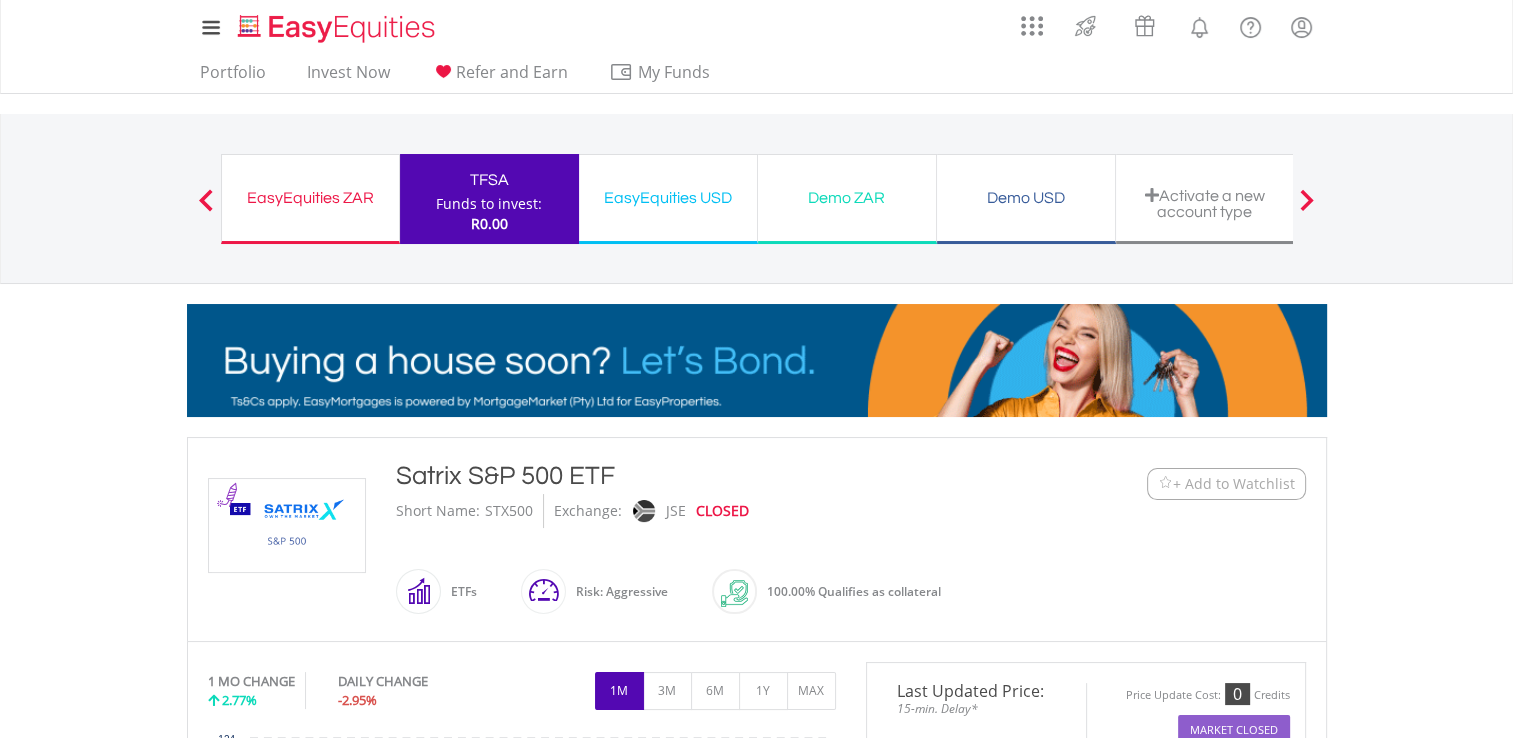 click on "Demo USD
Funds to invest:
R0.00" at bounding box center [1026, 199] 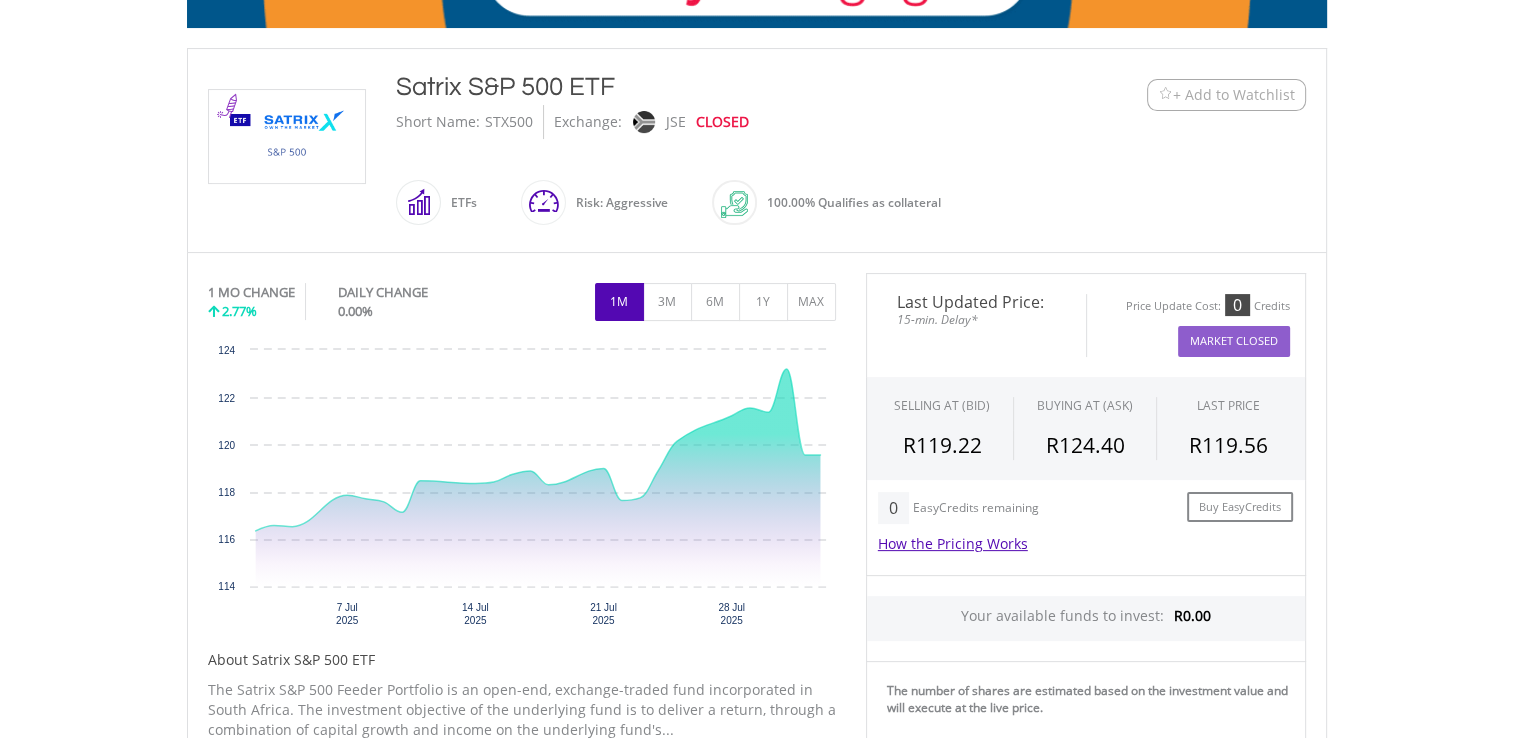 scroll, scrollTop: 440, scrollLeft: 0, axis: vertical 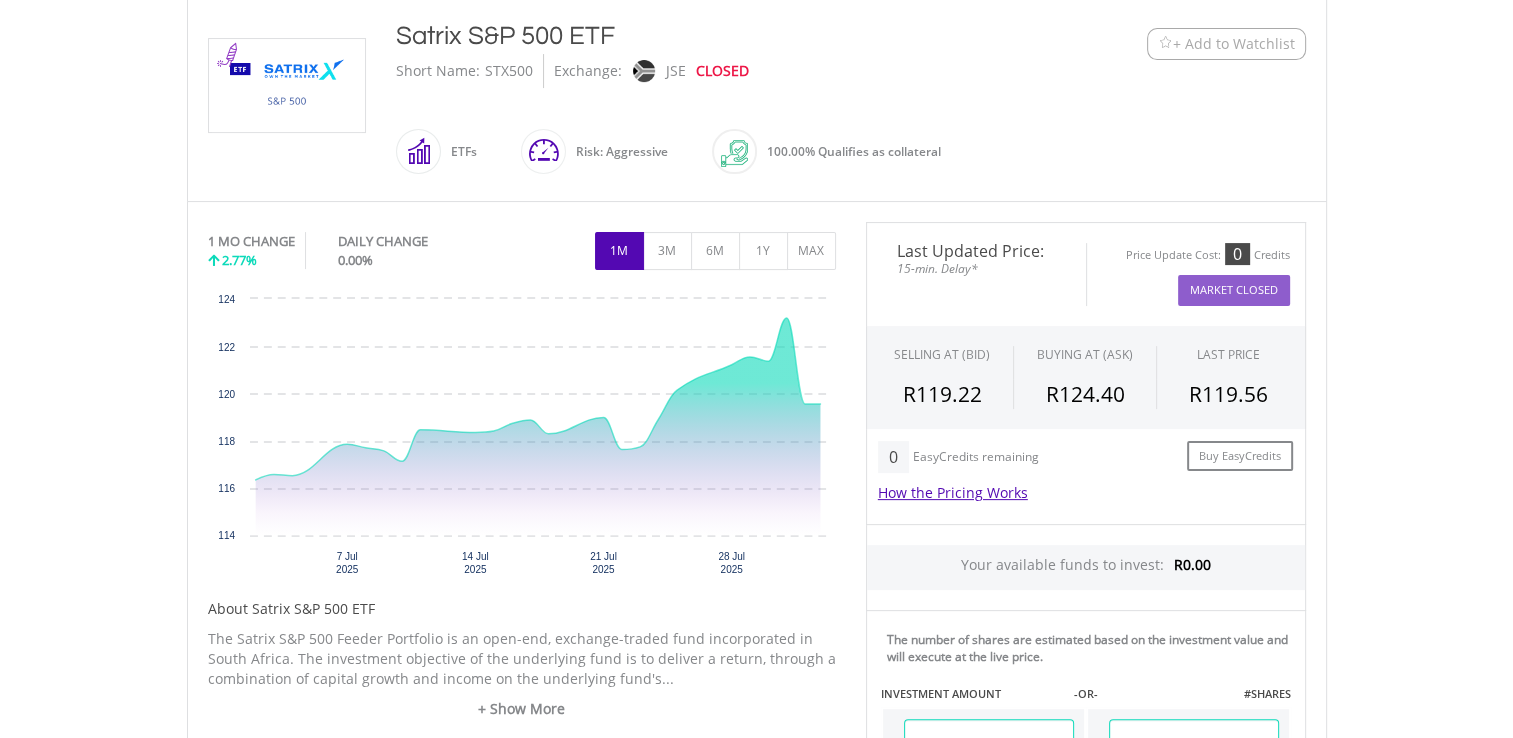 click on "+ Add to Watchlist" at bounding box center (1234, 44) 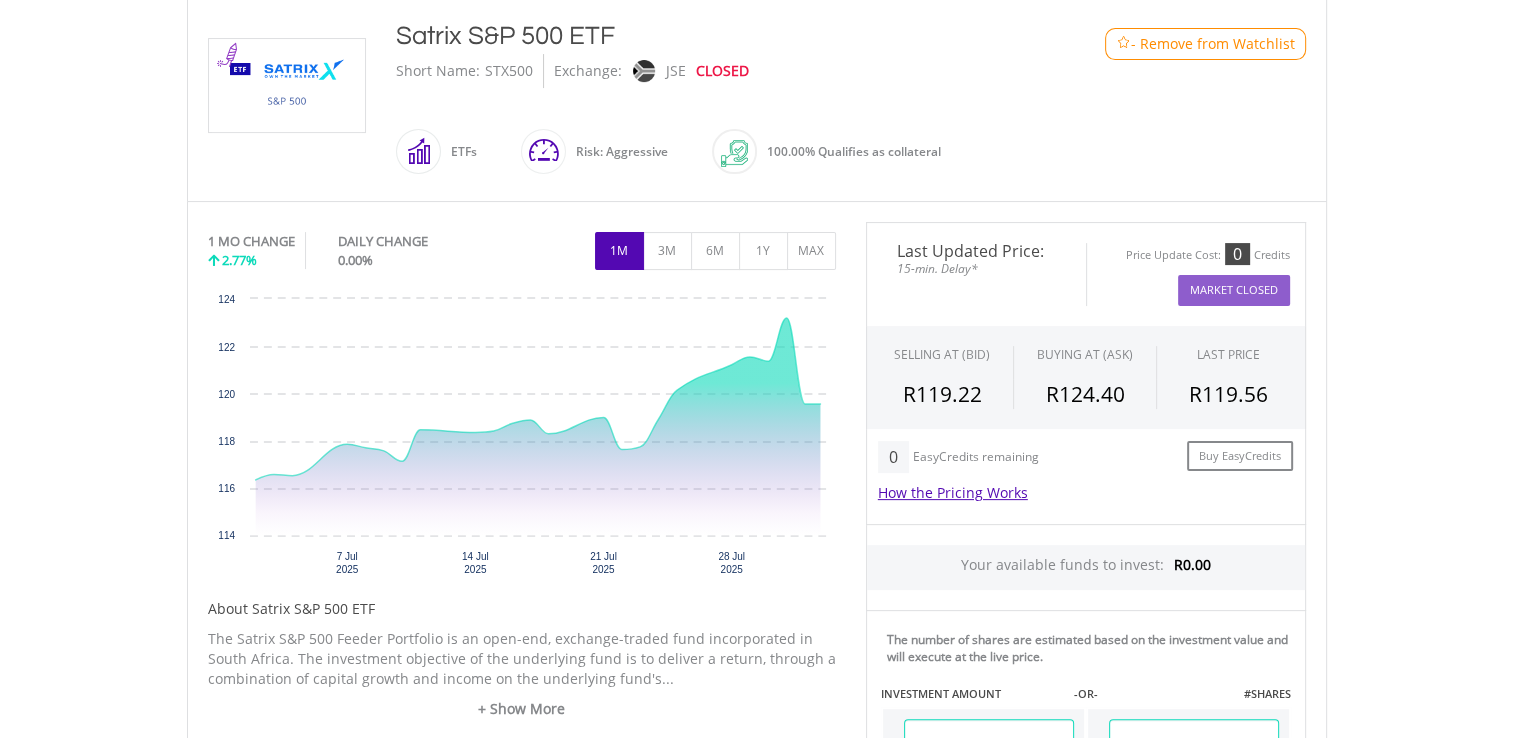 type 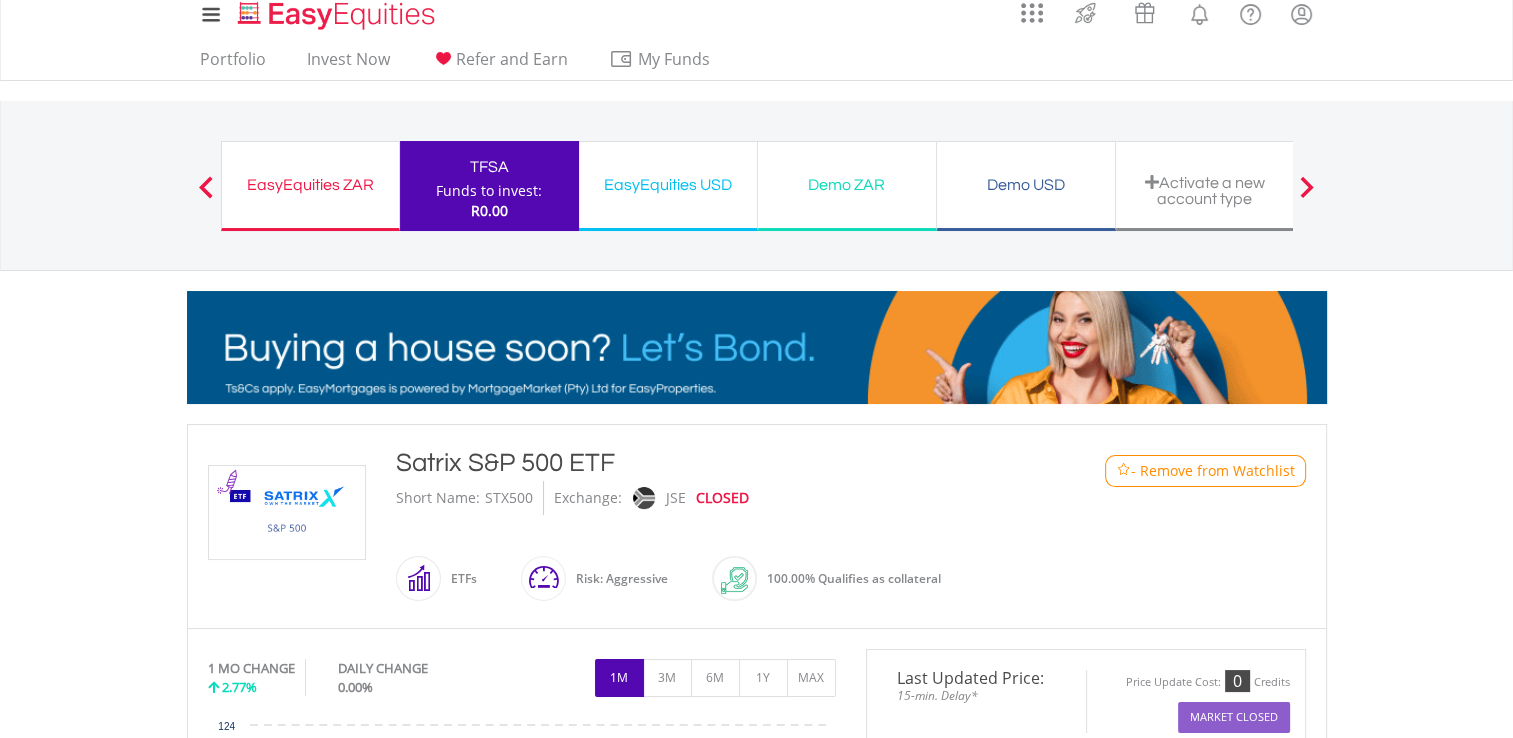 scroll, scrollTop: 0, scrollLeft: 0, axis: both 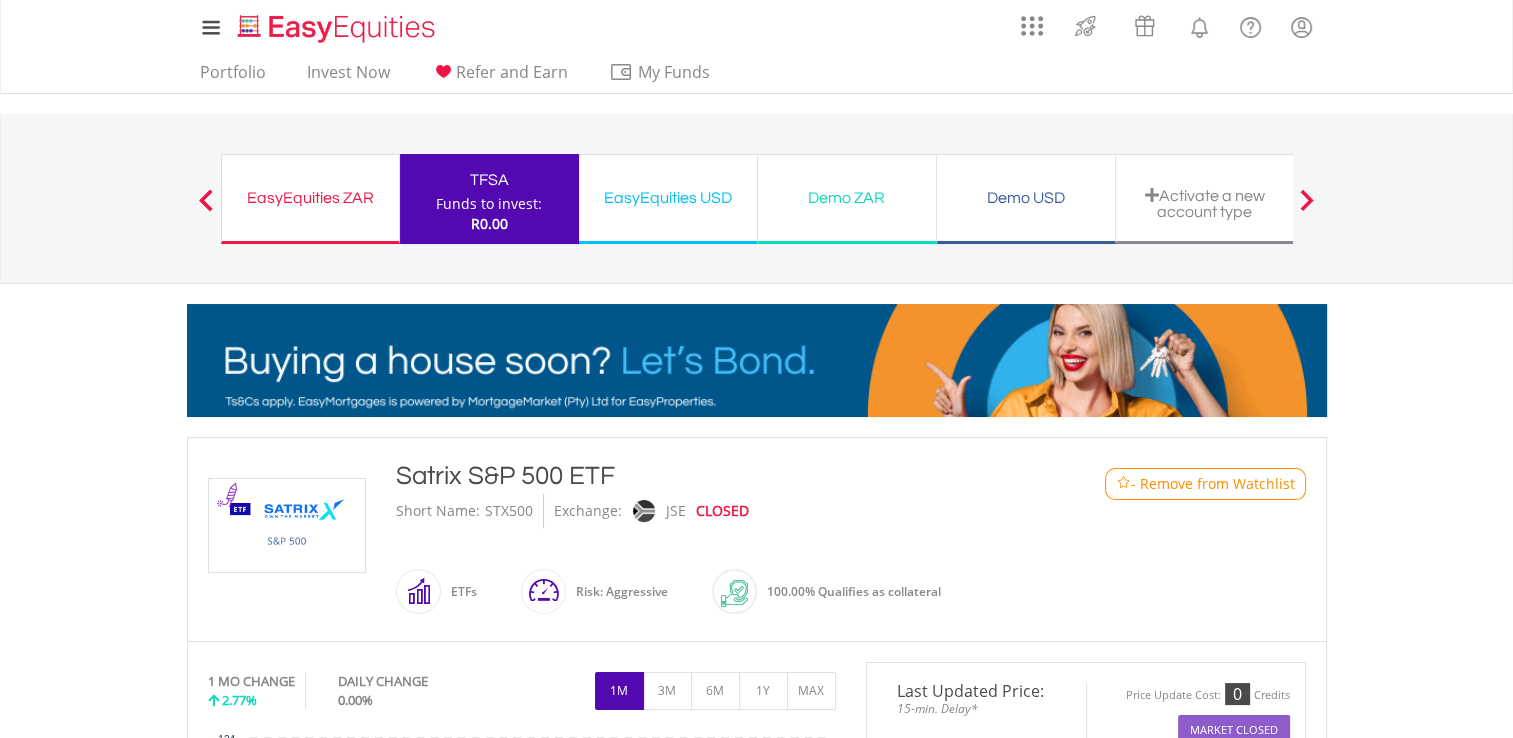 click at bounding box center [206, 200] 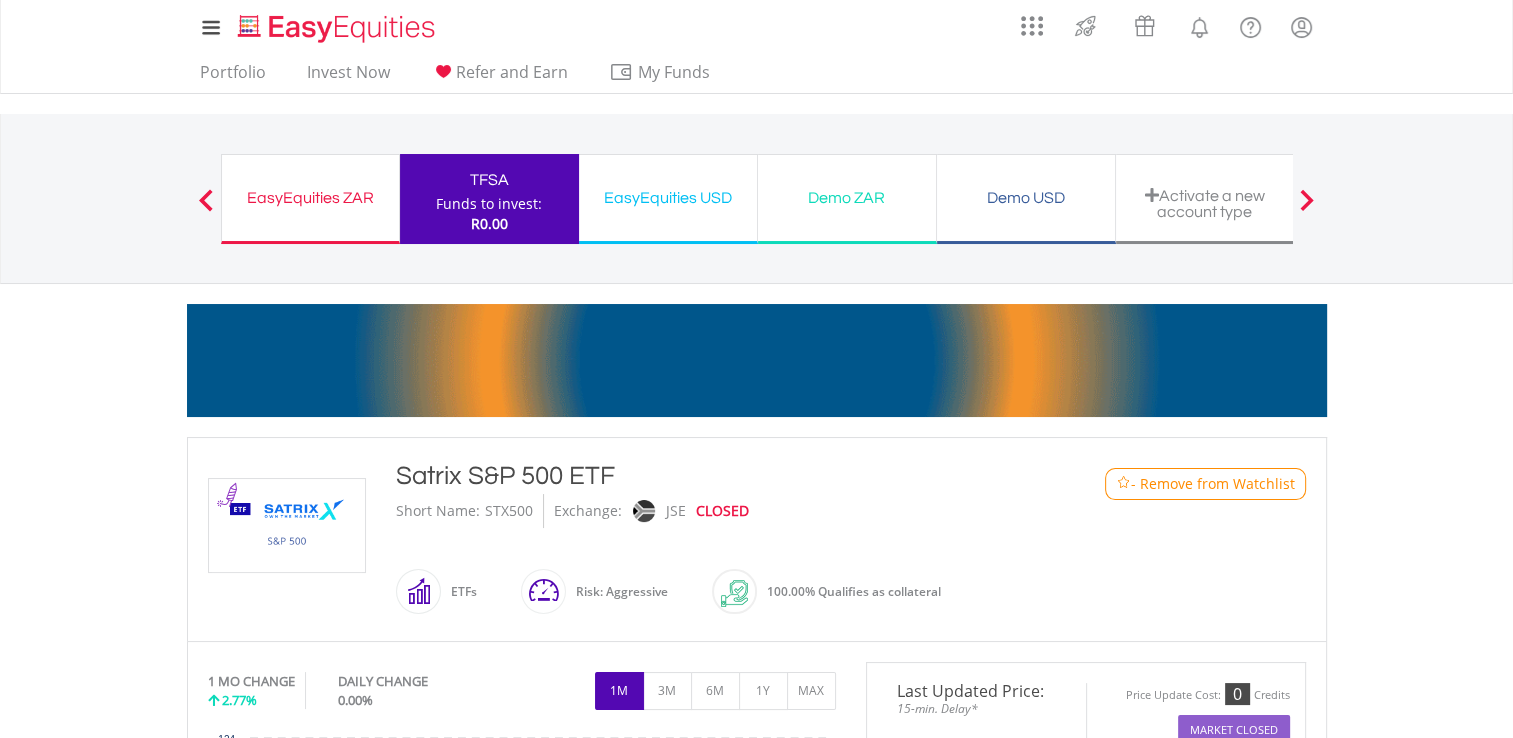 click at bounding box center (206, 200) 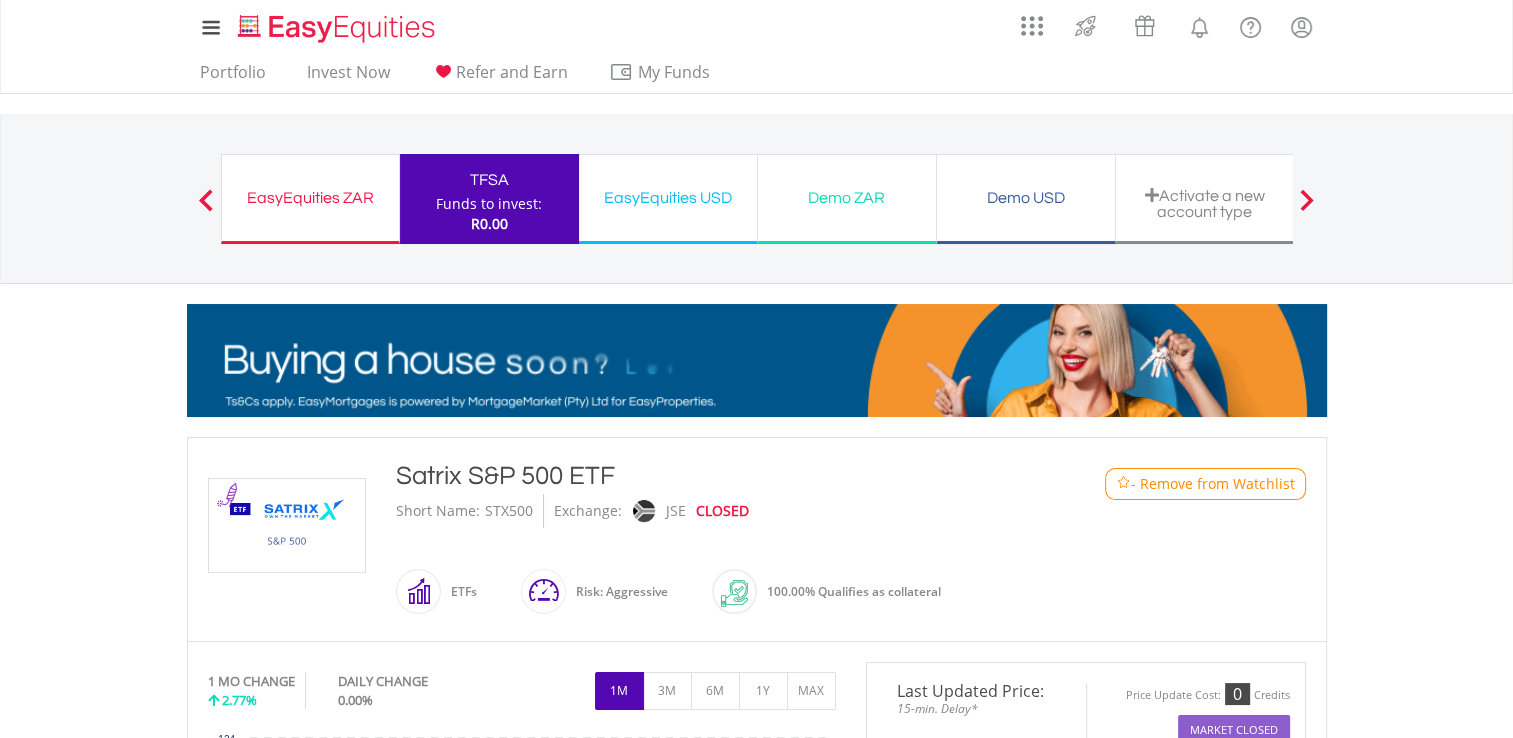 click on "R0.00" at bounding box center (489, 224) 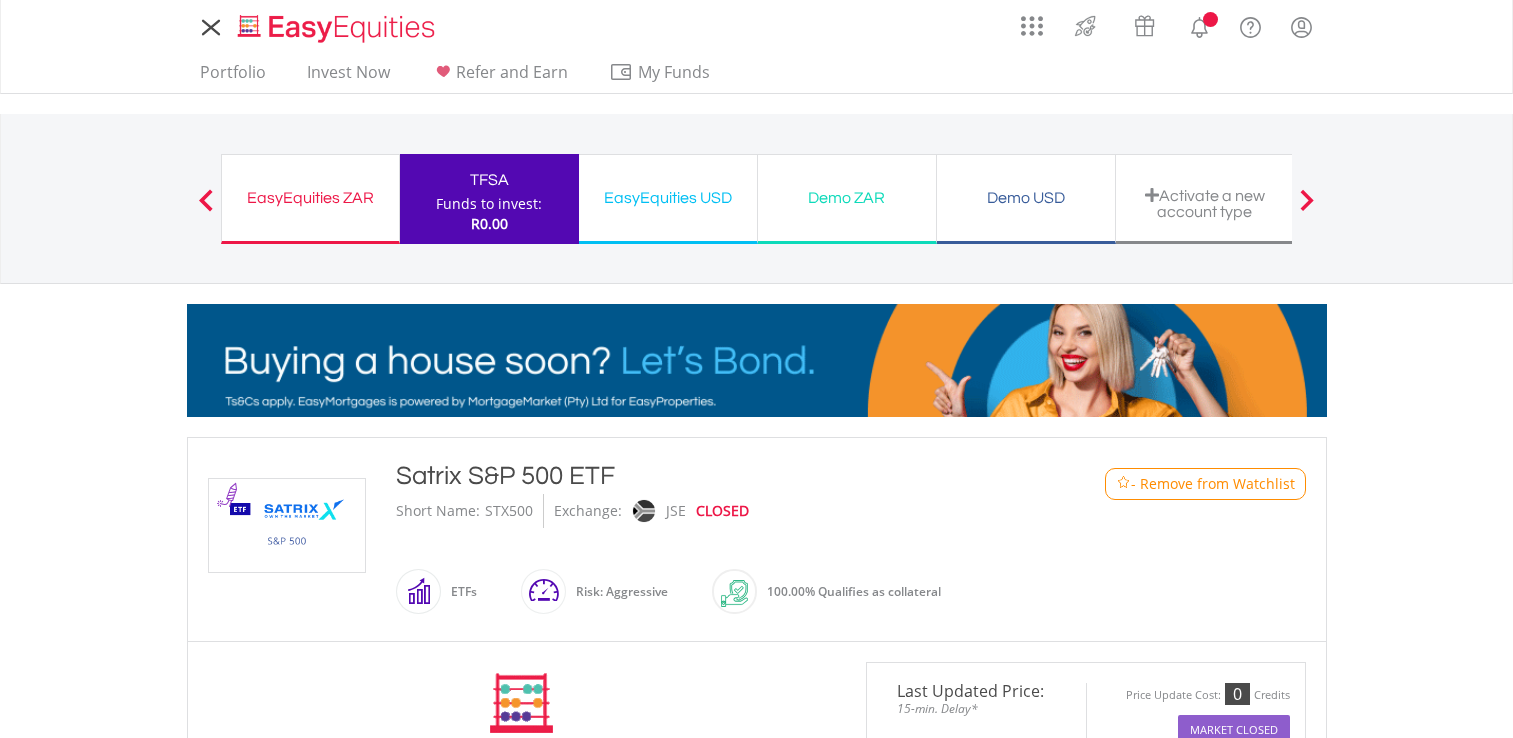 scroll, scrollTop: 0, scrollLeft: 0, axis: both 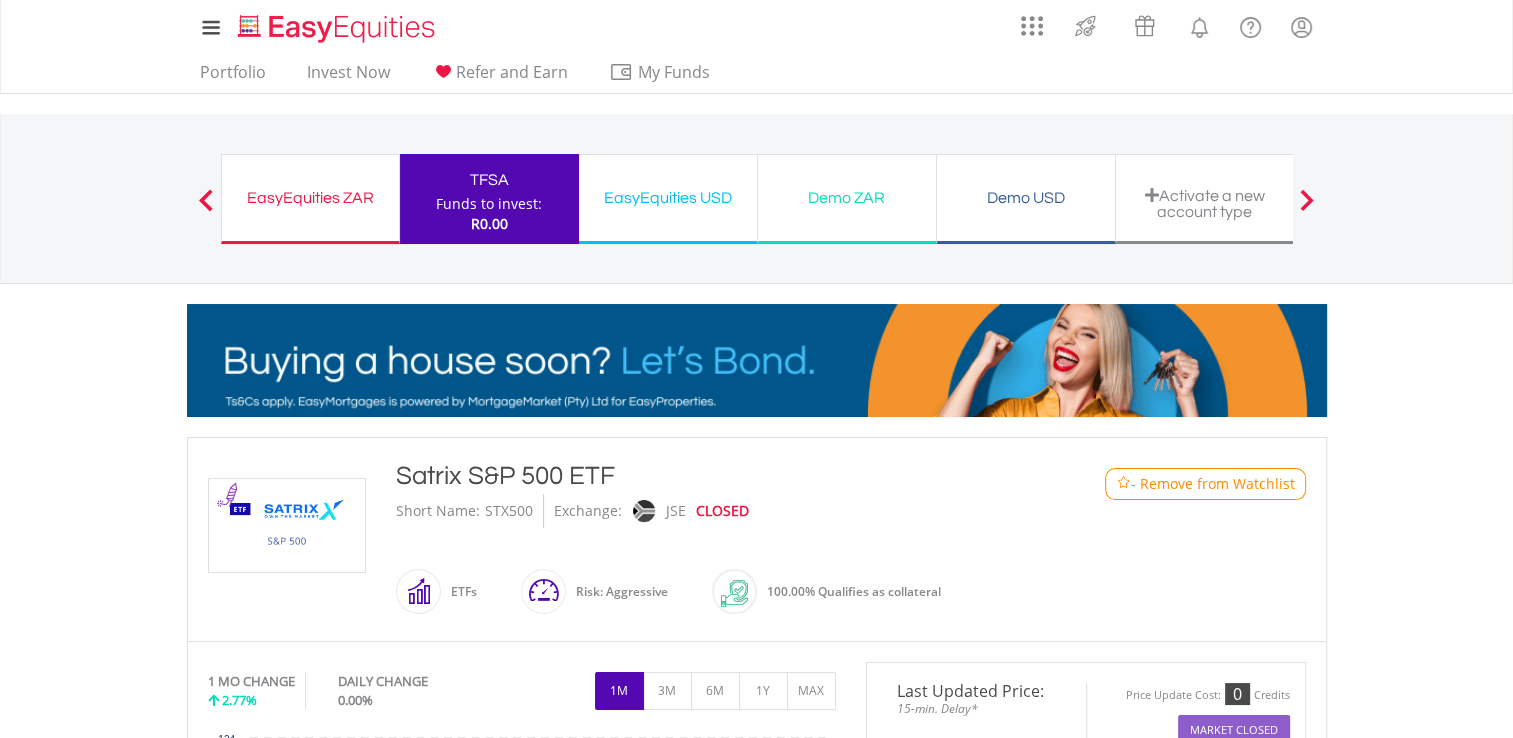 click on "EasyEquities ZAR
Funds to invest:
R0.00
TFSA
Funds to invest:
R0.00
EasyEquities USD
Funds to invest:
R0.00 Demo ZAR R0.00" at bounding box center [757, 198] 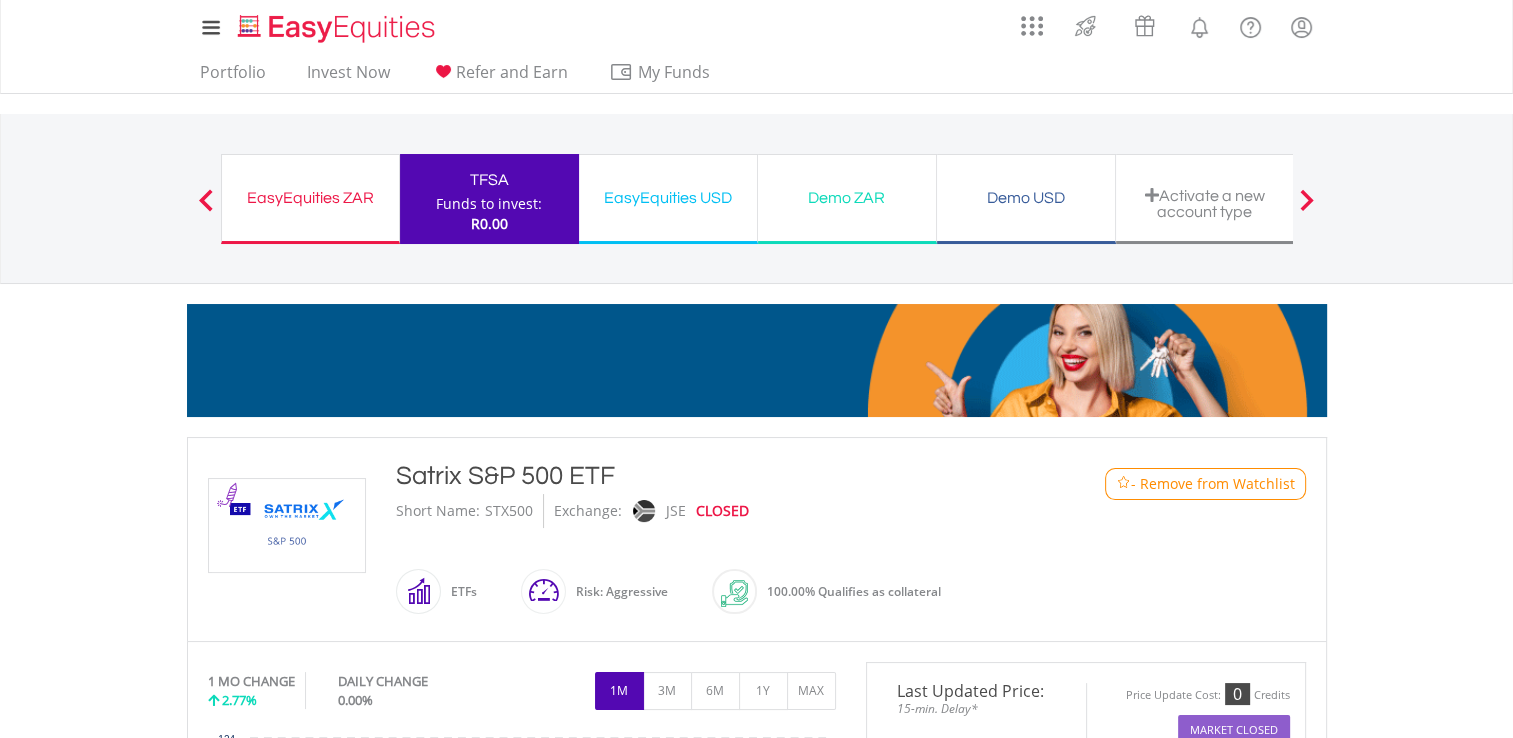 click at bounding box center (206, 200) 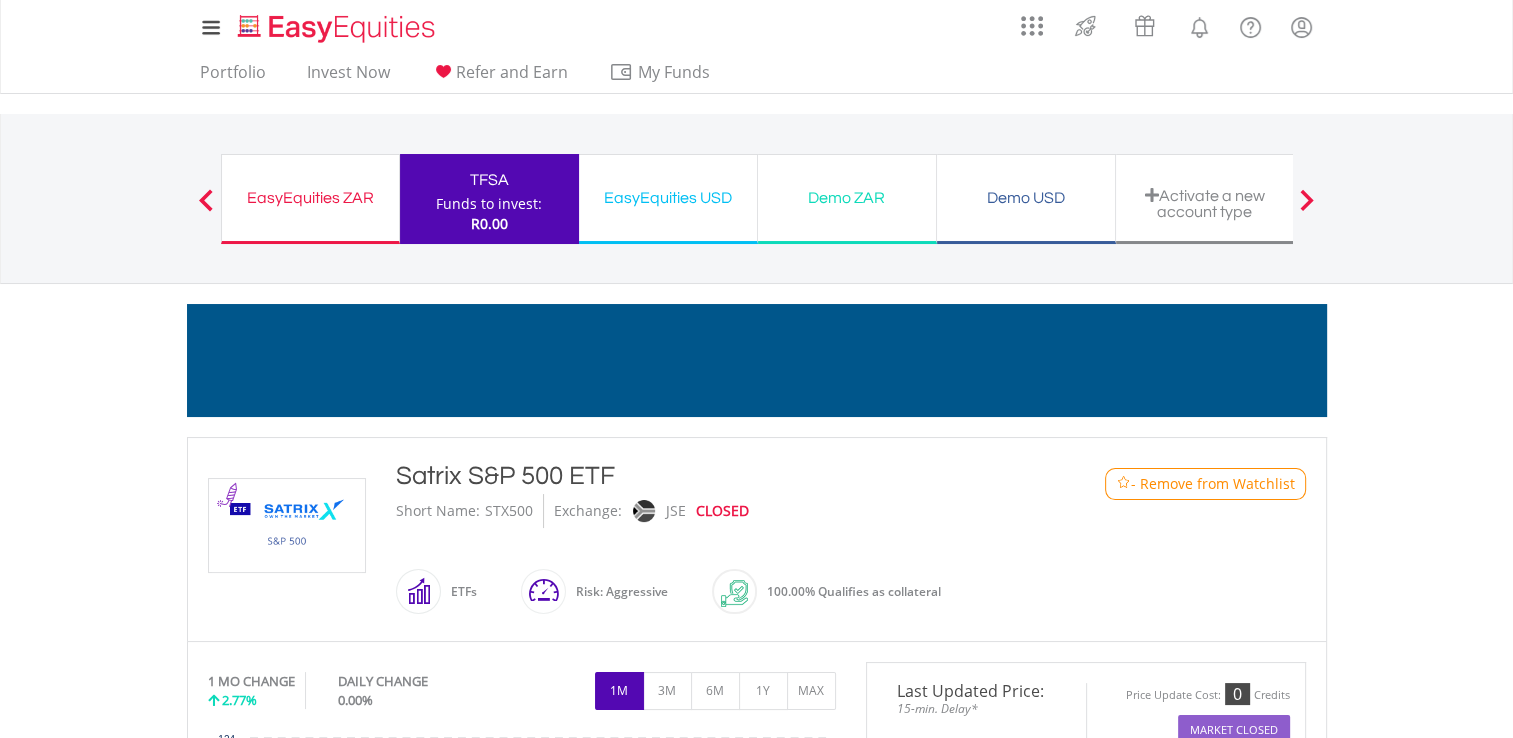 click at bounding box center [206, 199] 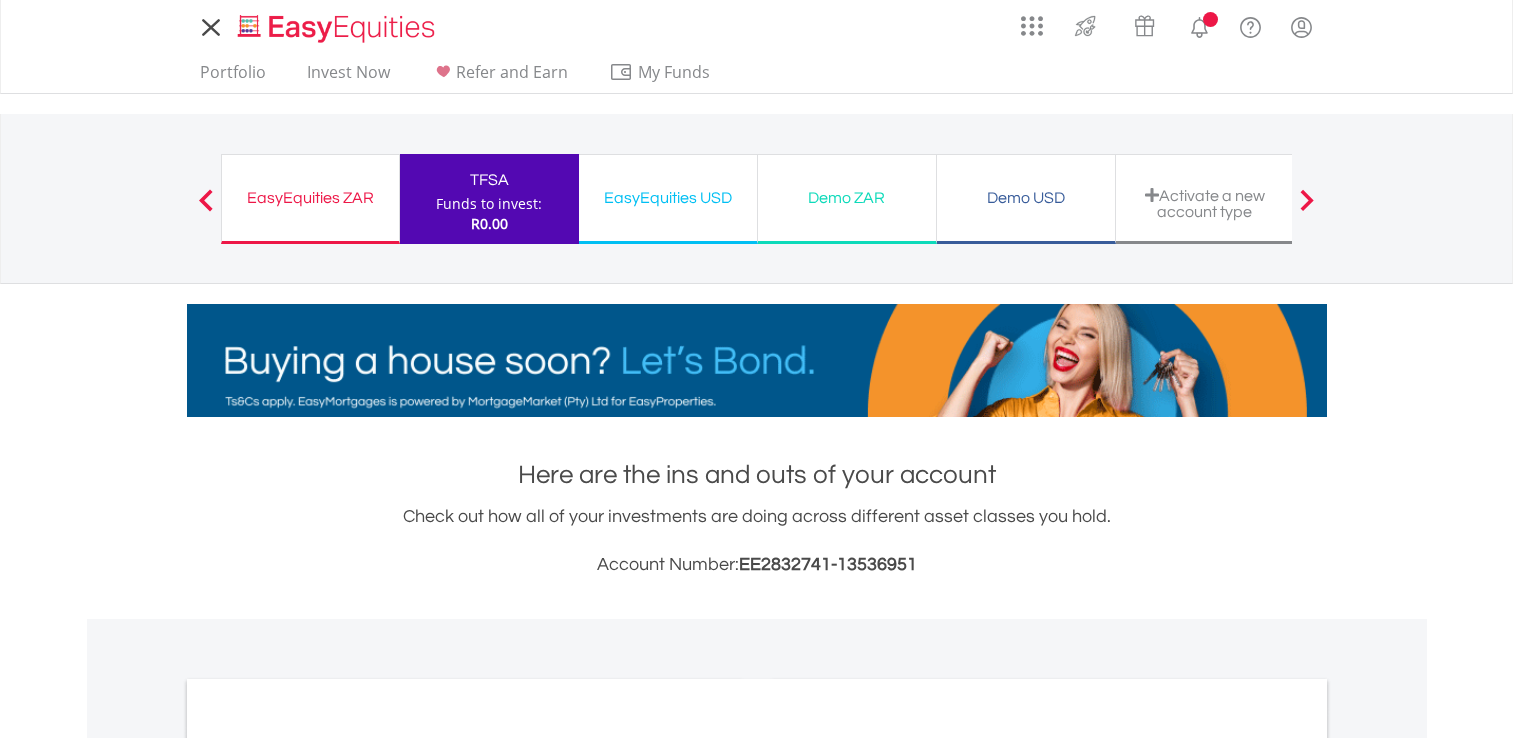 scroll, scrollTop: 460, scrollLeft: 0, axis: vertical 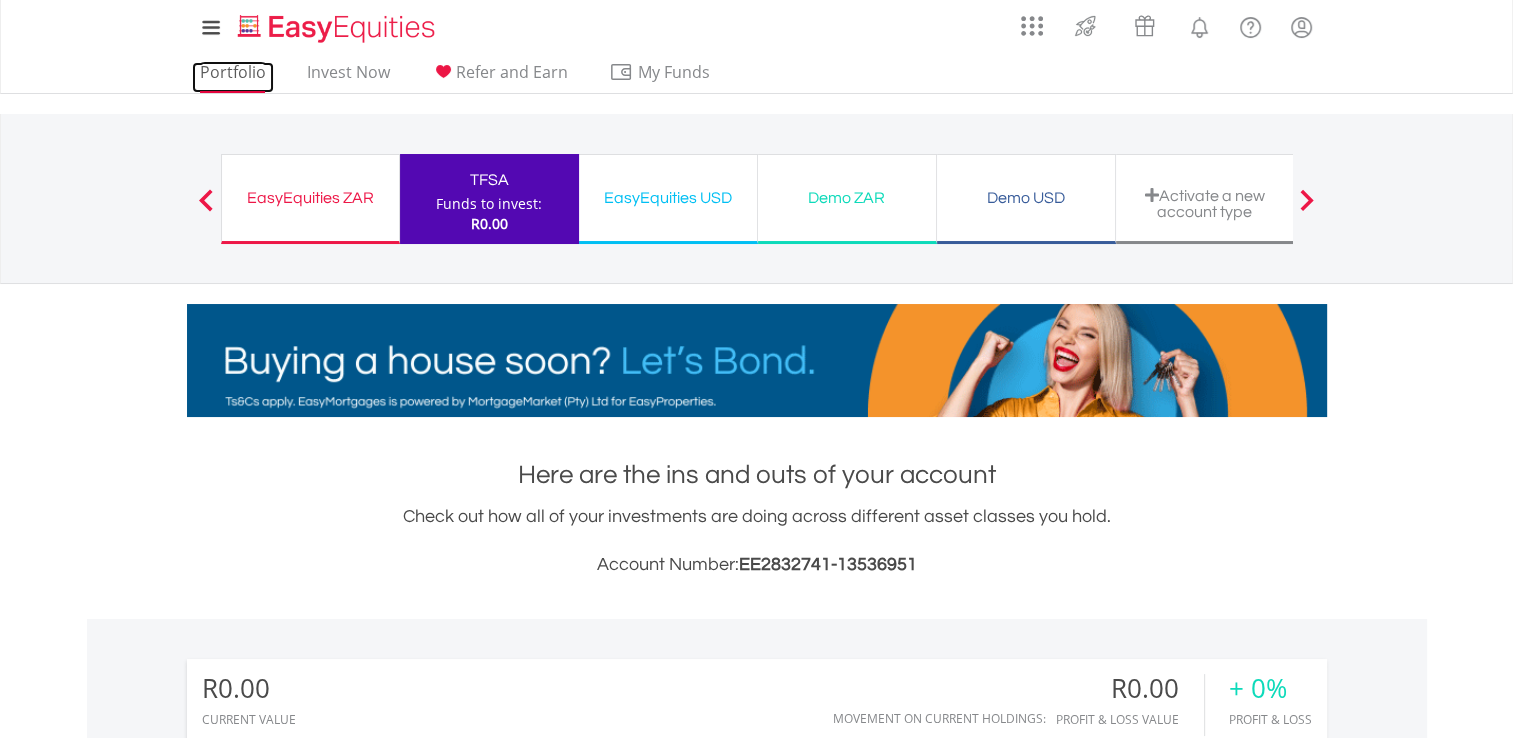 click on "Portfolio" at bounding box center [233, 77] 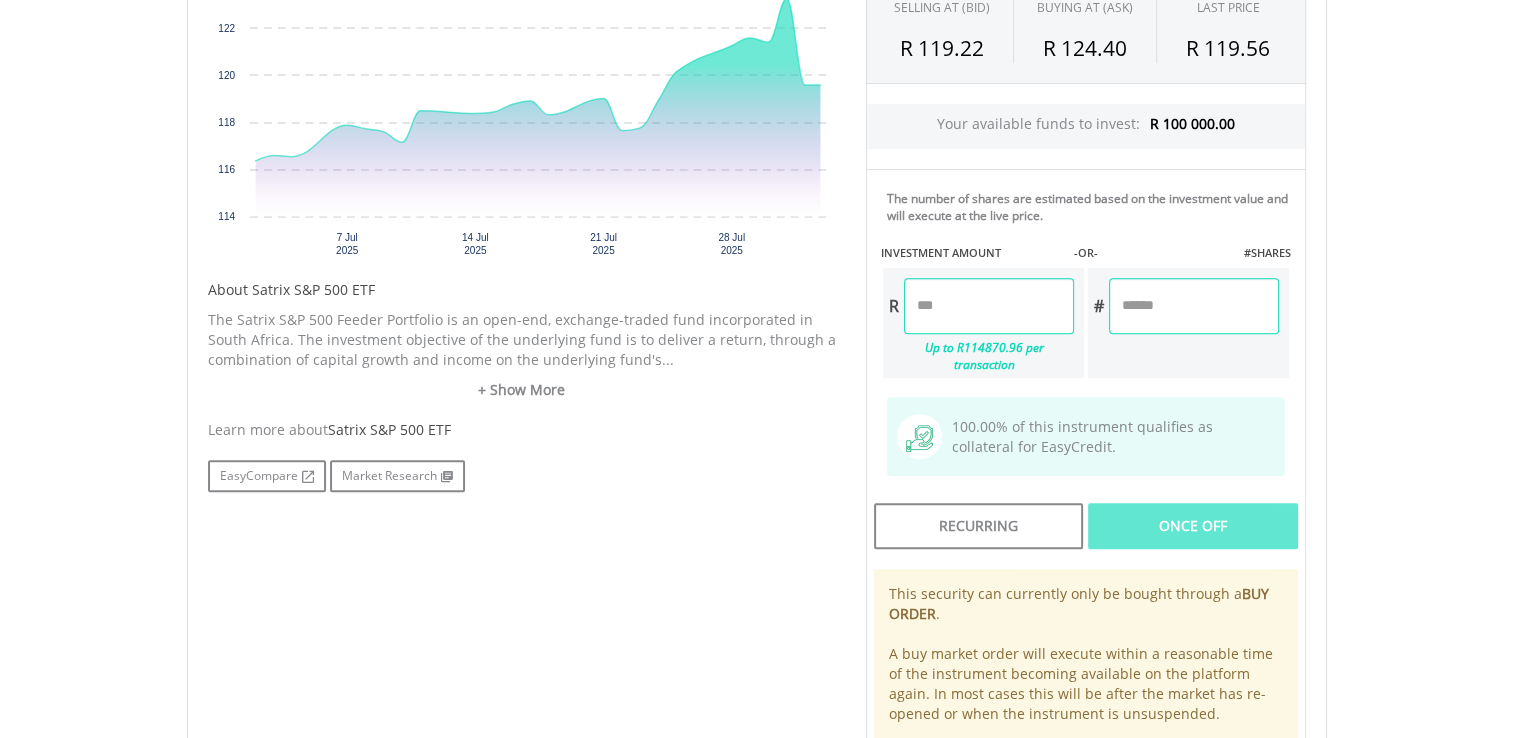 scroll, scrollTop: 800, scrollLeft: 0, axis: vertical 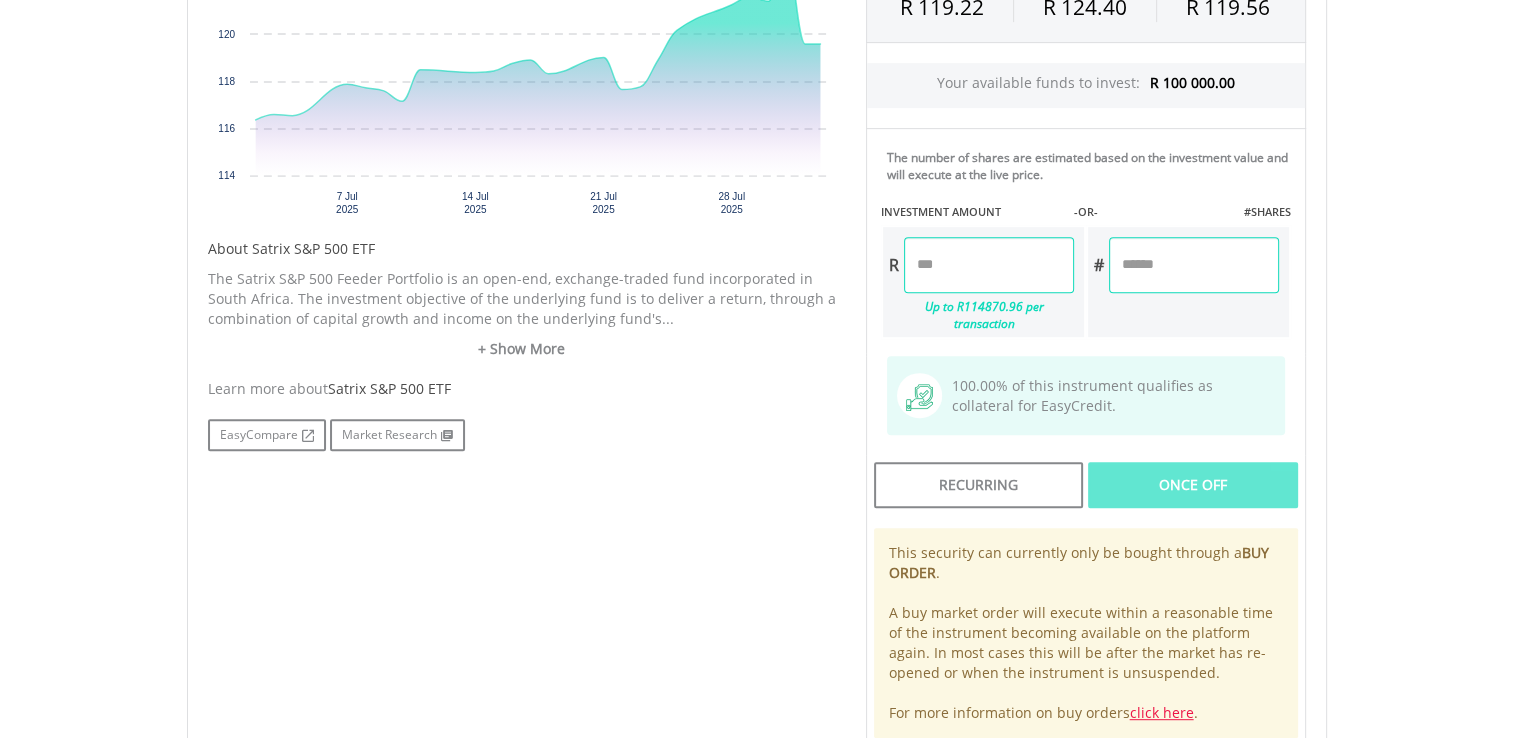 click at bounding box center (989, 265) 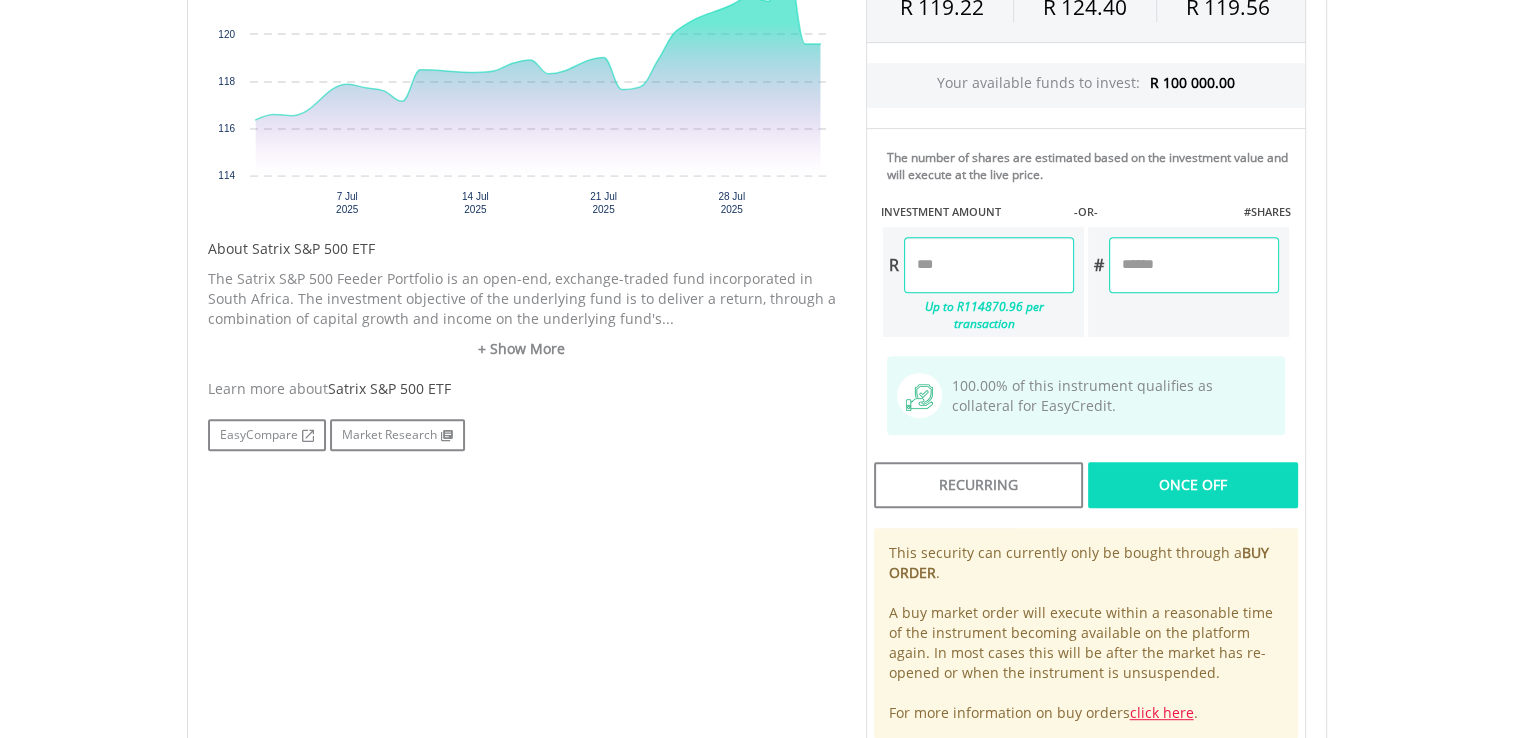 type on "******" 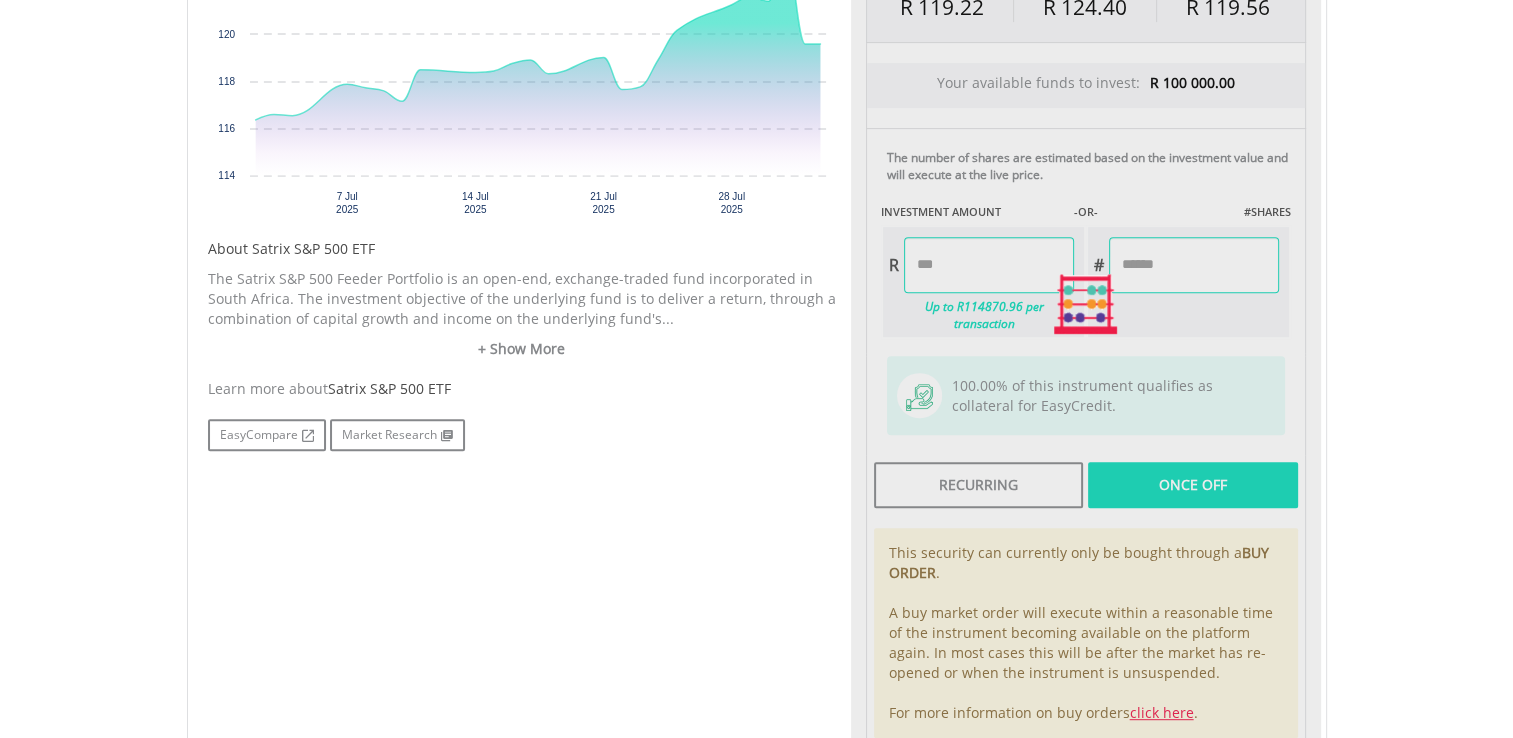 click on "Last Updated Price:
15-min. Delay*
SELLING AT (BID)
BUYING AT                     (ASK)
LAST PRICE
R 119.22
R 124.40
R 119.56
Your available funds to invest:  R 100 000.00
-OR- R ****** #
****** ." at bounding box center (1086, 304) 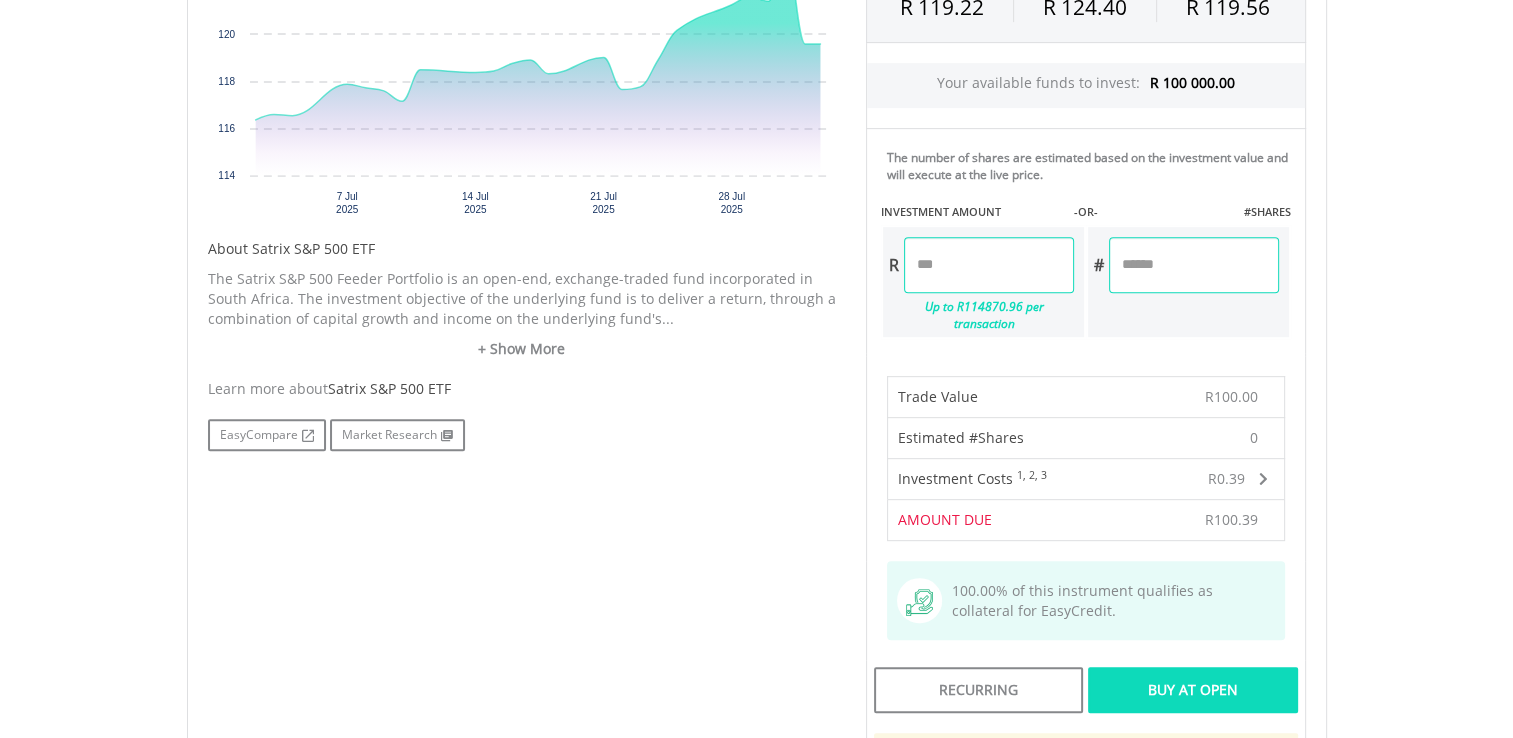 click on "******" at bounding box center [989, 265] 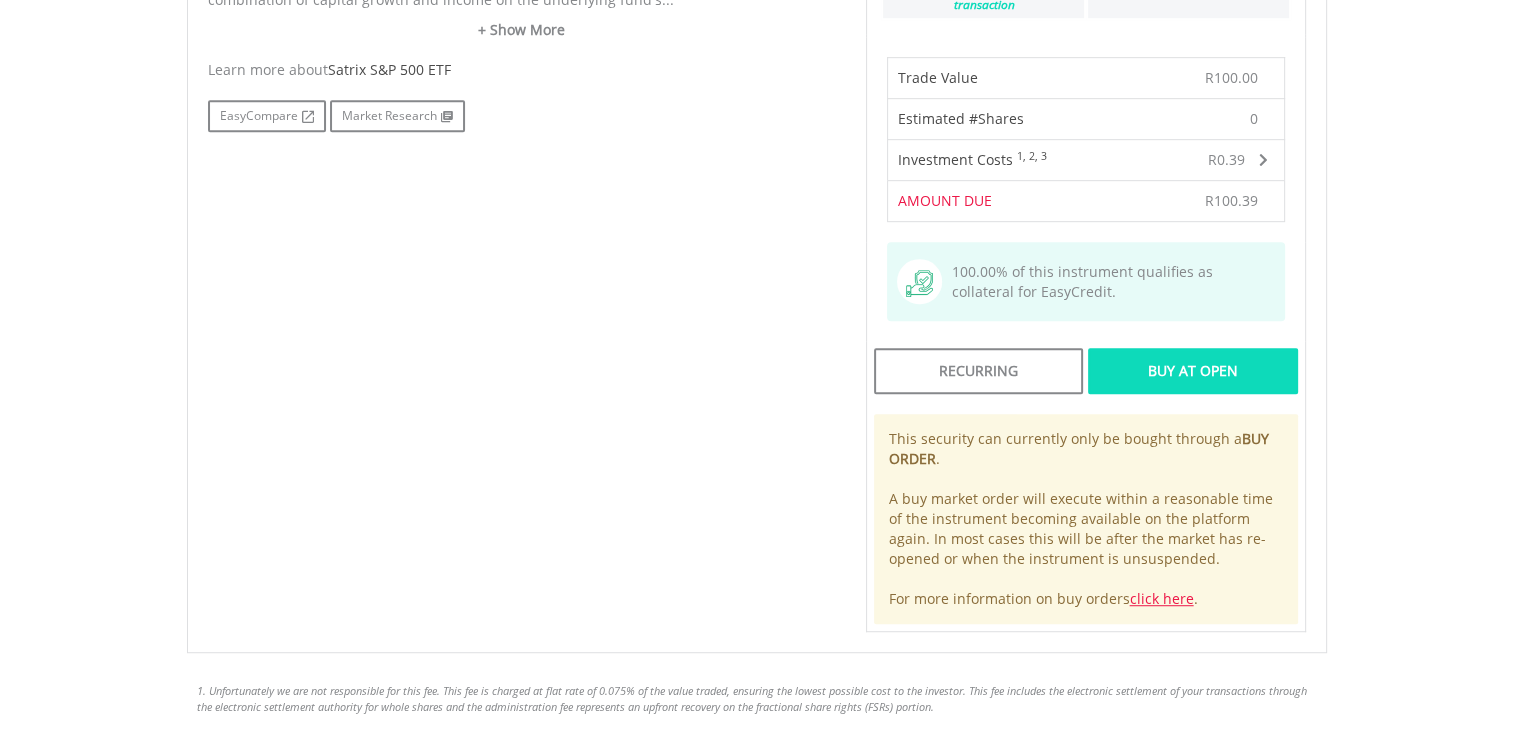 scroll, scrollTop: 1120, scrollLeft: 0, axis: vertical 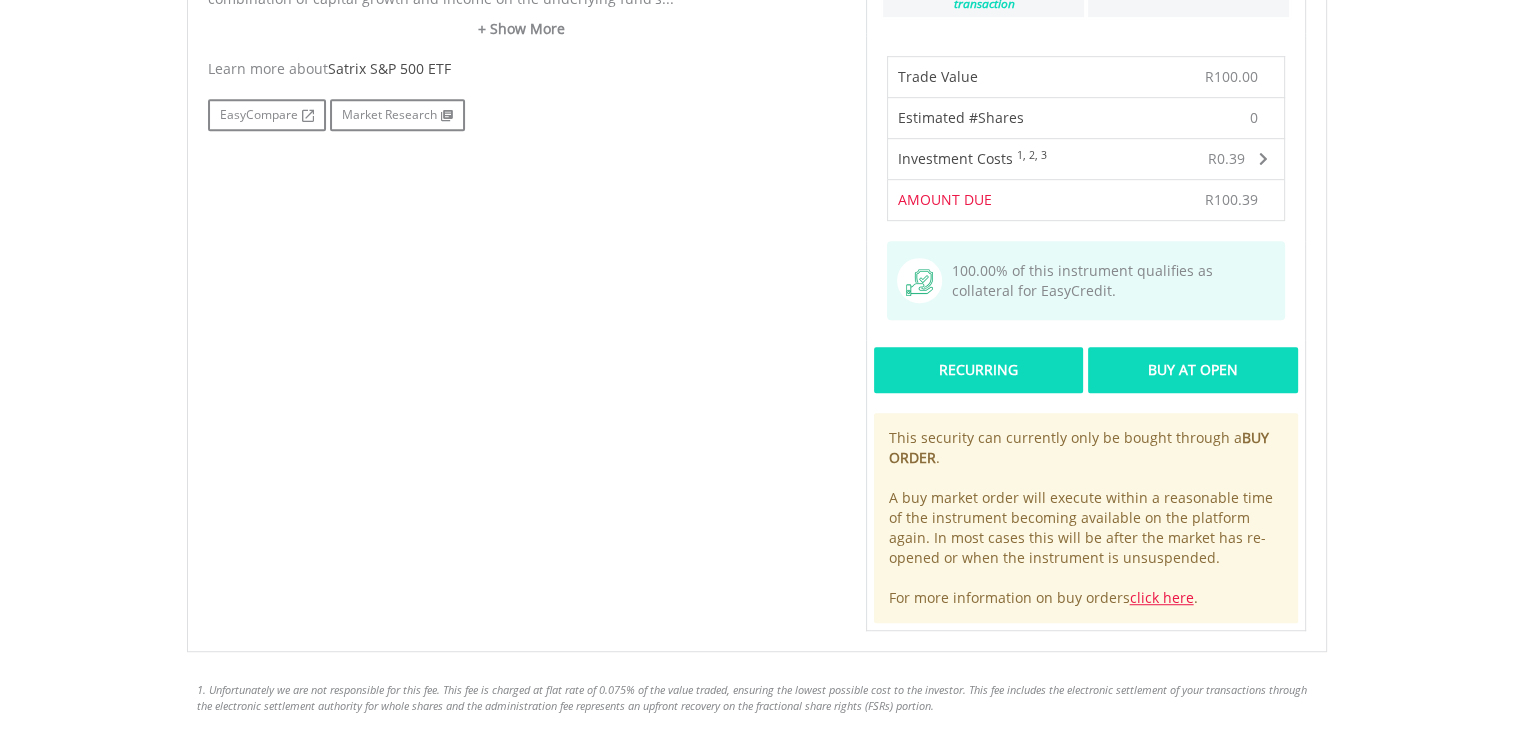 type on "******" 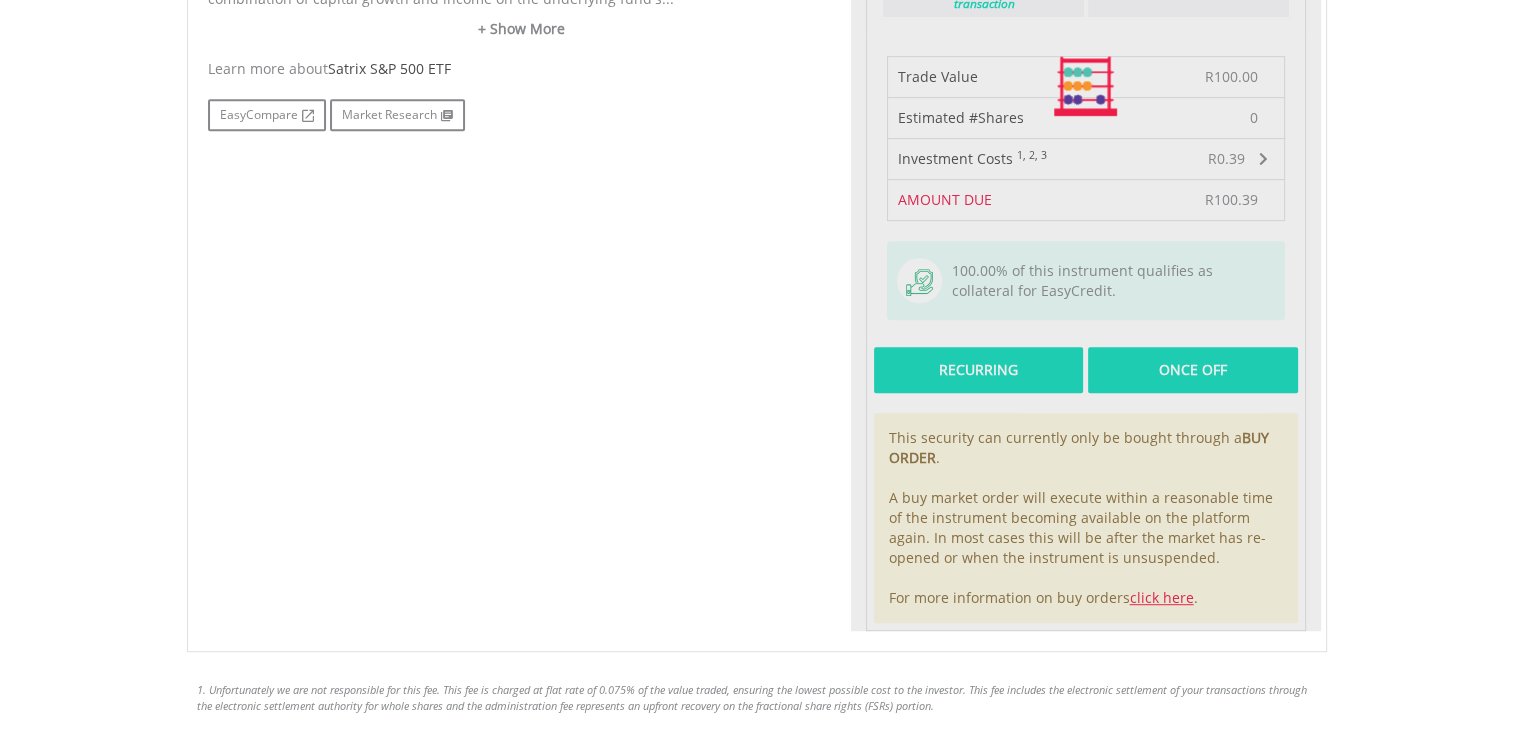 type on "******" 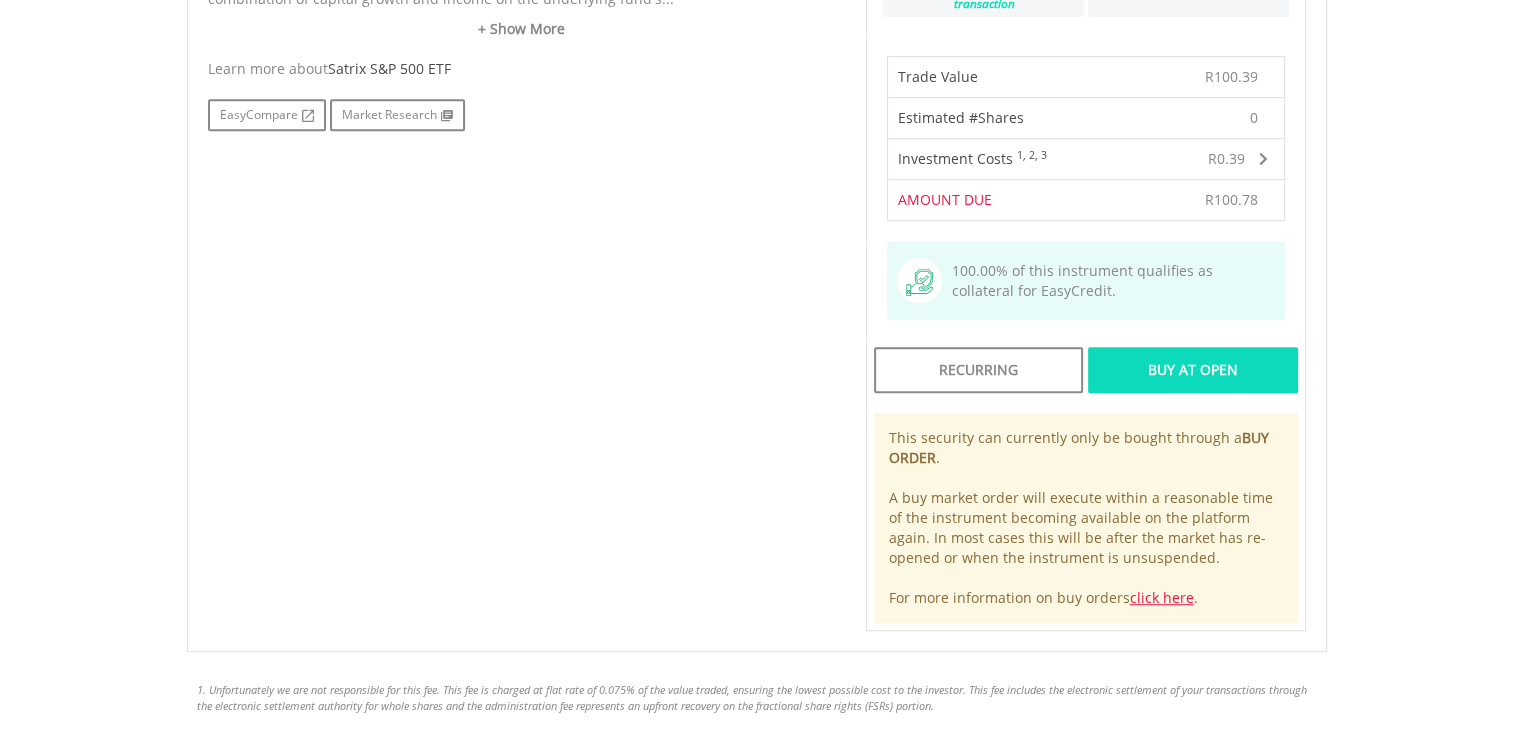 click on "Buy At Open" at bounding box center [1192, 370] 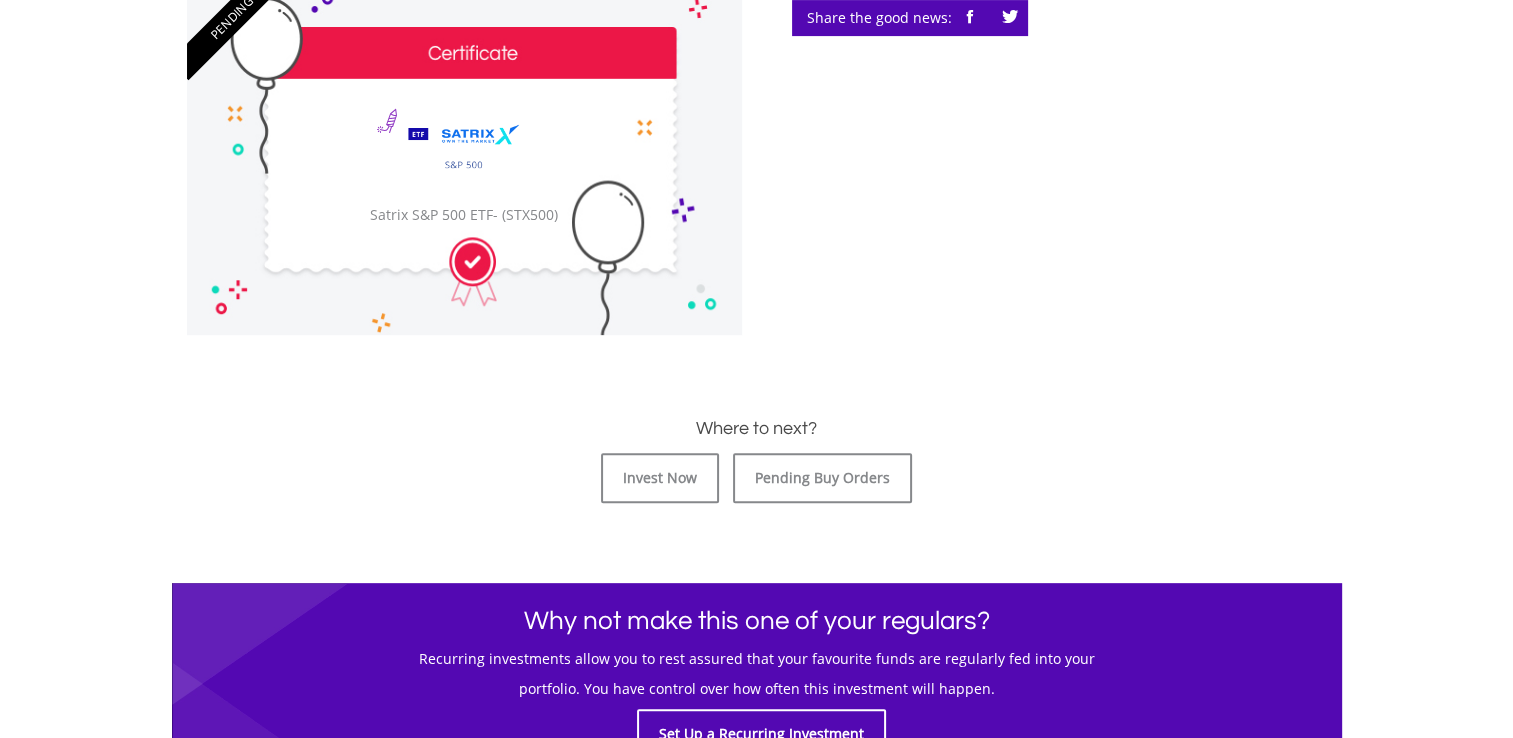 scroll, scrollTop: 640, scrollLeft: 0, axis: vertical 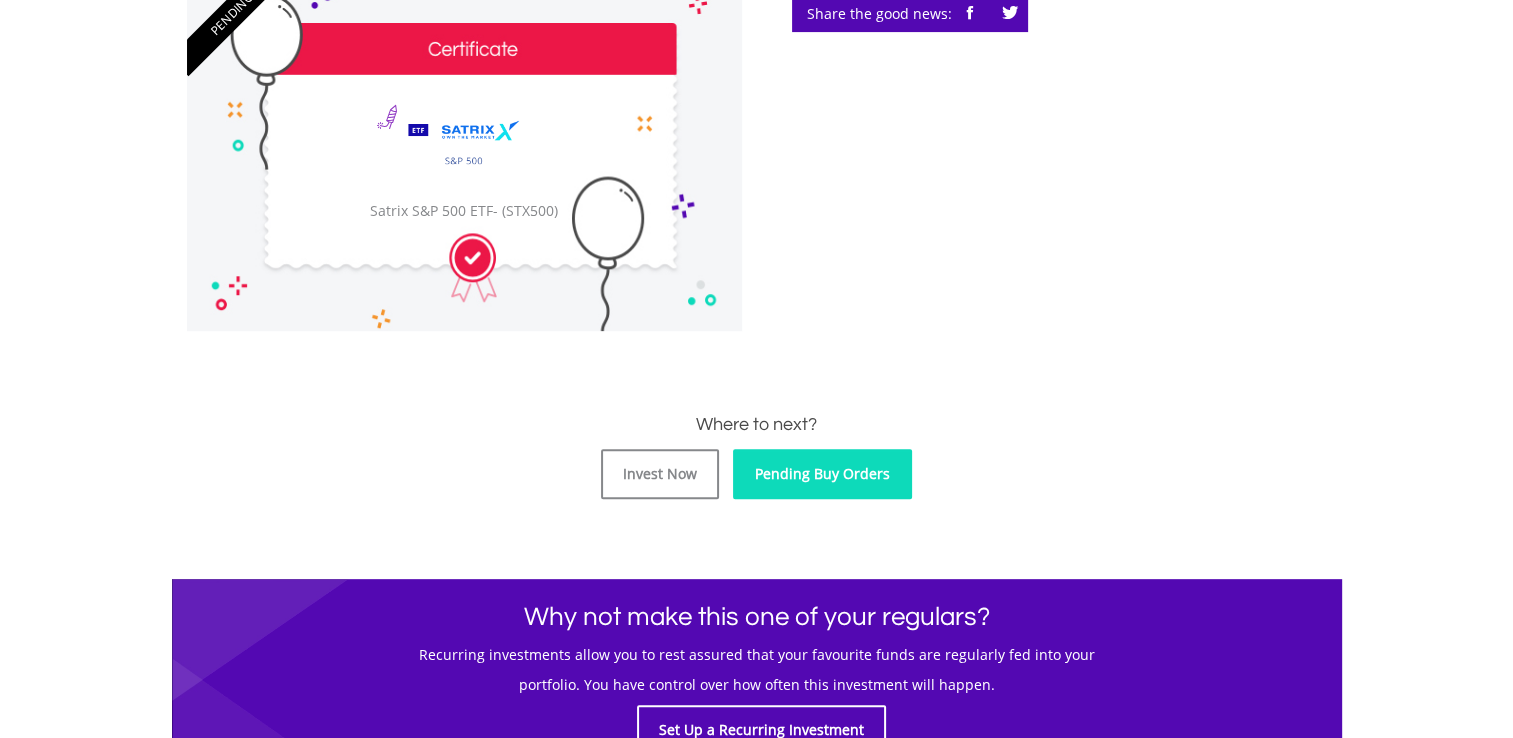 click on "Pending Buy Orders" at bounding box center [822, 474] 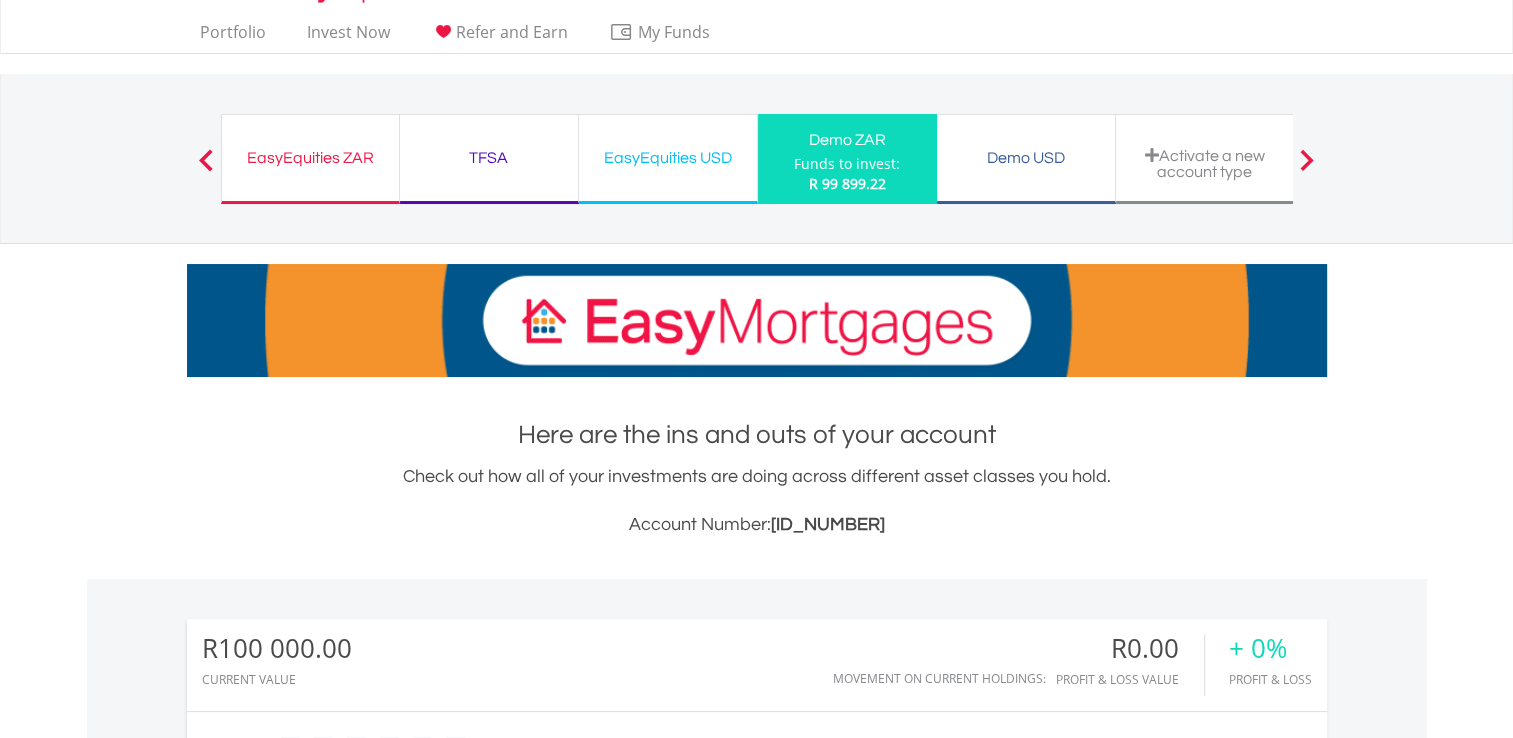 scroll, scrollTop: 1240, scrollLeft: 0, axis: vertical 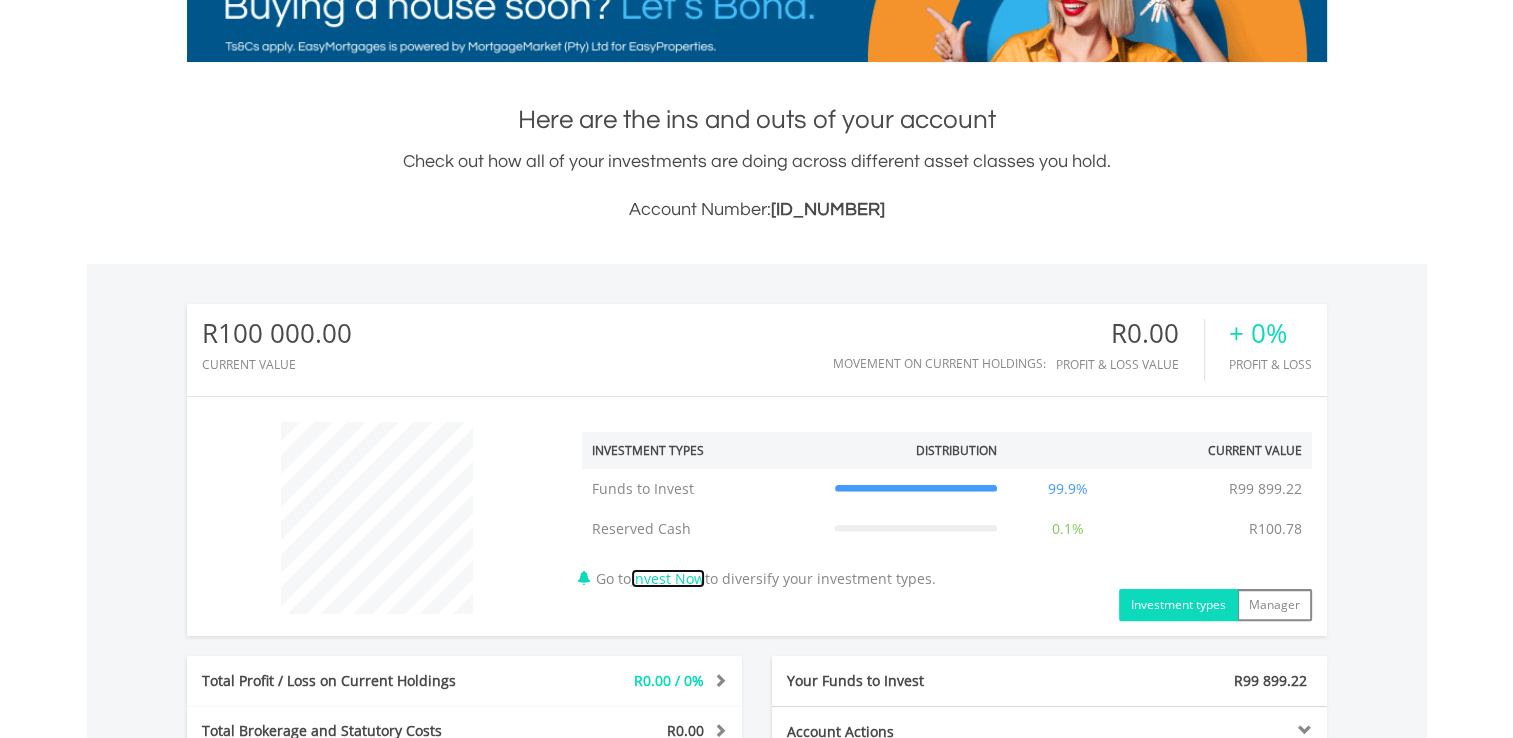 click on "Invest Now" at bounding box center [668, 578] 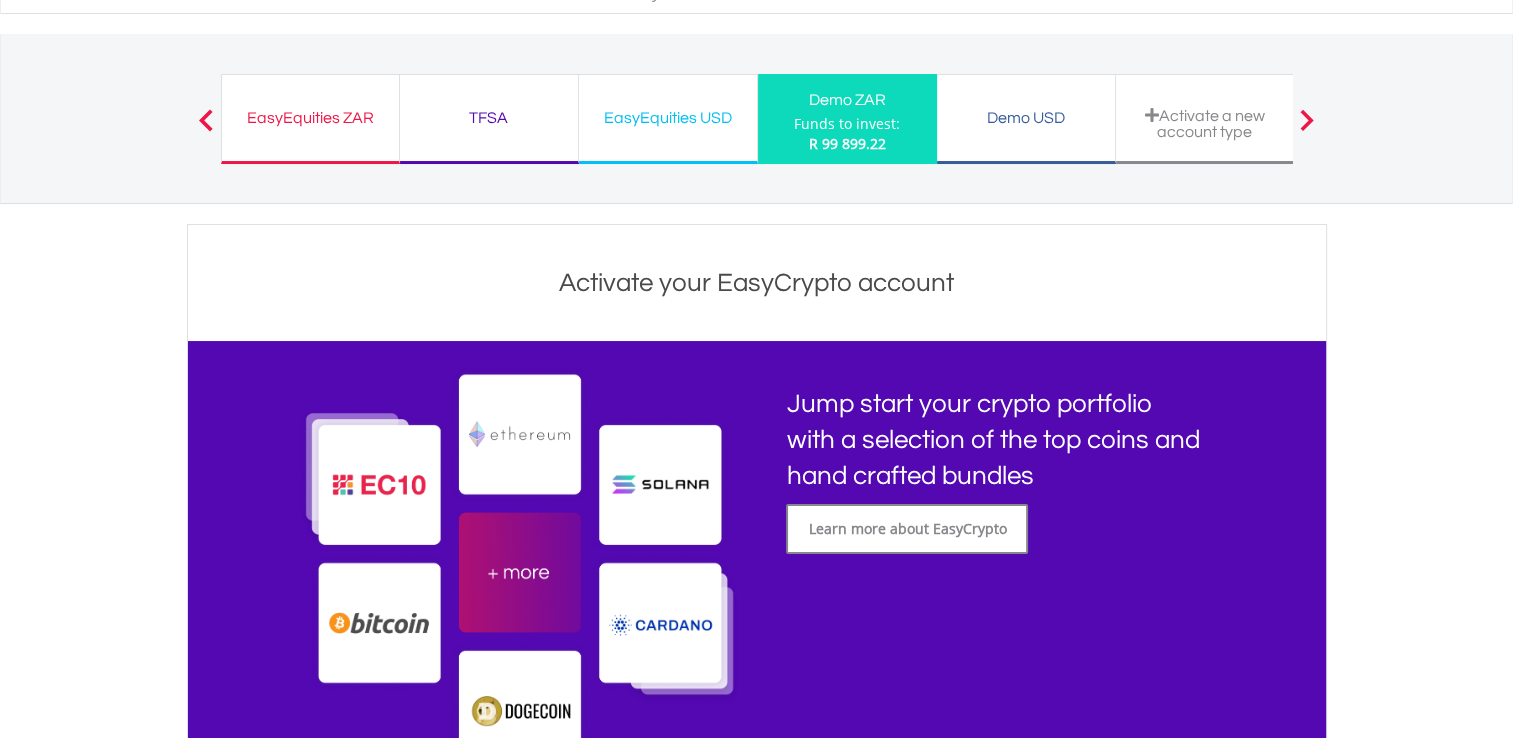 scroll, scrollTop: 0, scrollLeft: 0, axis: both 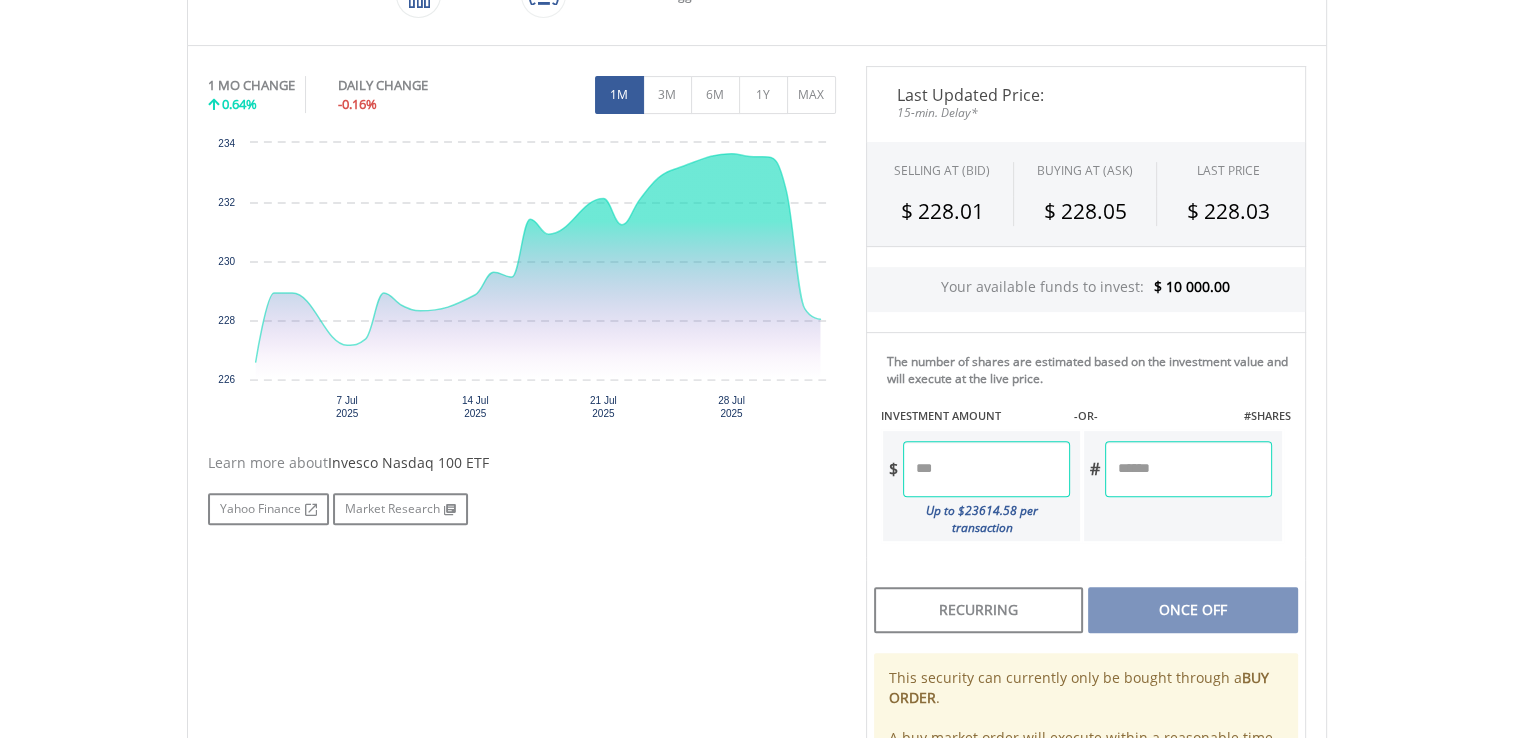 click at bounding box center (986, 469) 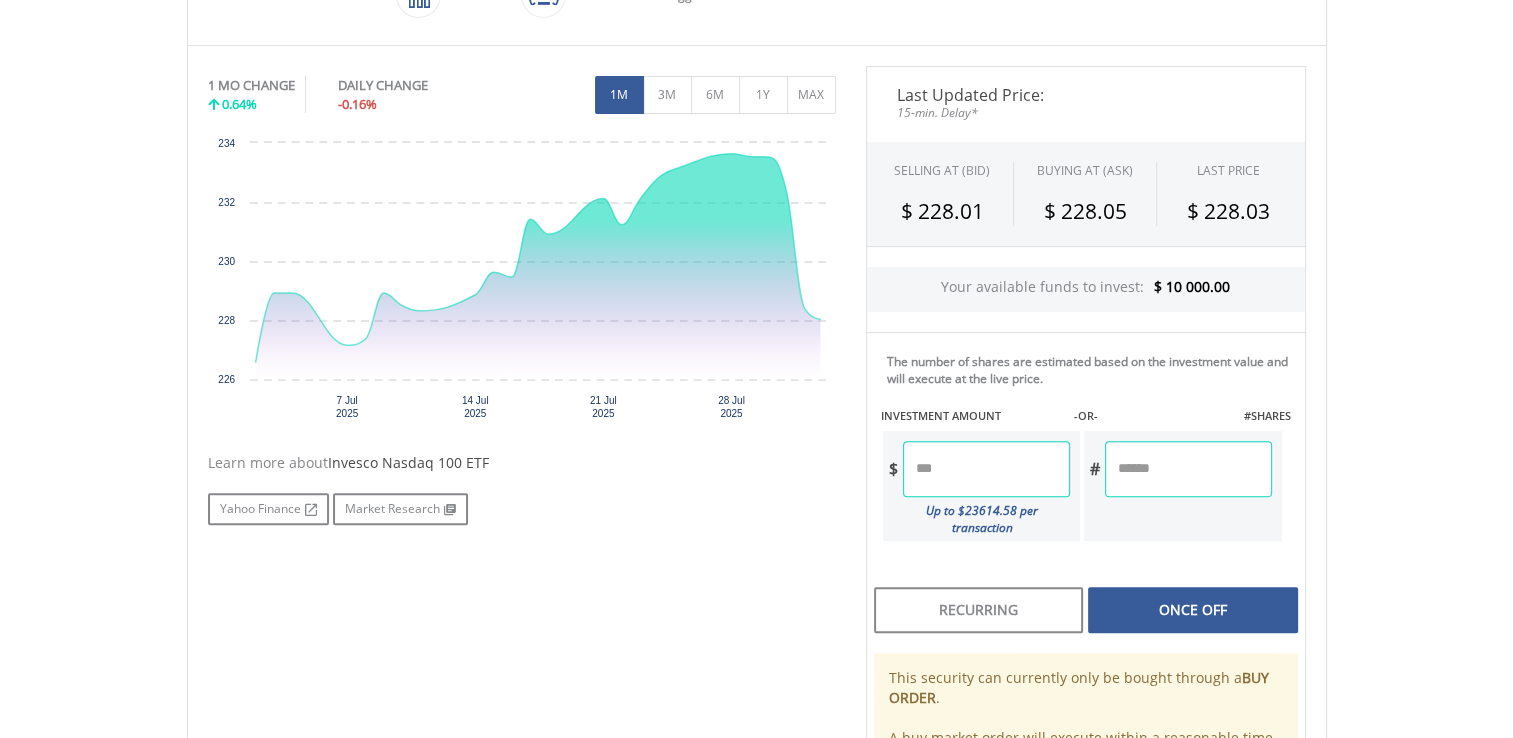 type on "***" 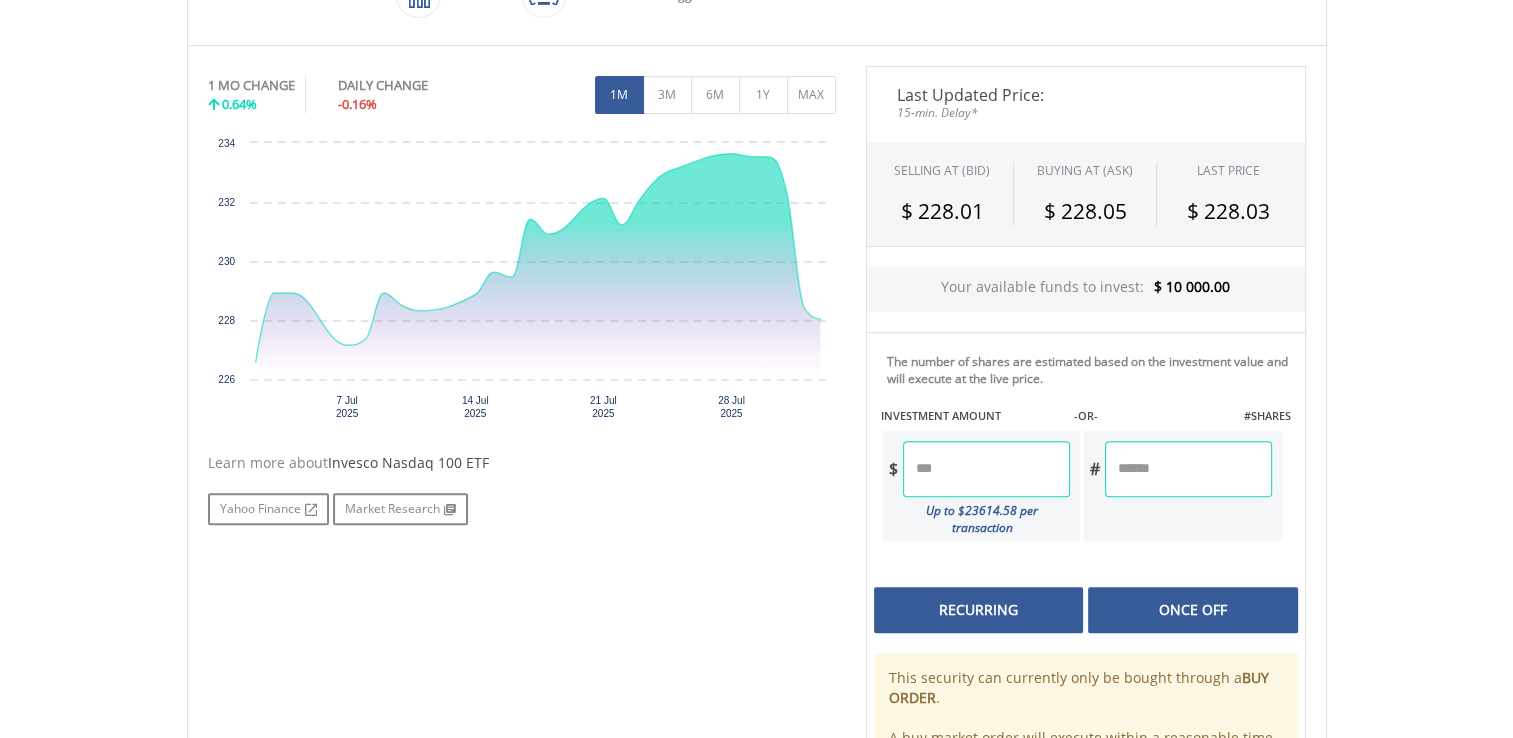 type on "******" 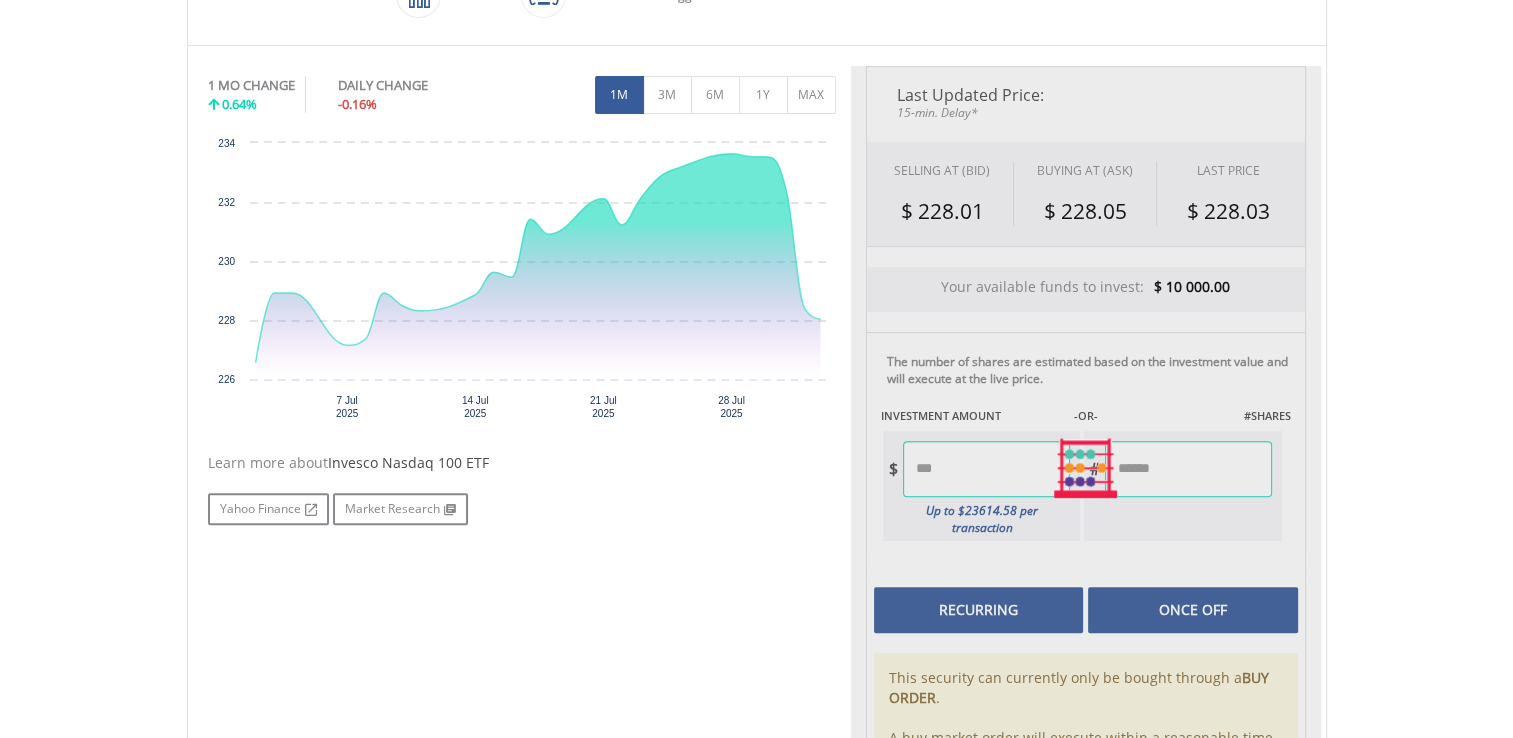 type on "******" 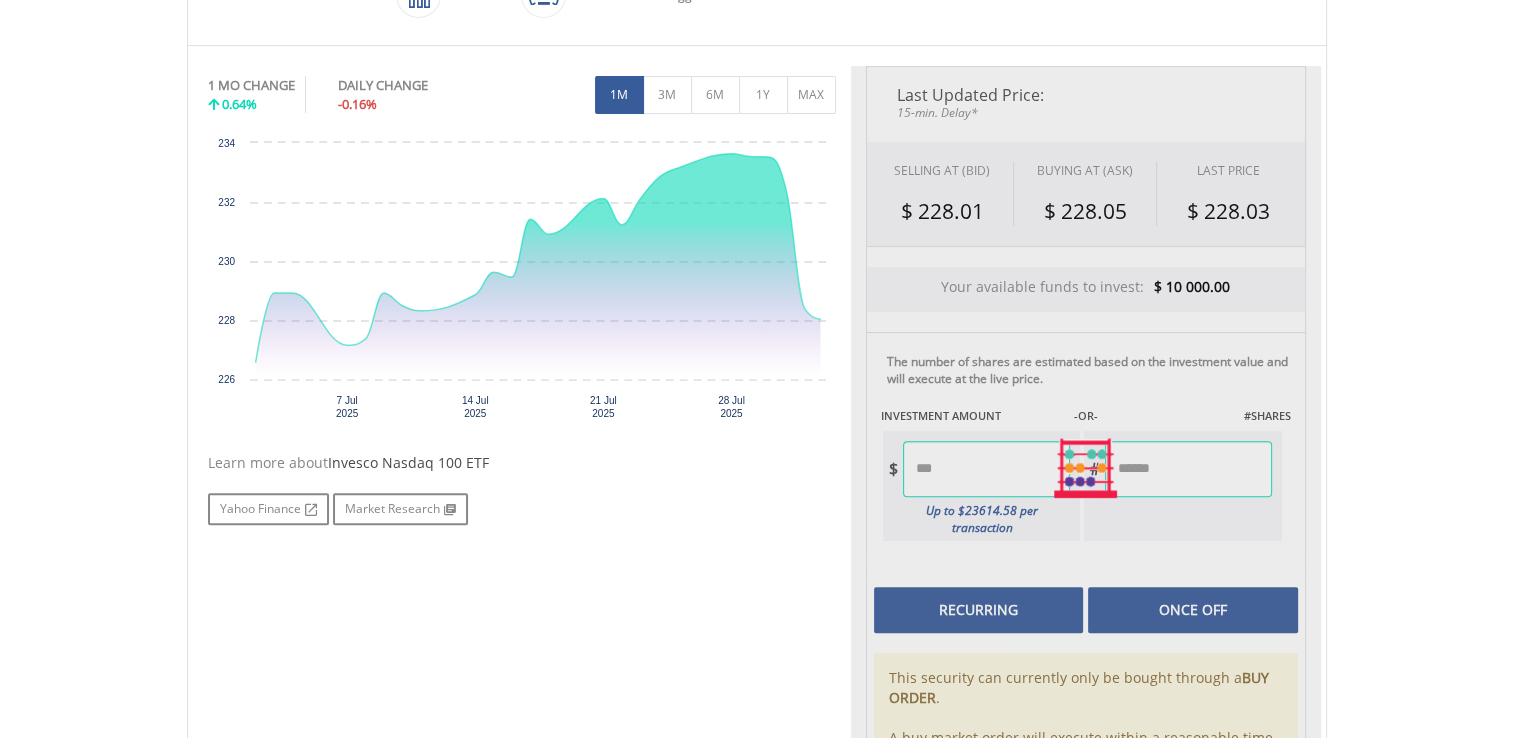 click on "Last Updated Price:
15-min. Delay*
SELLING AT (BID)
BUYING AT                     (ASK)
LAST PRICE
$ 228.01
$ 228.05
$ 228.03
Your available funds to invest:  $ 10 000.00
-OR- $ ****** #
****** ." at bounding box center (1086, 468) 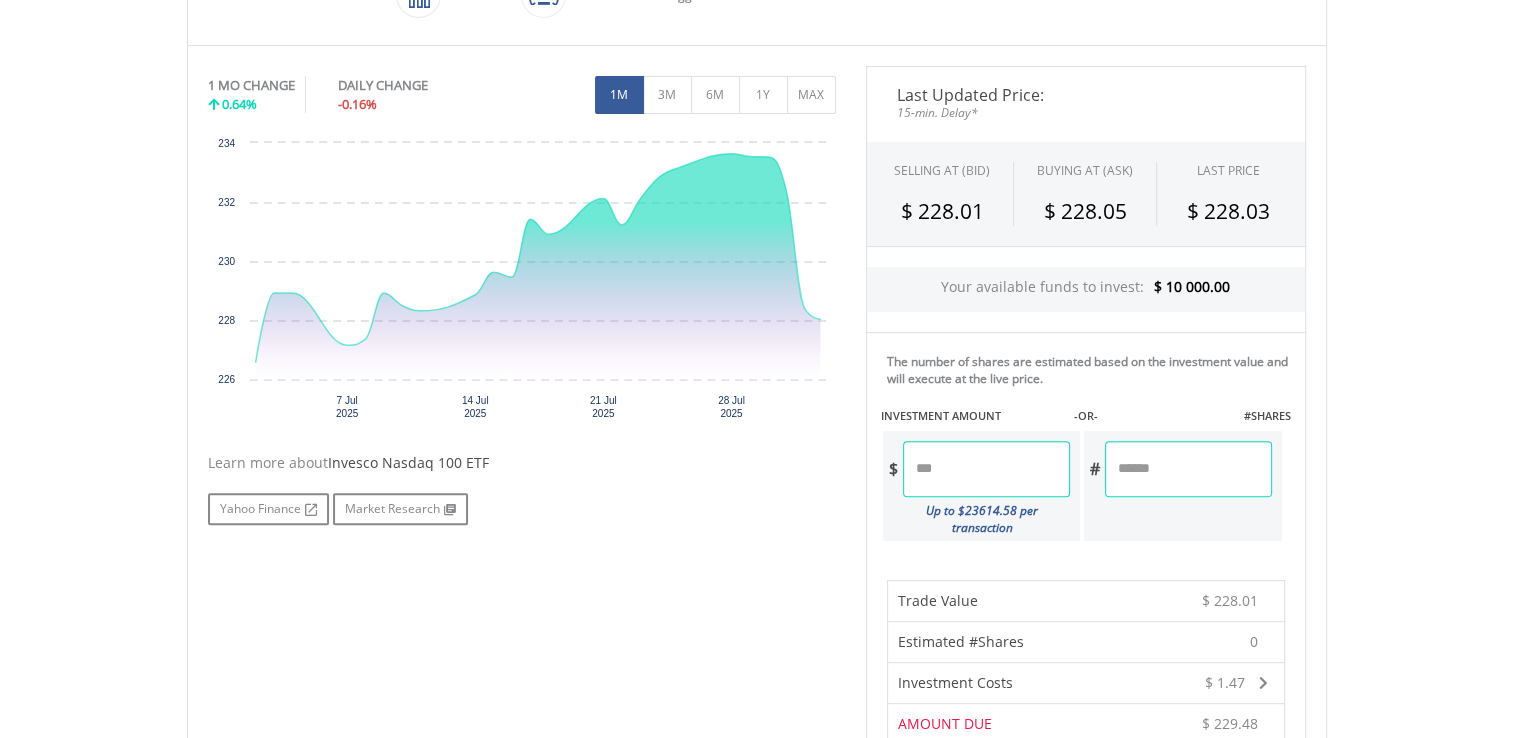 click on "******" at bounding box center [986, 469] 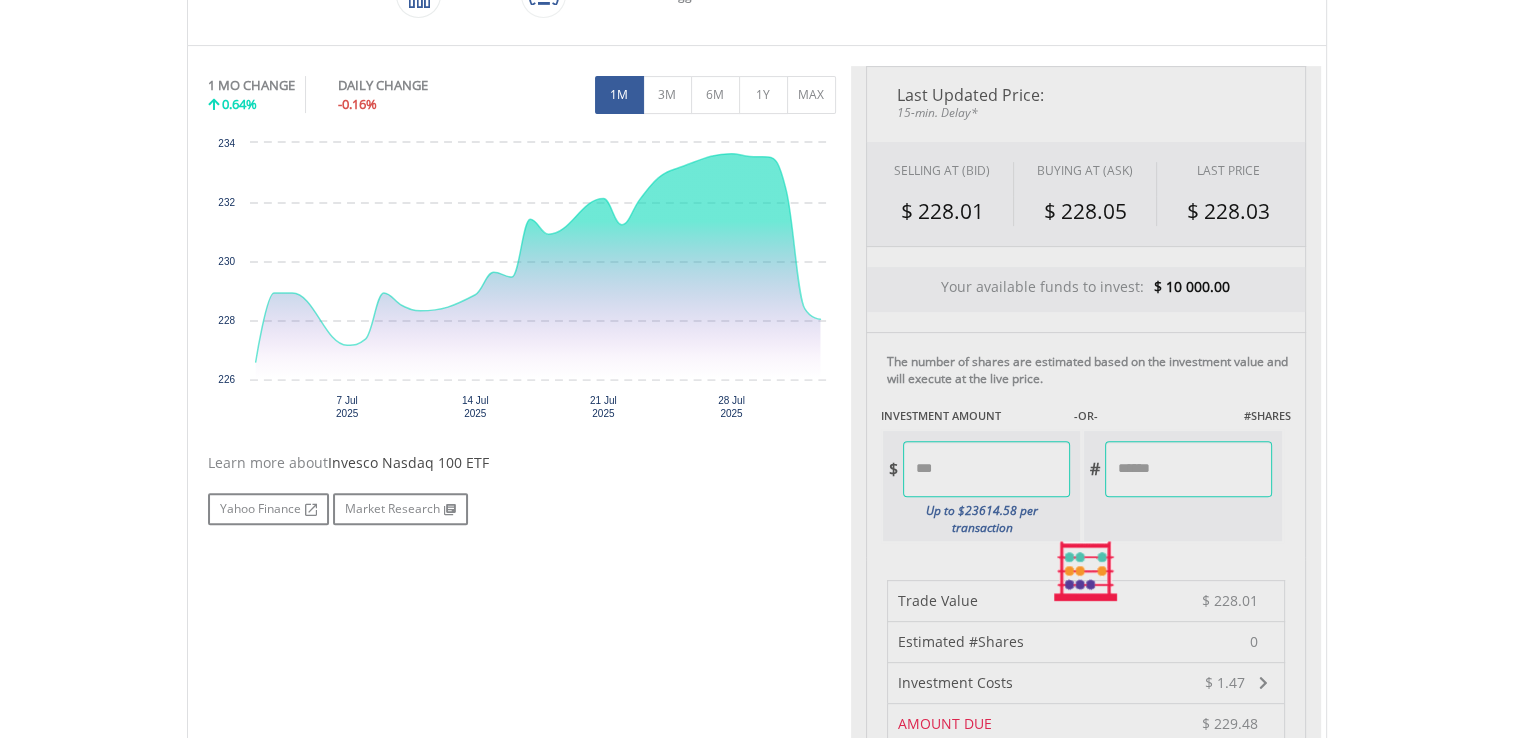 type on "******" 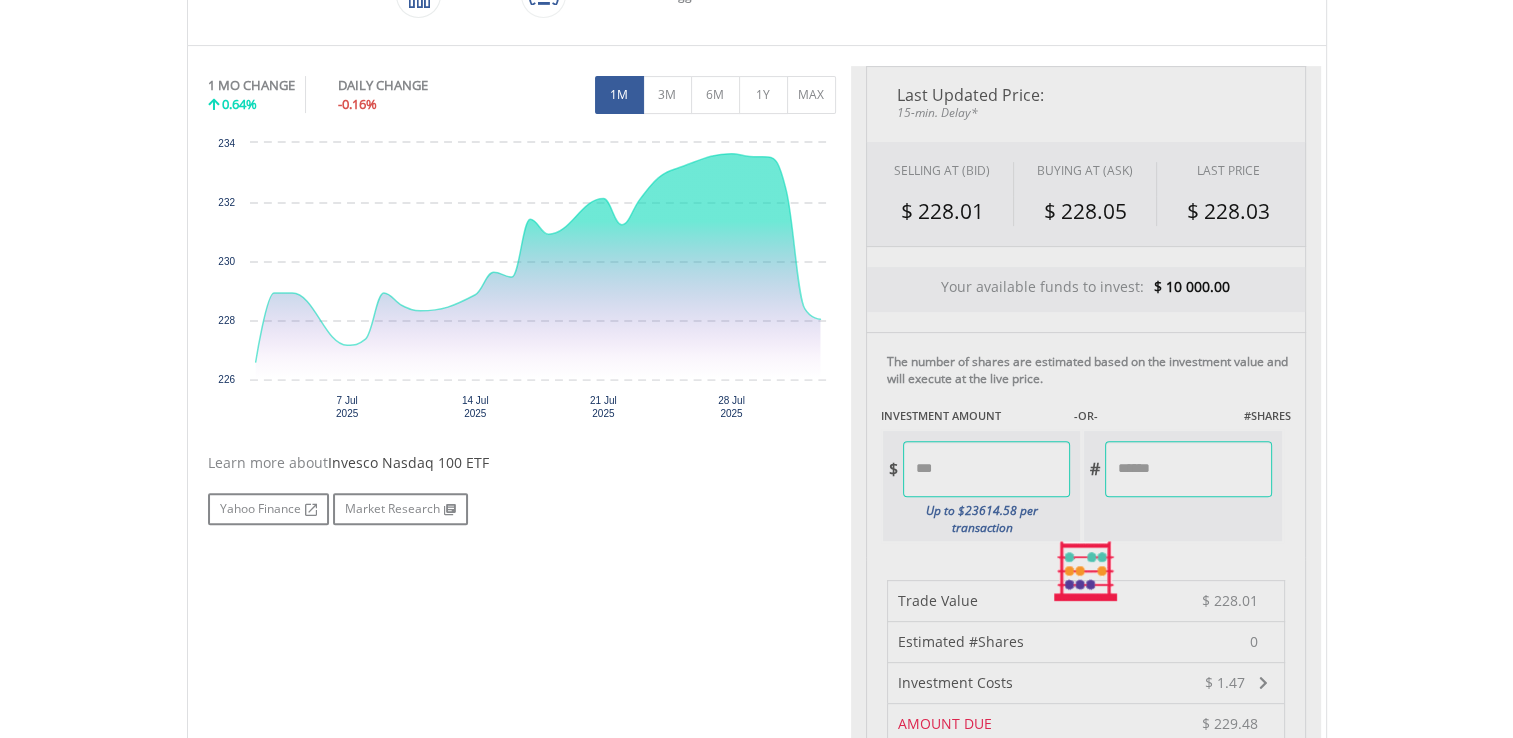 type on "******" 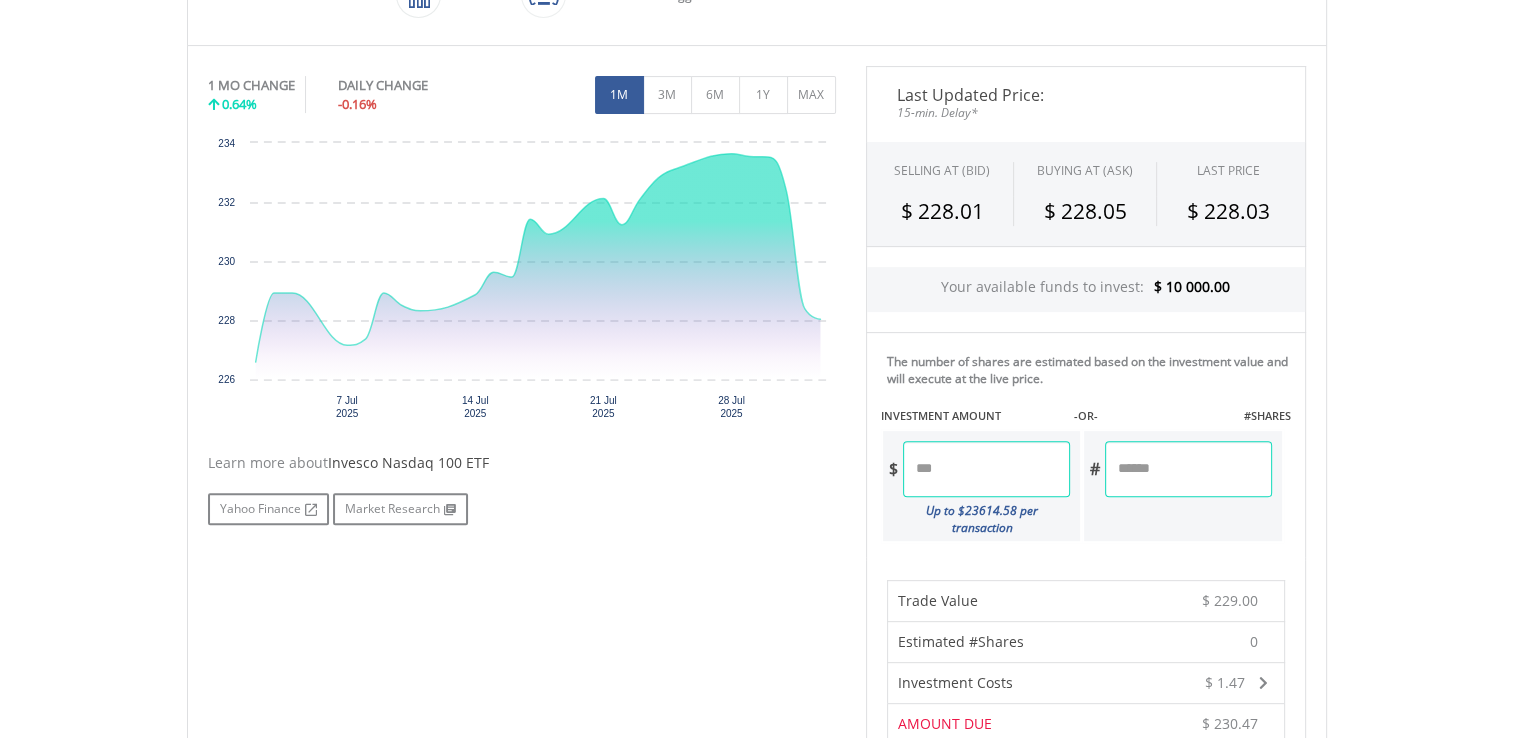 type on "******" 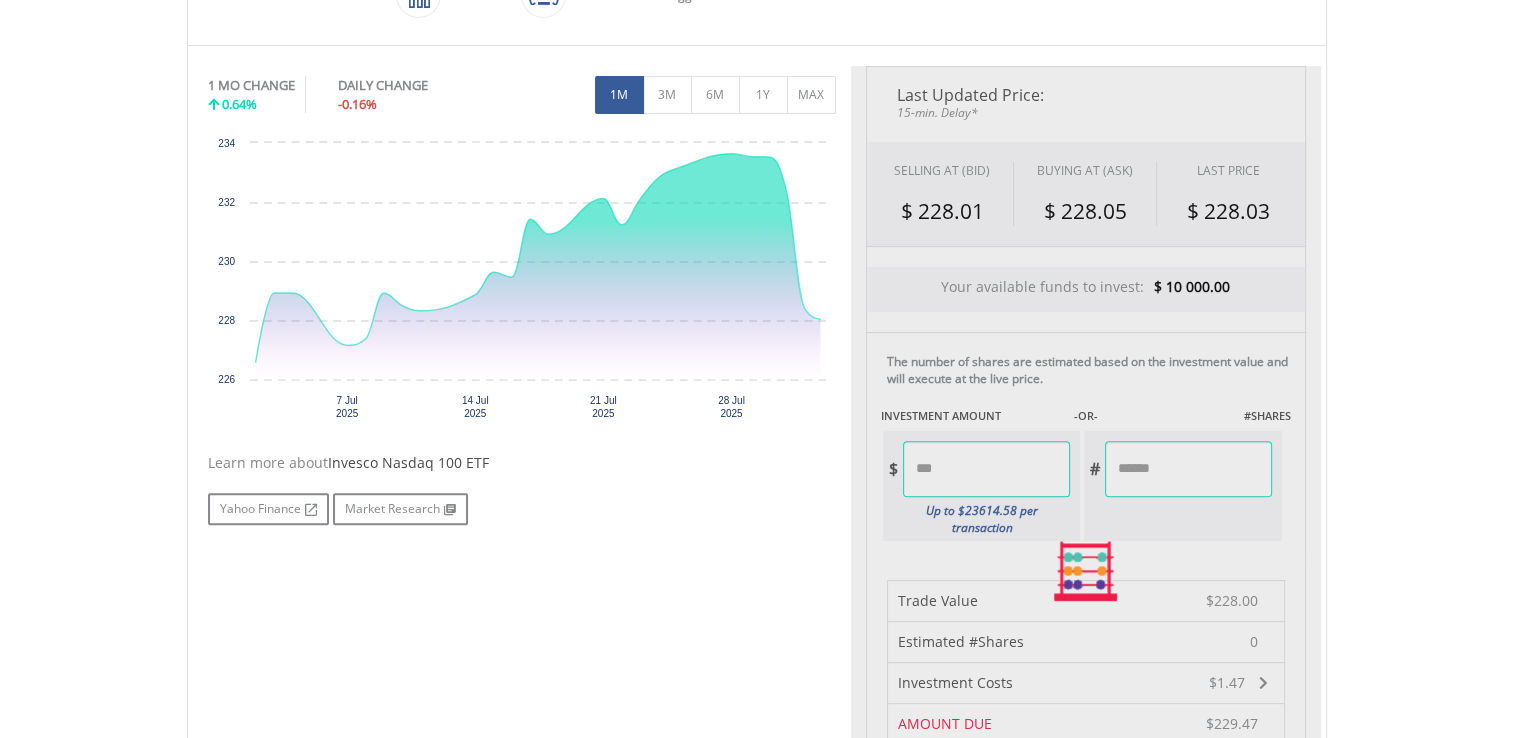 click on "Last Updated Price:
15-min. Delay*
SELLING AT (BID)
BUYING AT                     (ASK)
LAST PRICE
$ 228.01
$ 228.05
$ 228.03
Your available funds to invest:  $ 10 000.00
-OR- $ *** #
******
0" at bounding box center (1086, 571) 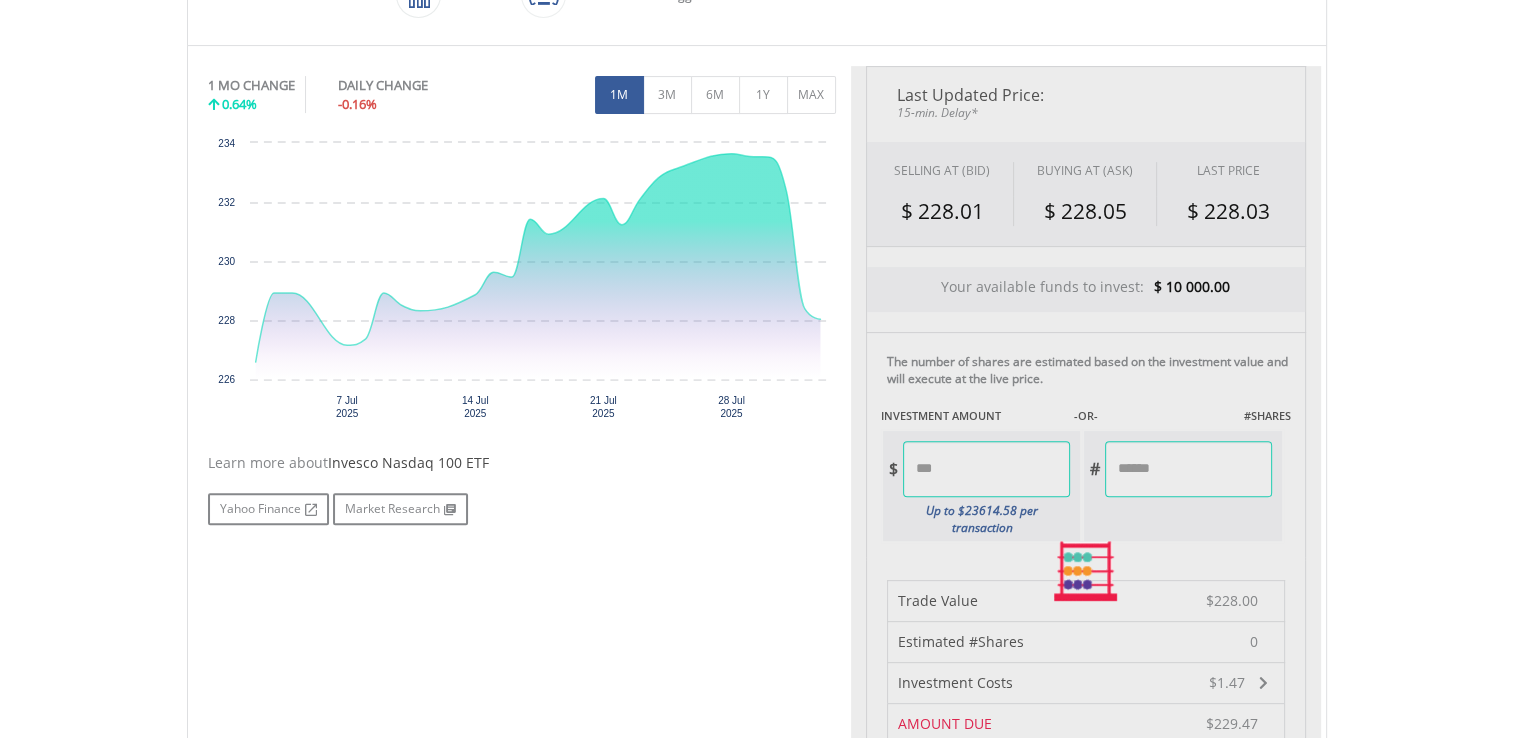 type on "******" 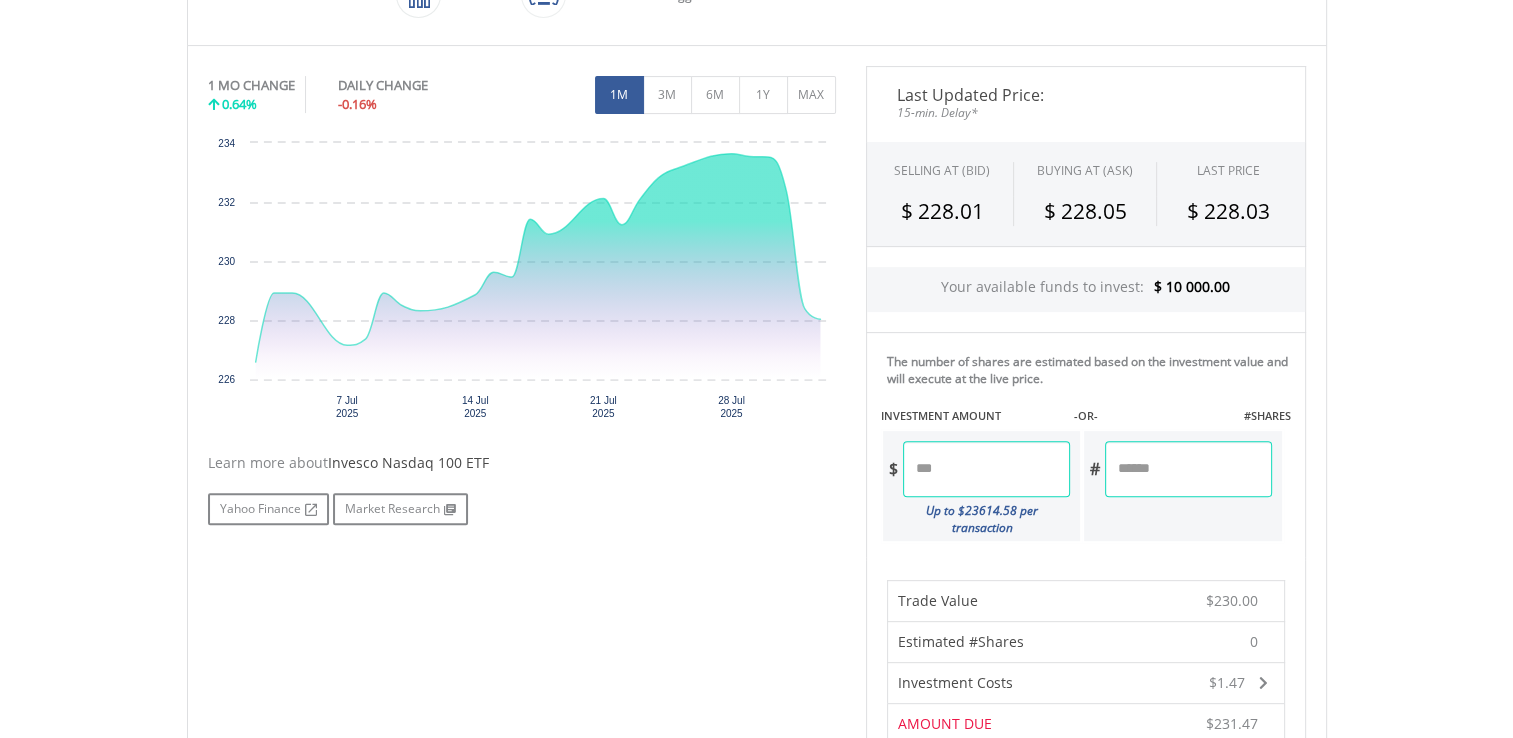 click on "The number of shares are estimated based on the investment value and will execute at the live price.
INVESTMENT AMOUNT
-OR-
#SHARES
$ ****** #" at bounding box center (1086, 444) 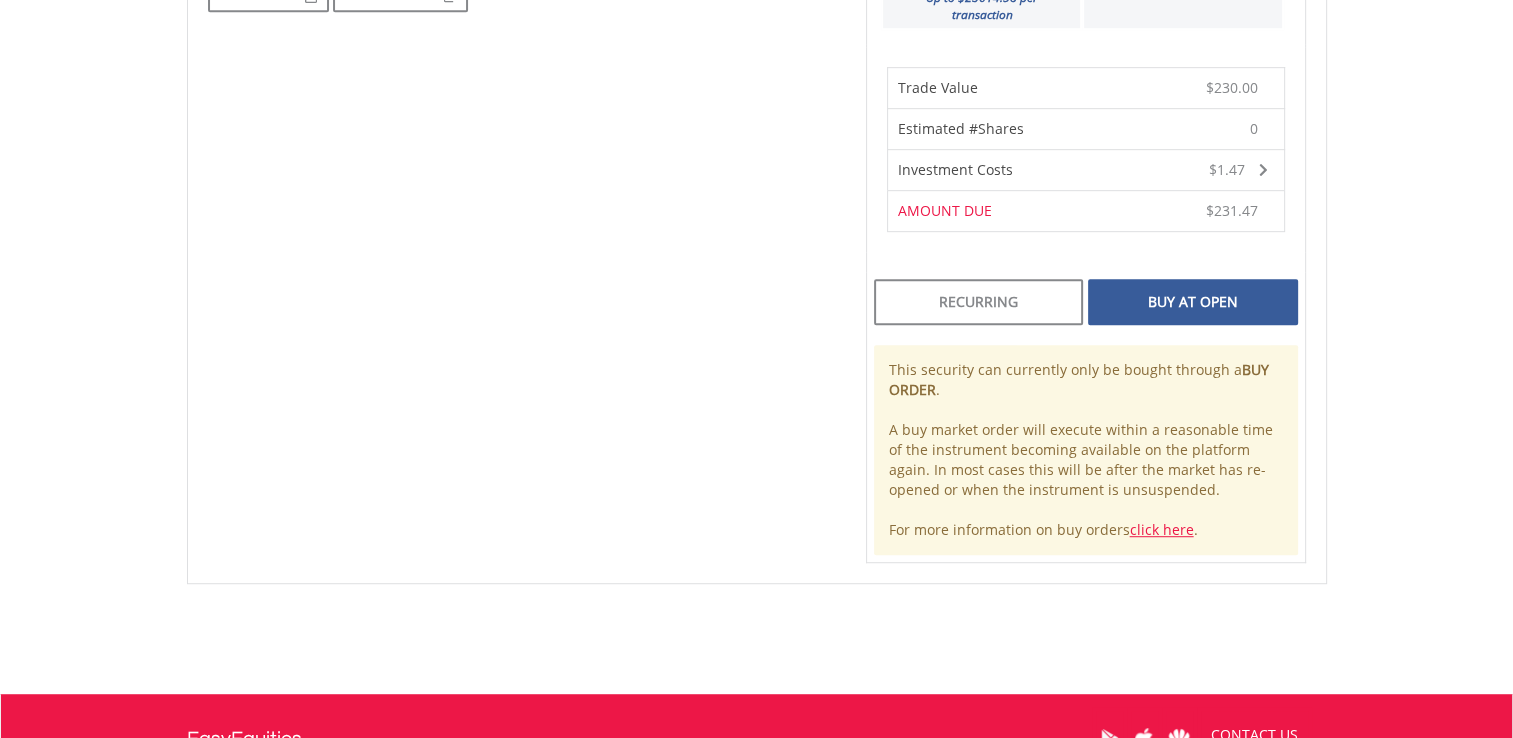 scroll, scrollTop: 1097, scrollLeft: 0, axis: vertical 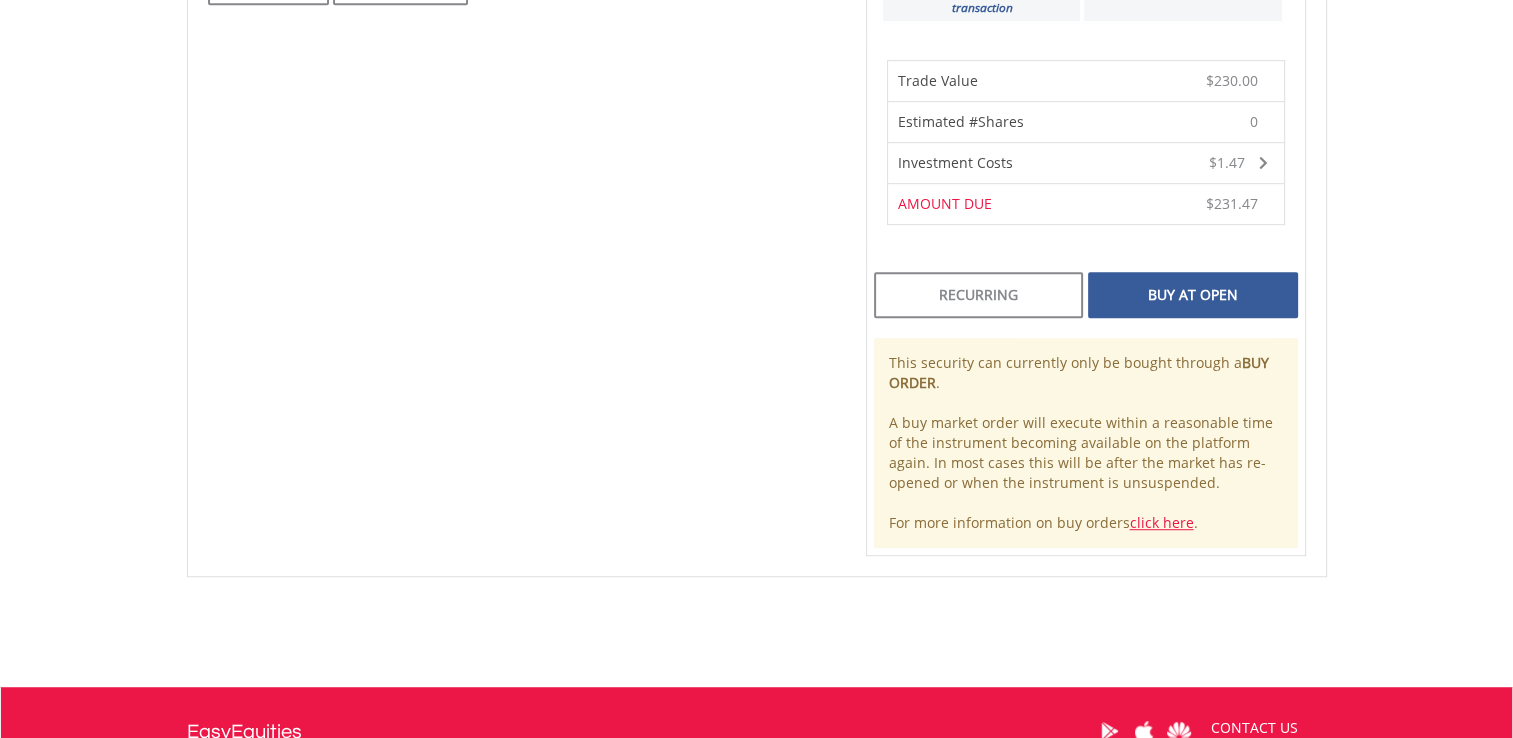 click on "Buy At Open" at bounding box center (1192, 295) 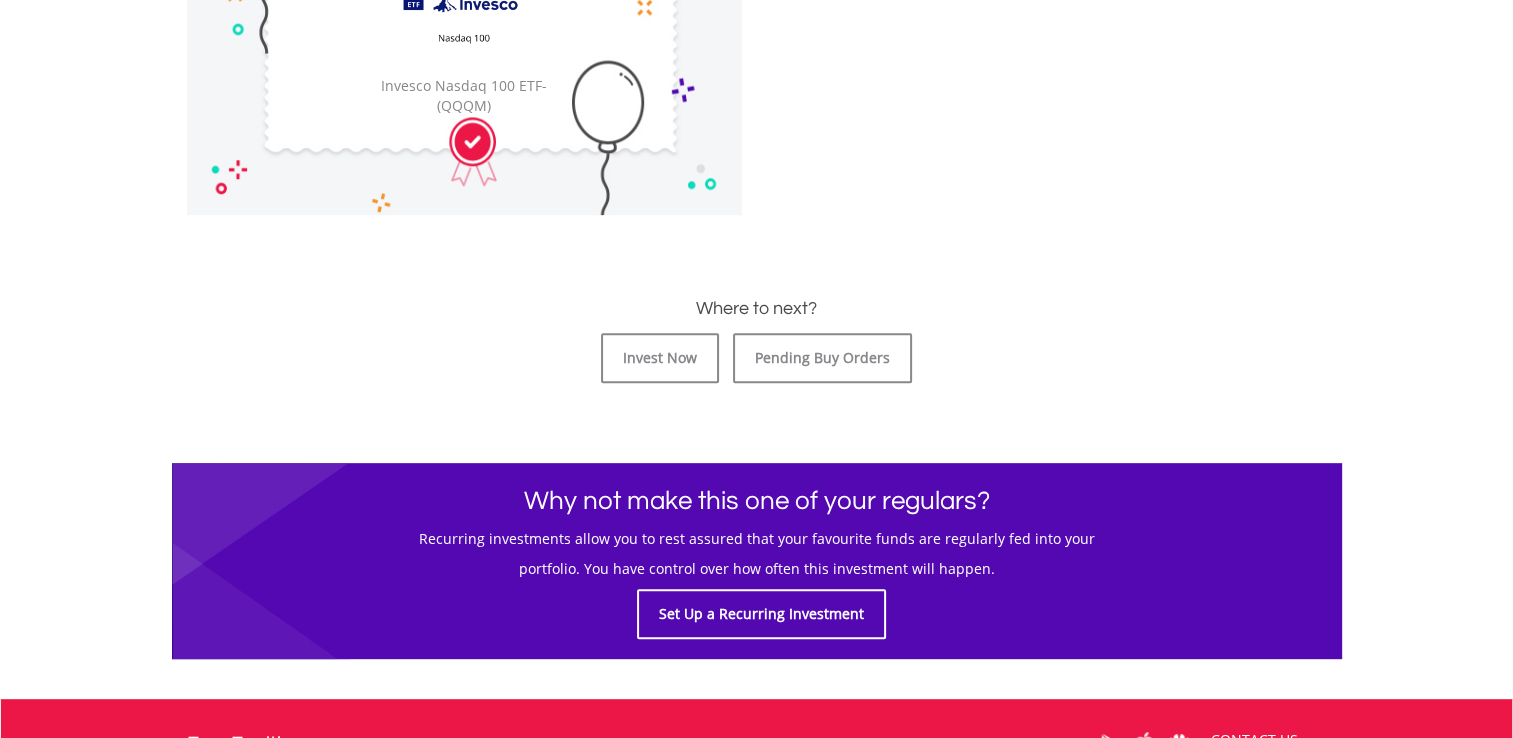 scroll, scrollTop: 760, scrollLeft: 0, axis: vertical 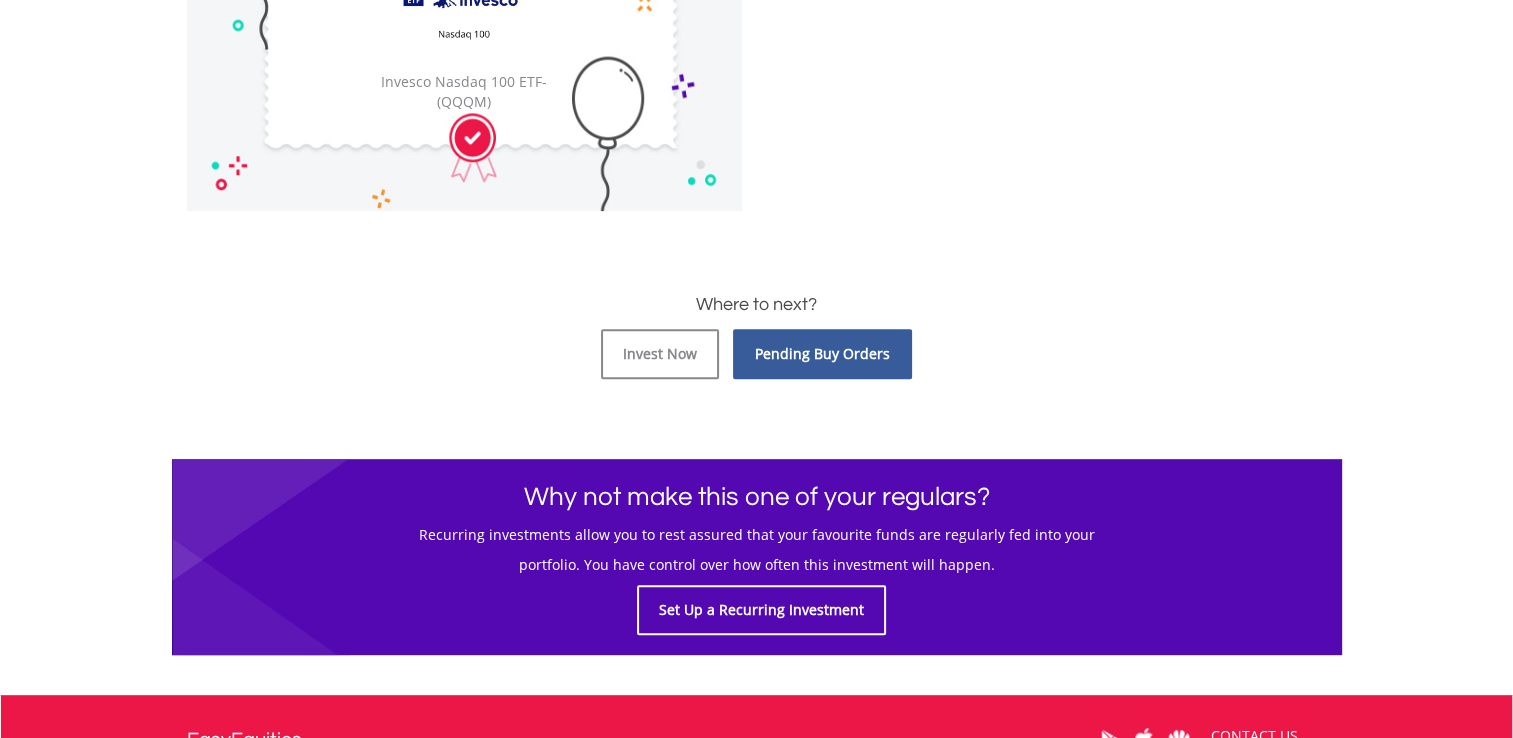 click on "Pending Buy Orders" at bounding box center [822, 354] 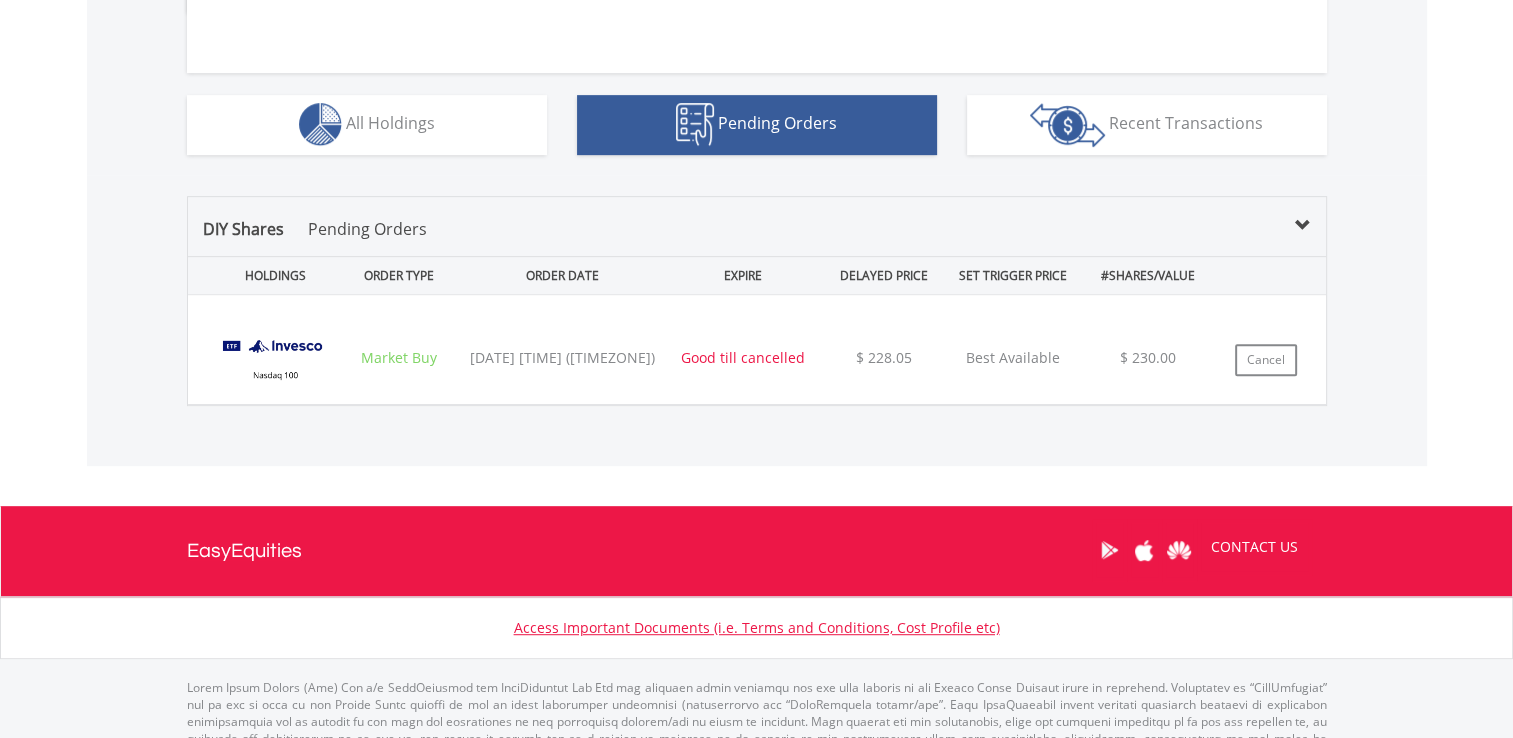scroll, scrollTop: 1187, scrollLeft: 0, axis: vertical 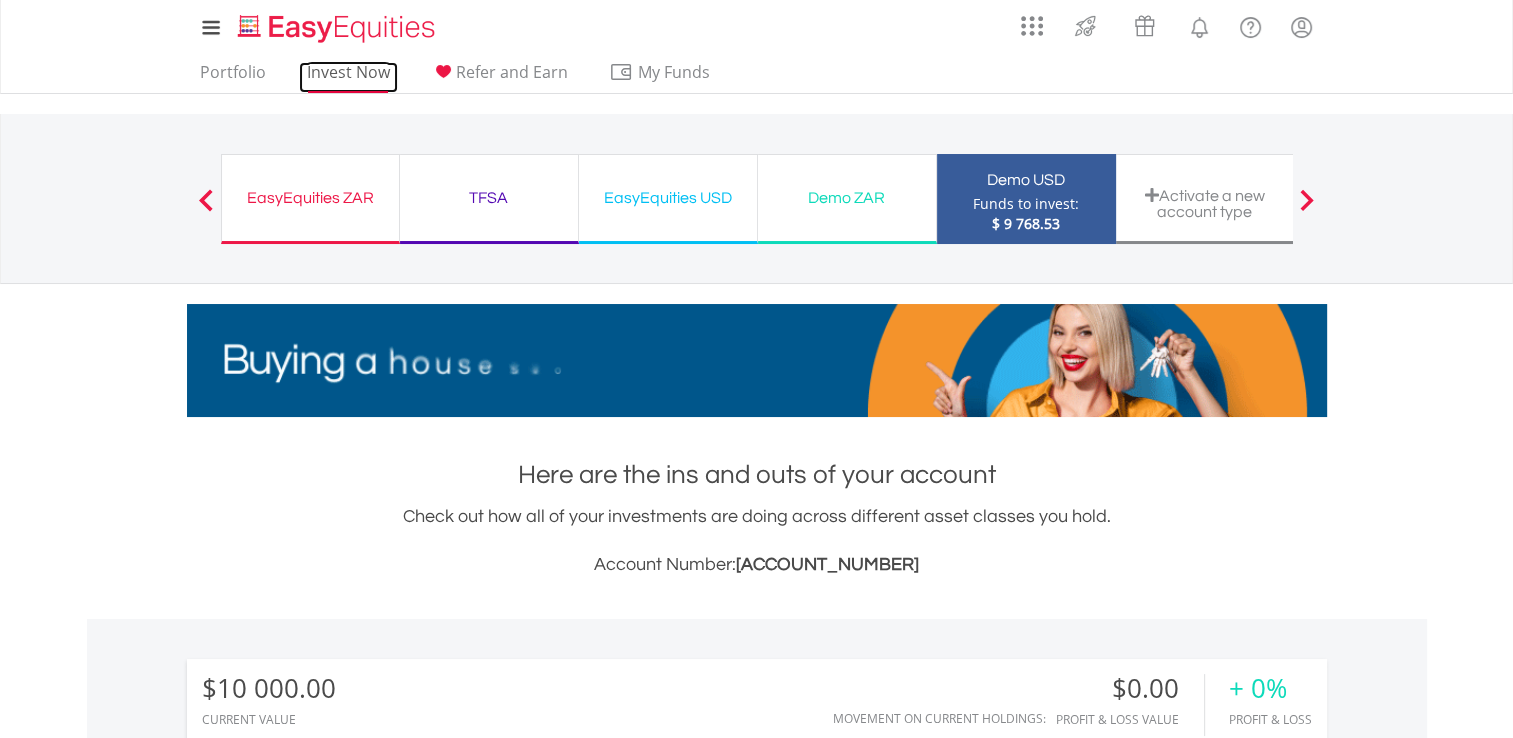 click on "Invest Now" at bounding box center (348, 77) 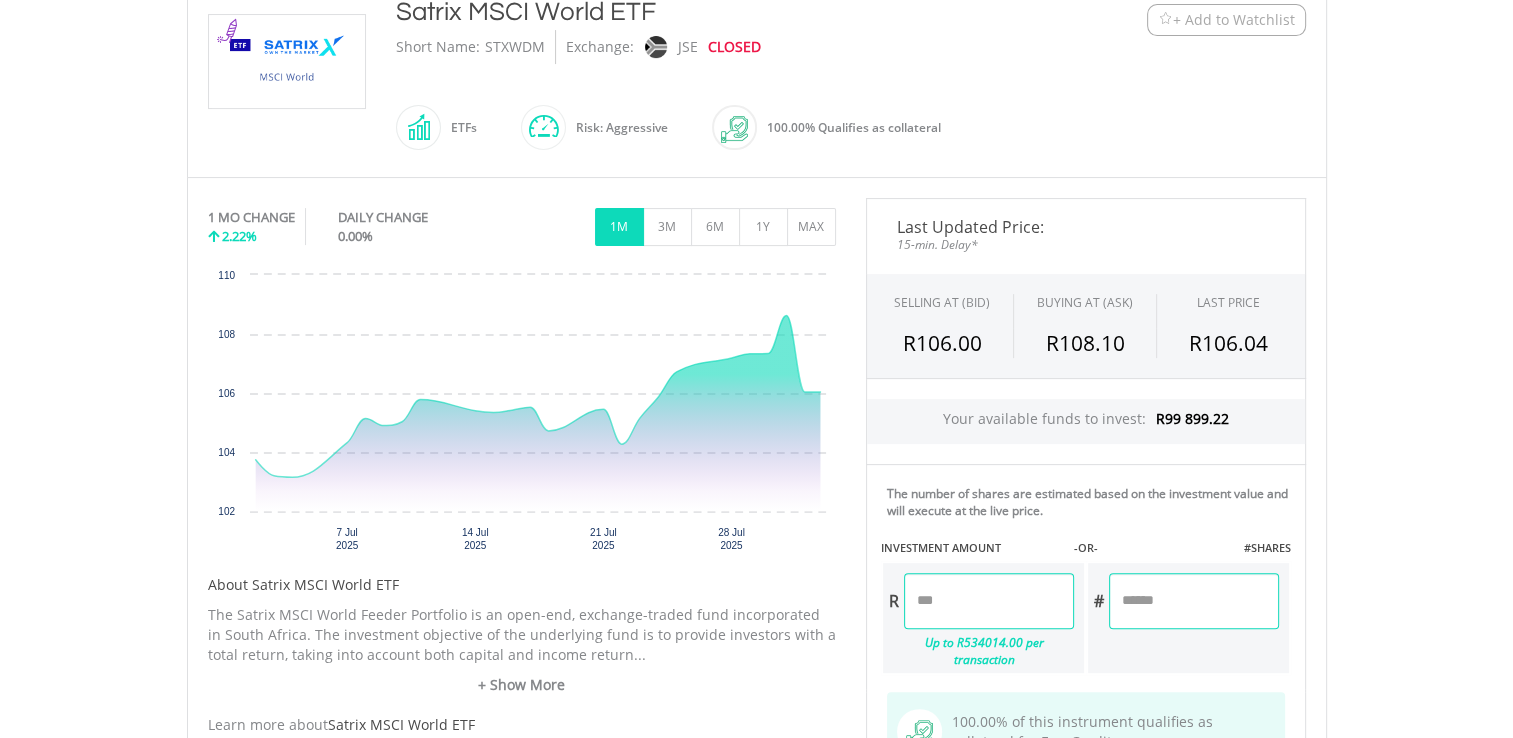scroll, scrollTop: 464, scrollLeft: 0, axis: vertical 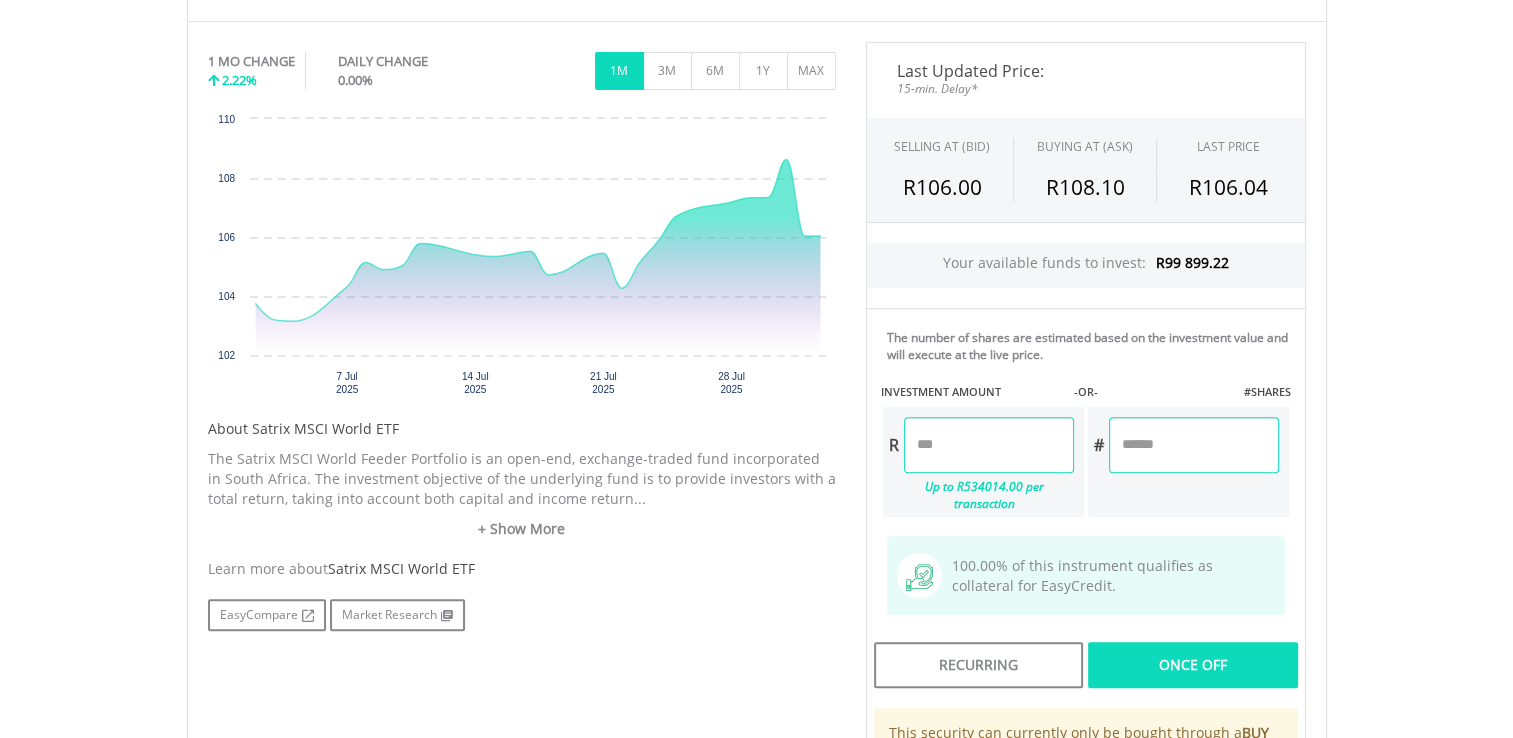 type on "******" 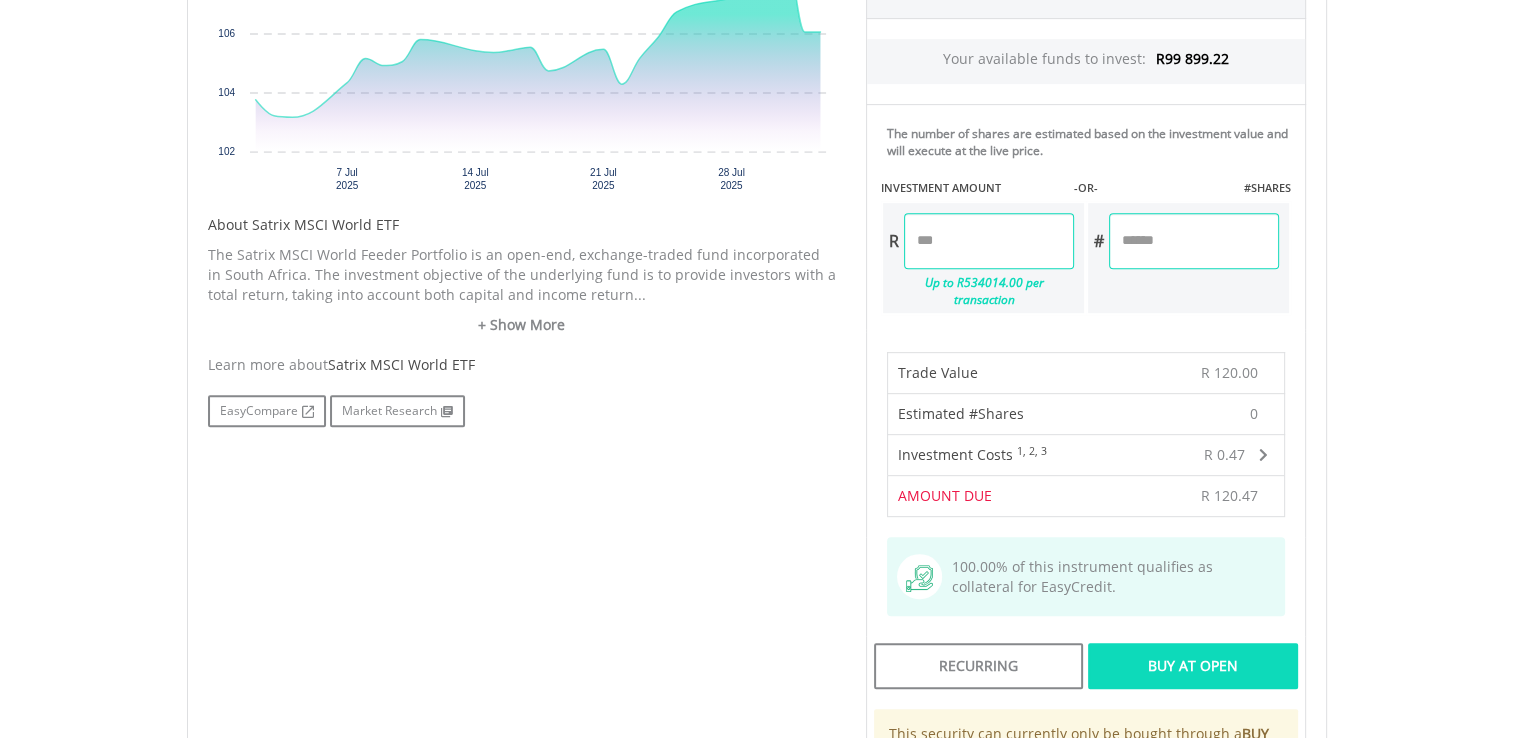 scroll, scrollTop: 826, scrollLeft: 0, axis: vertical 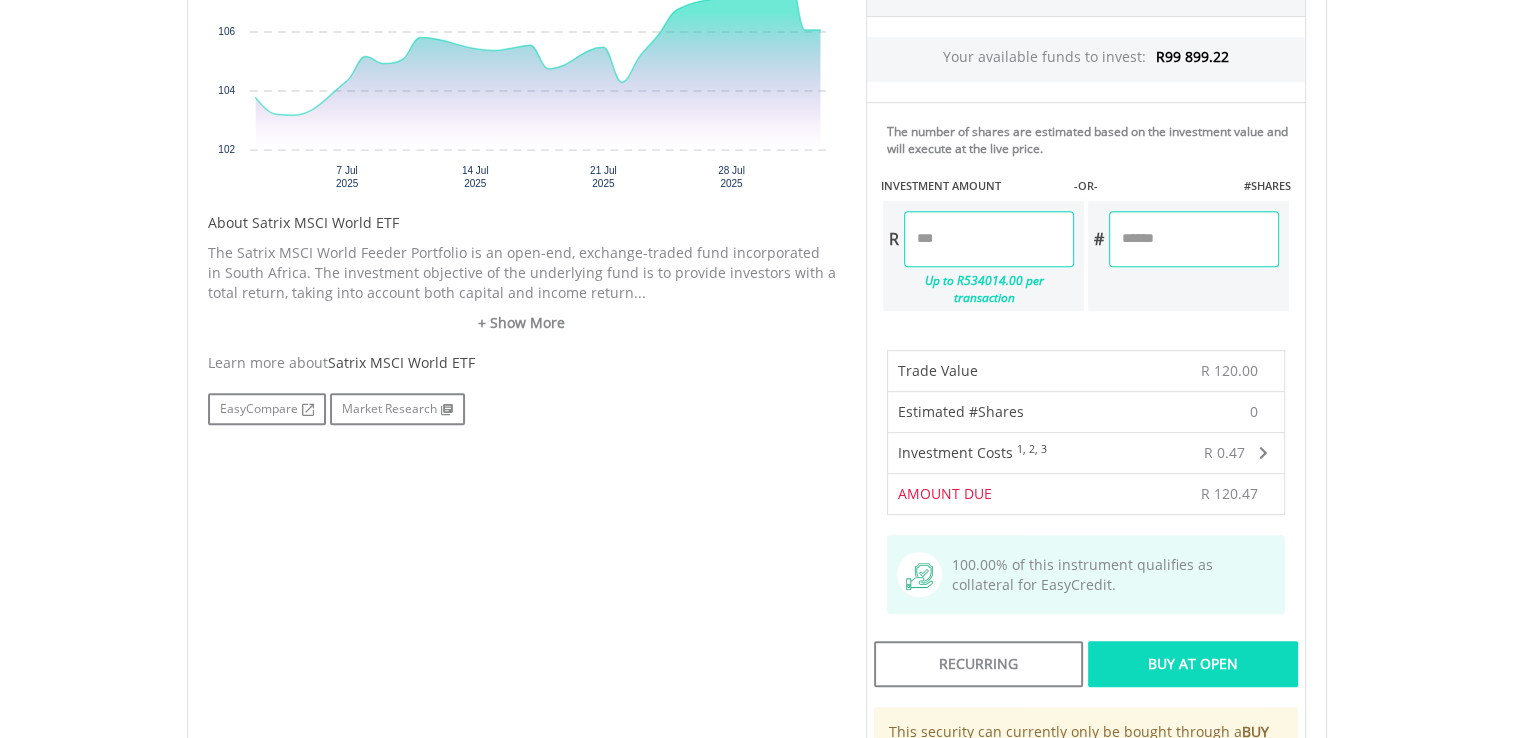 click on "******" at bounding box center (989, 239) 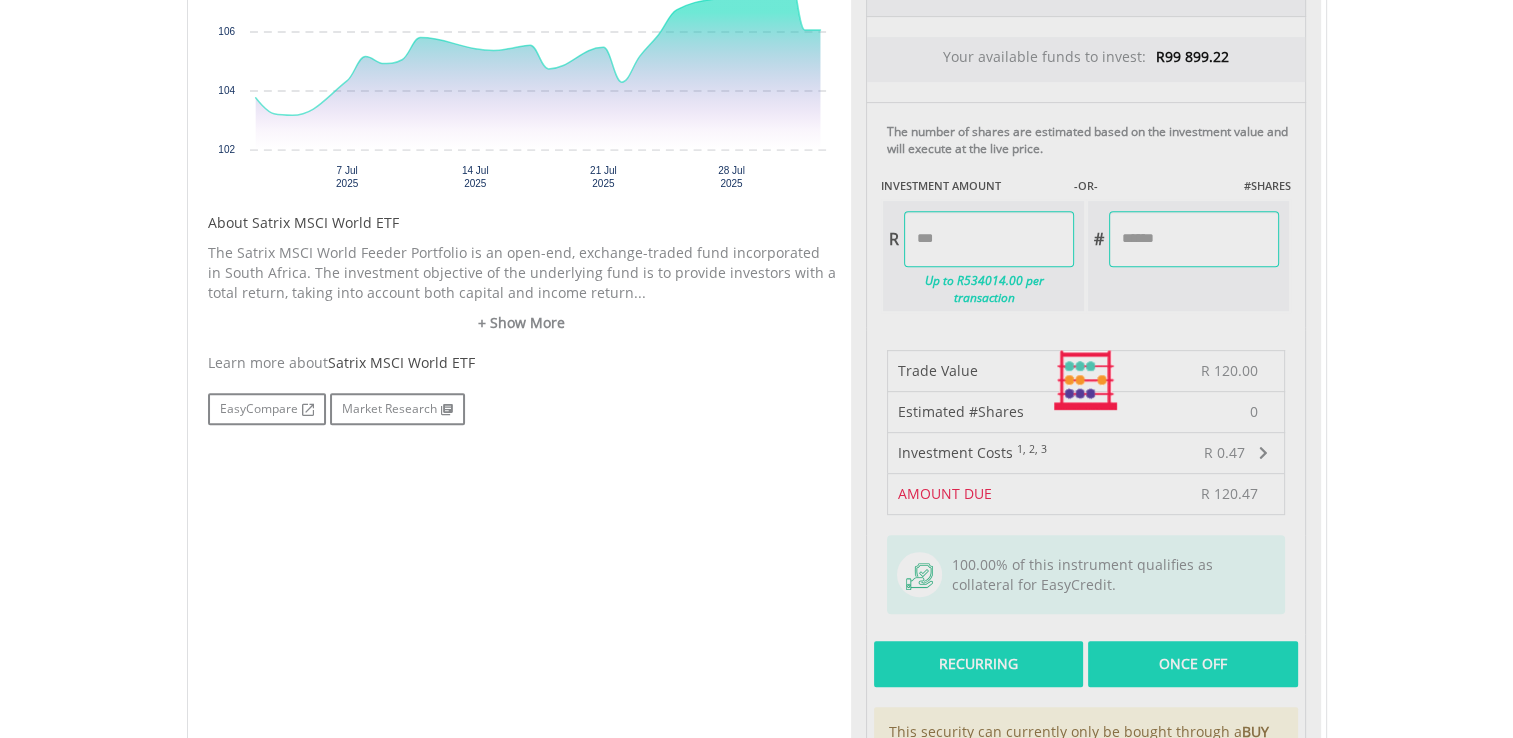 type on "******" 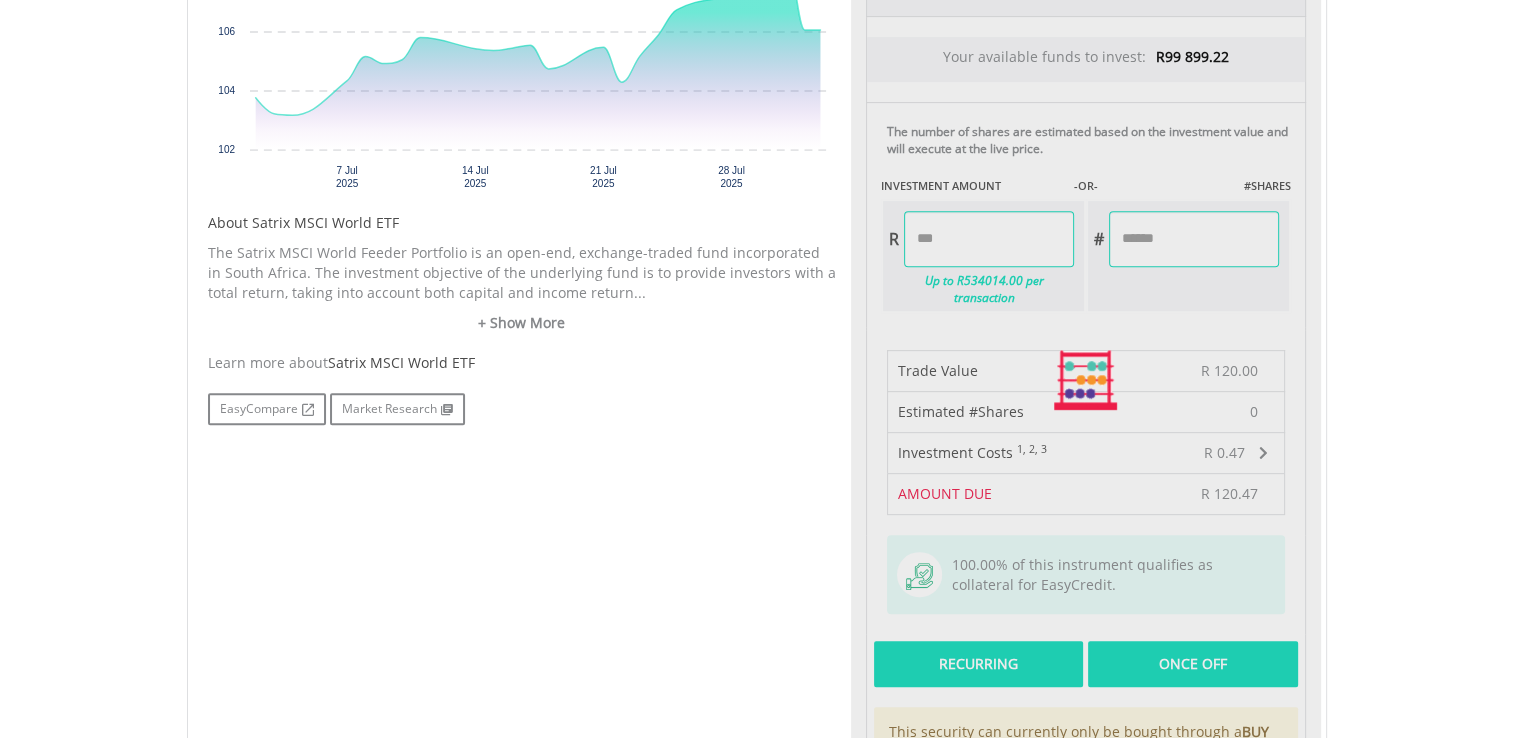 type on "******" 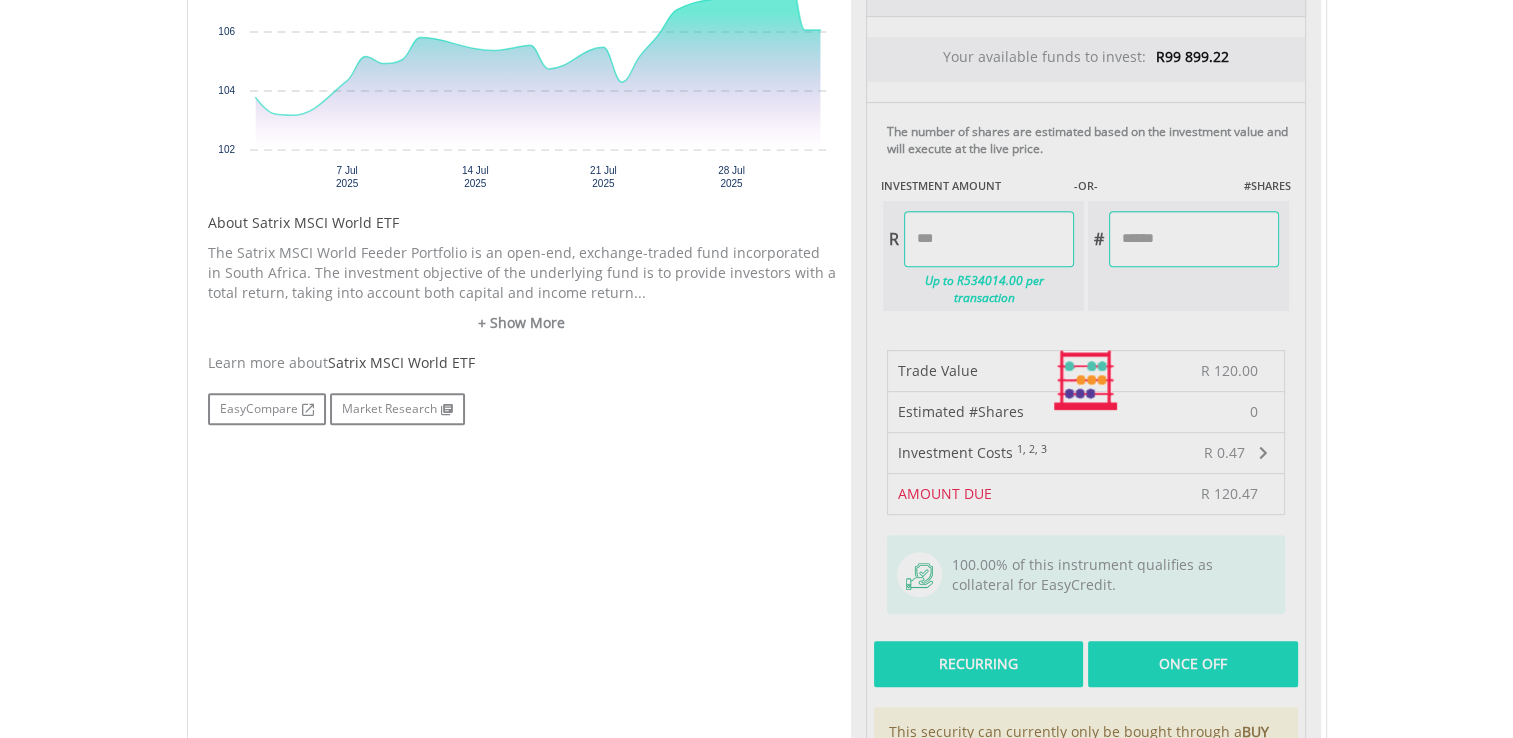 click on "Last Updated Price:
15-min. Delay*
SELLING AT (BID)
BUYING AT                     (ASK)
LAST PRICE
R106.00
R108.10
R106.04
Your available funds to invest:  R99 899.22
R" at bounding box center (1086, 380) 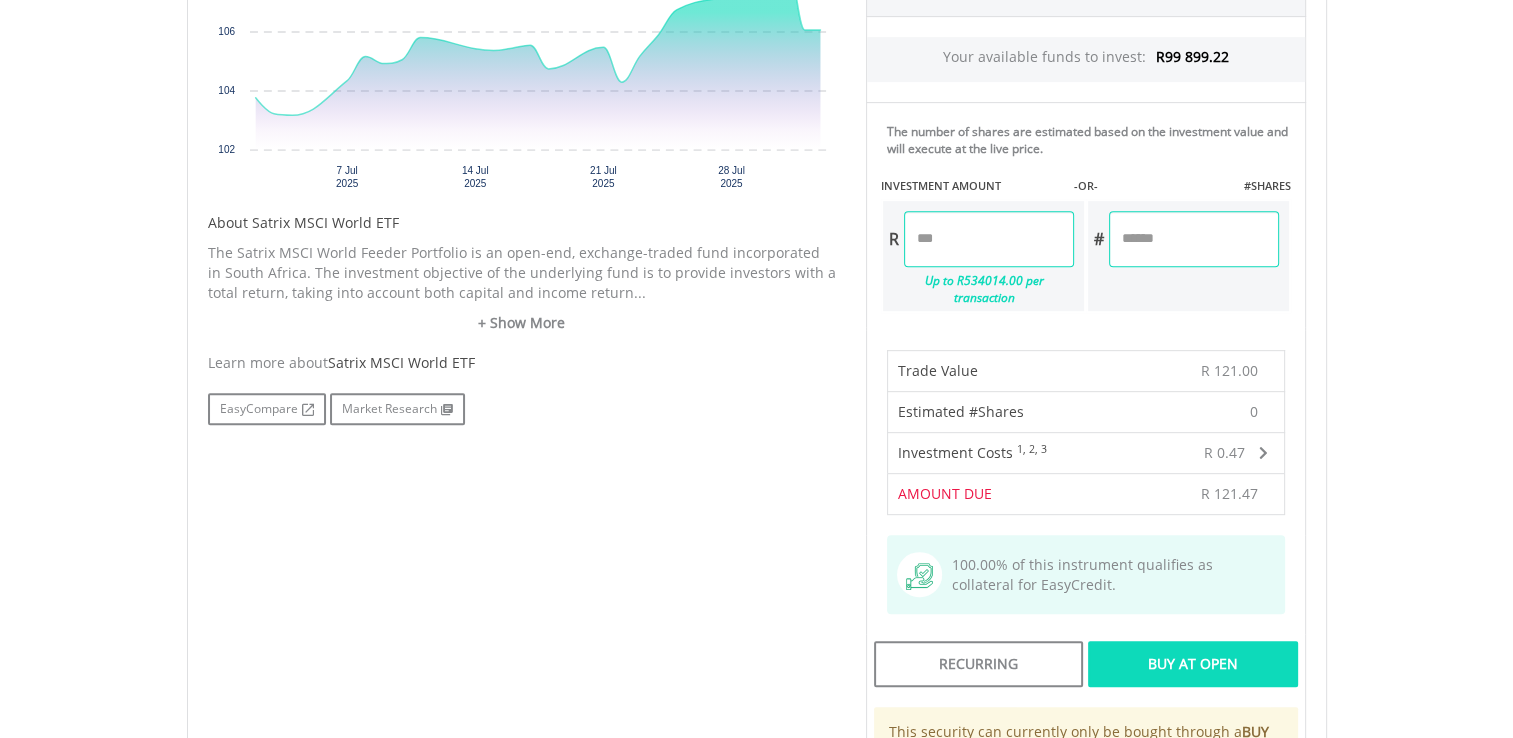 click on "Buy At Open" at bounding box center (1192, 664) 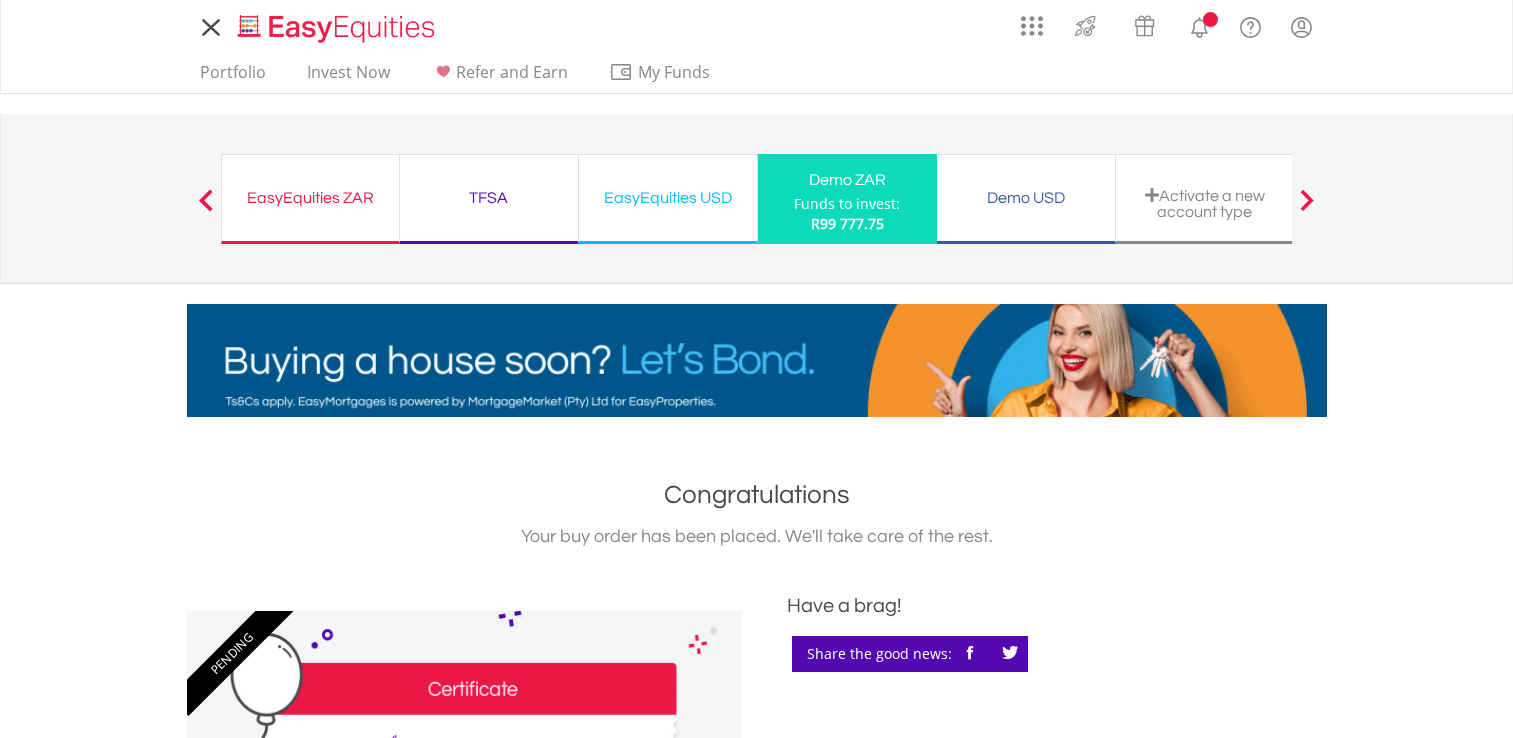 scroll, scrollTop: 0, scrollLeft: 0, axis: both 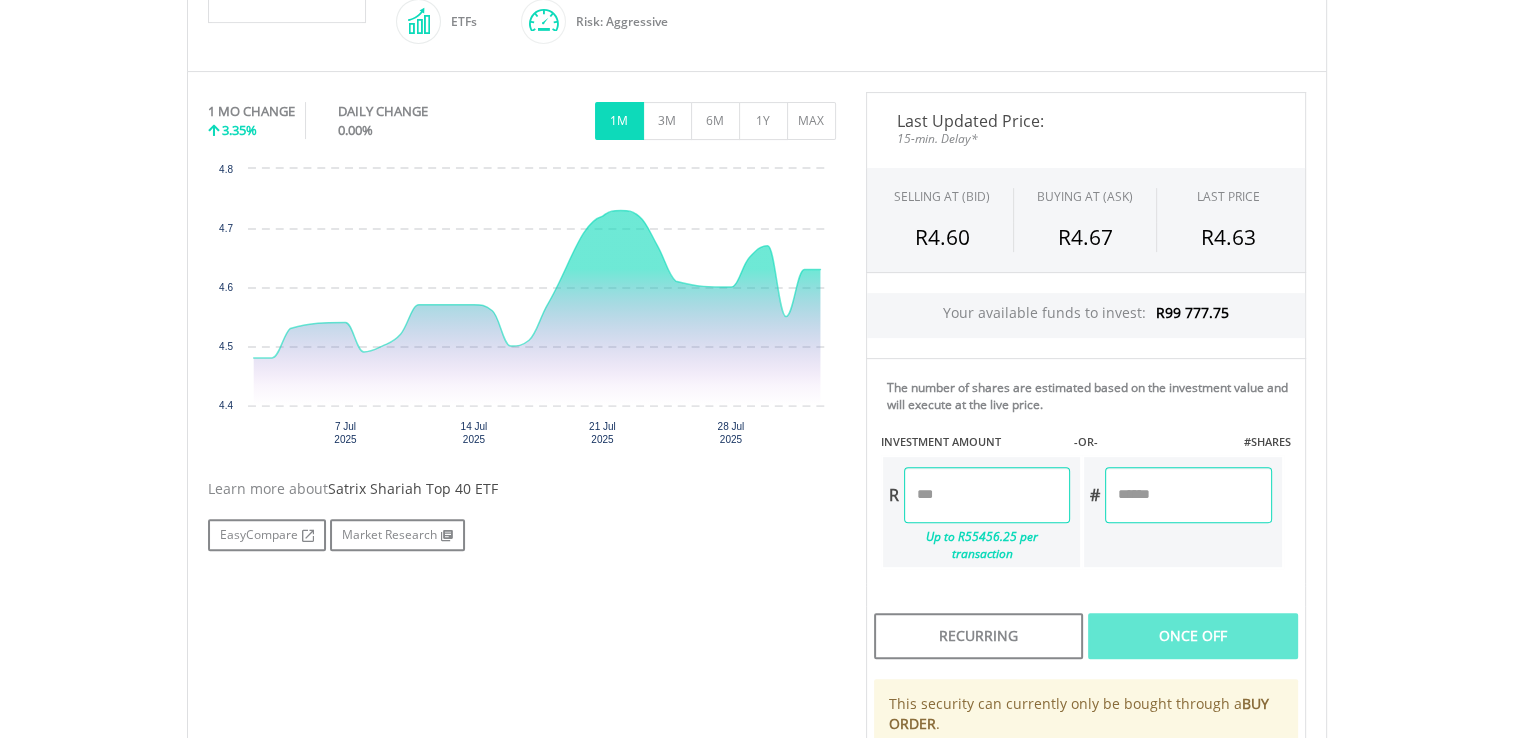 click at bounding box center (987, 495) 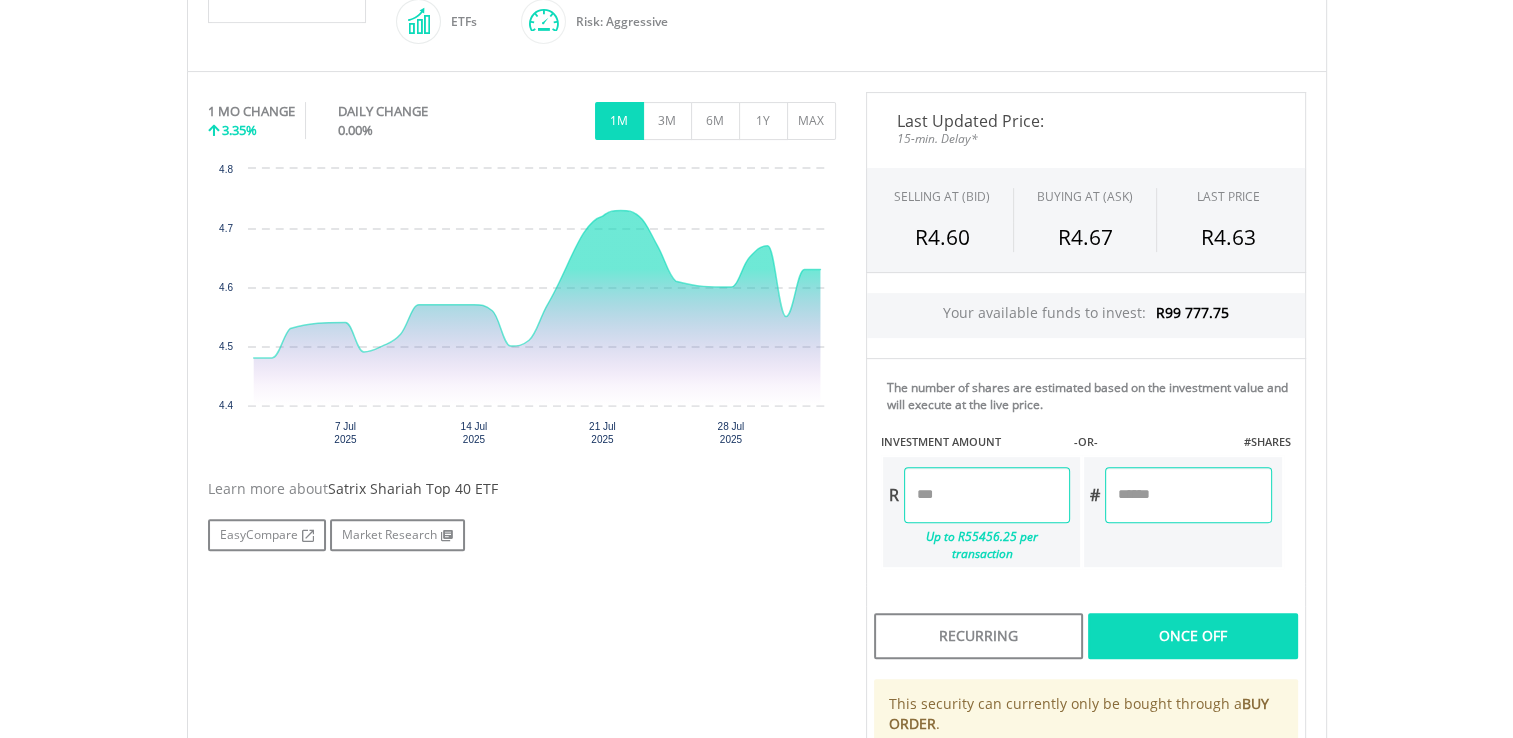 type on "*****" 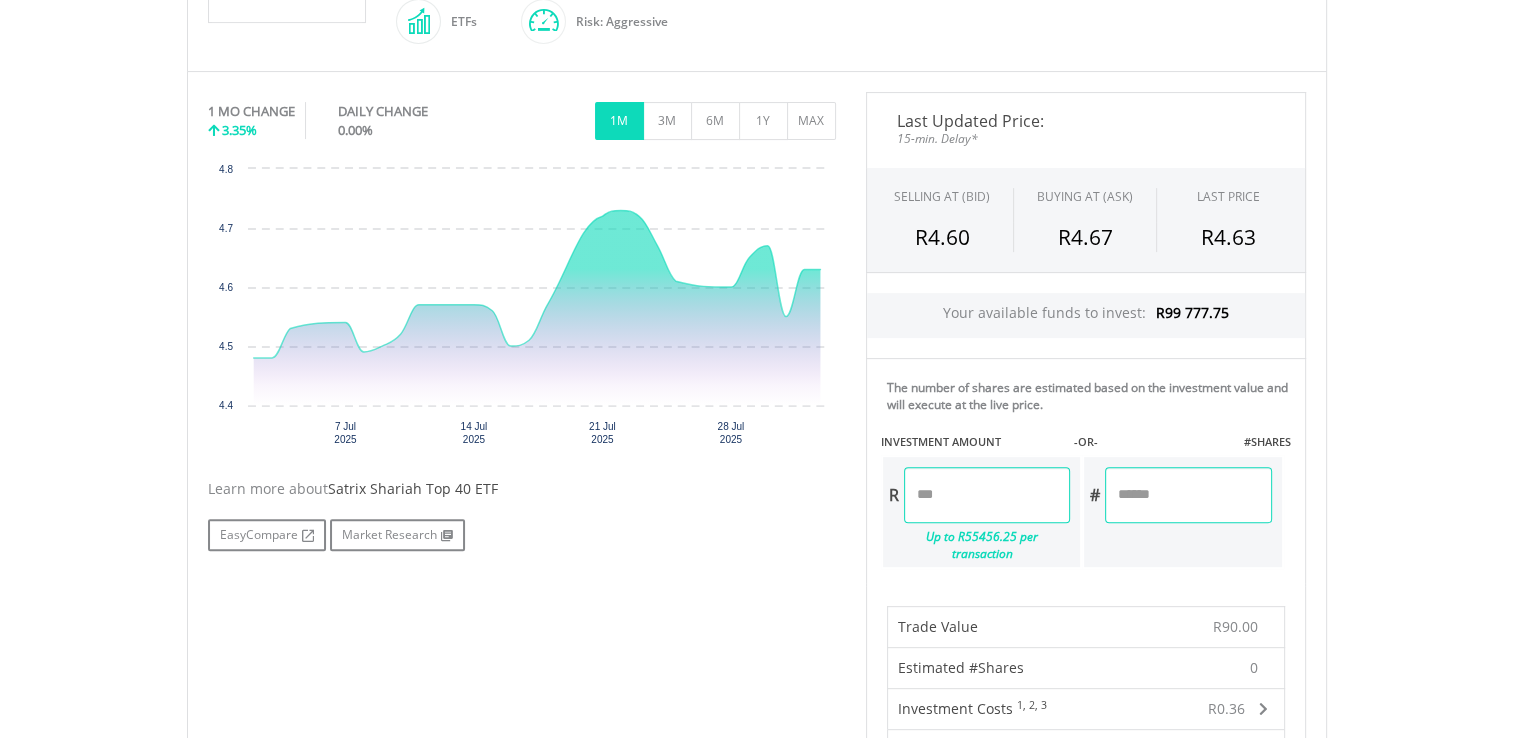 click on "*****" at bounding box center [987, 495] 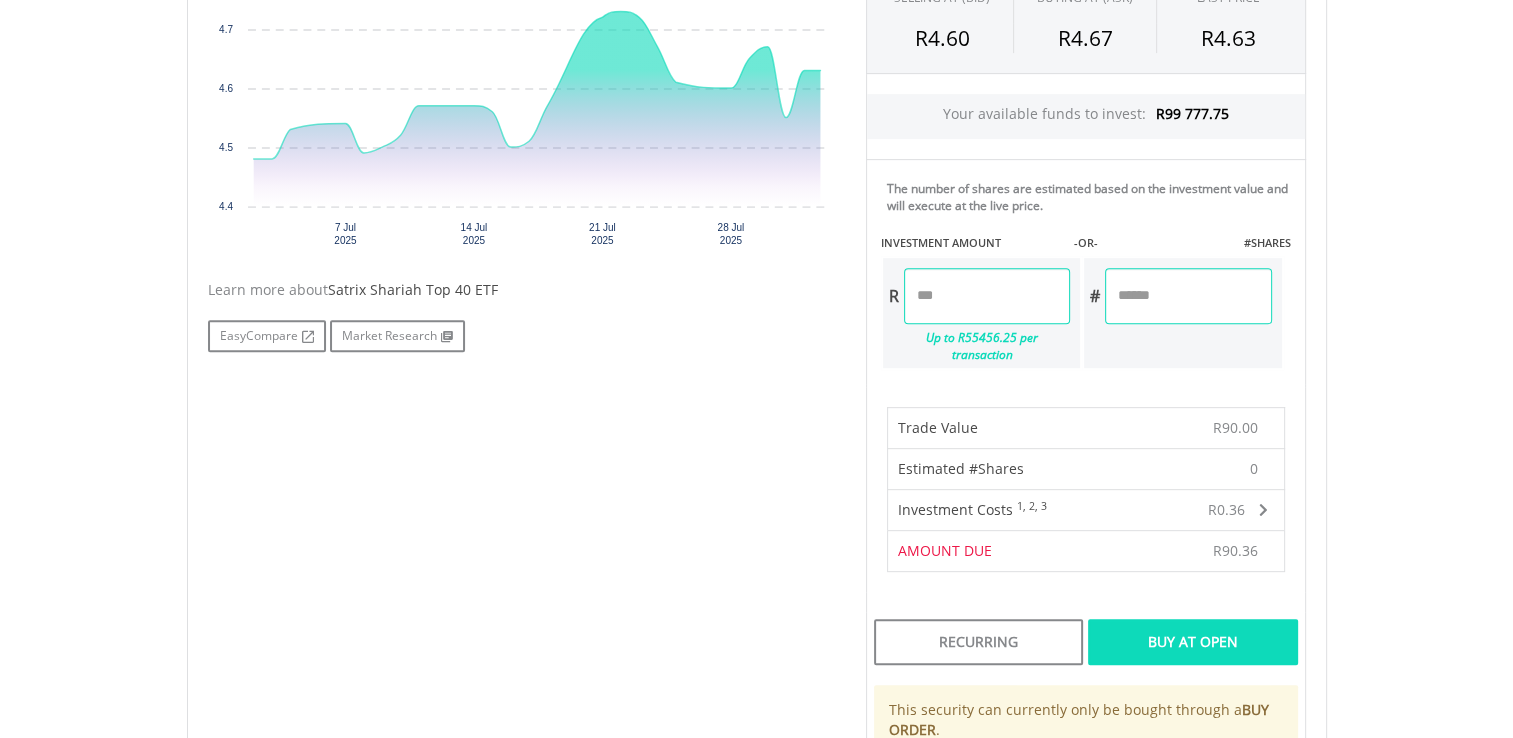 scroll, scrollTop: 750, scrollLeft: 0, axis: vertical 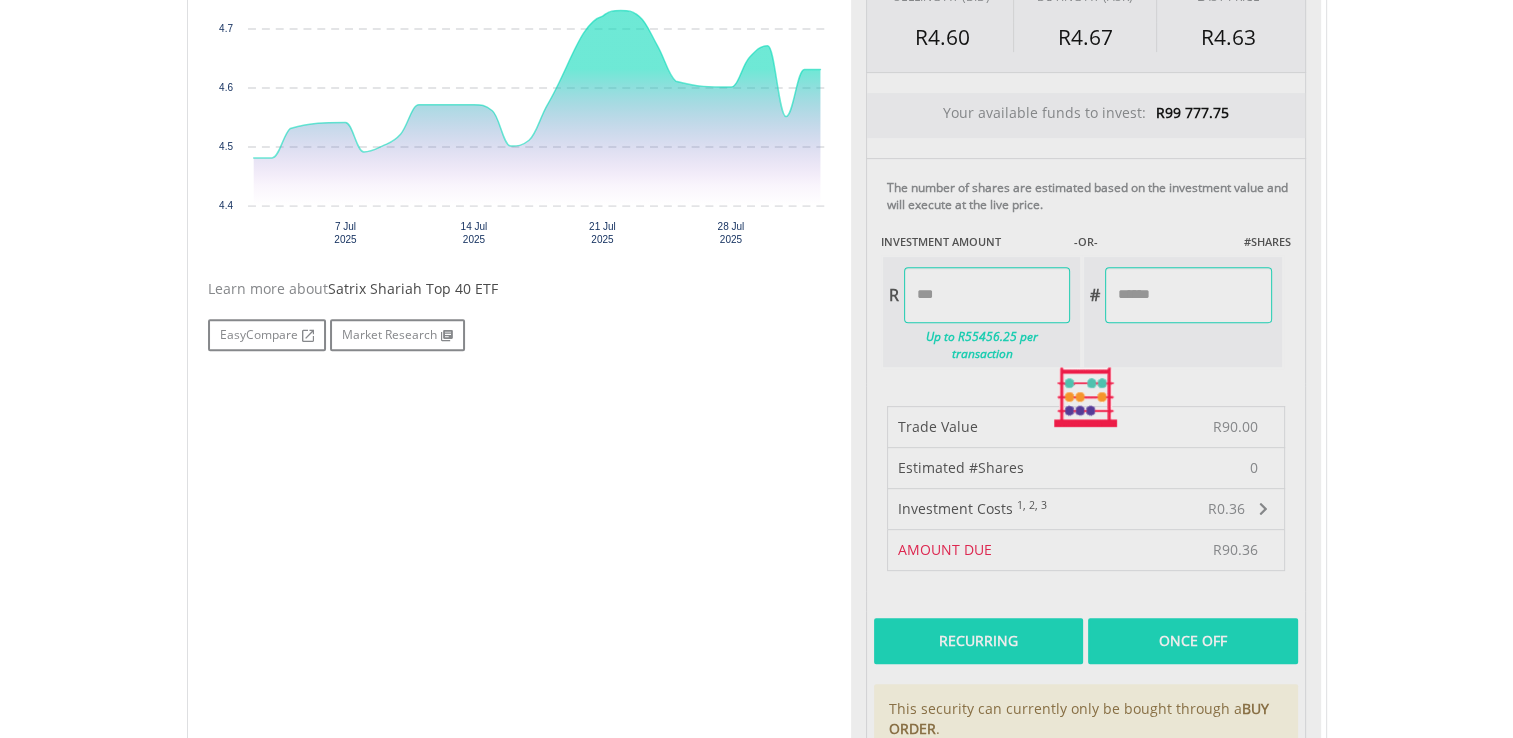 click on "Last Updated Price:
15-min. Delay*
SELLING AT (BID)
BUYING AT                     (ASK)
LAST PRICE
R4.60
R4.67
R4.63
Your available funds to invest:  R99 777.75
-OR- R" at bounding box center [1086, 397] 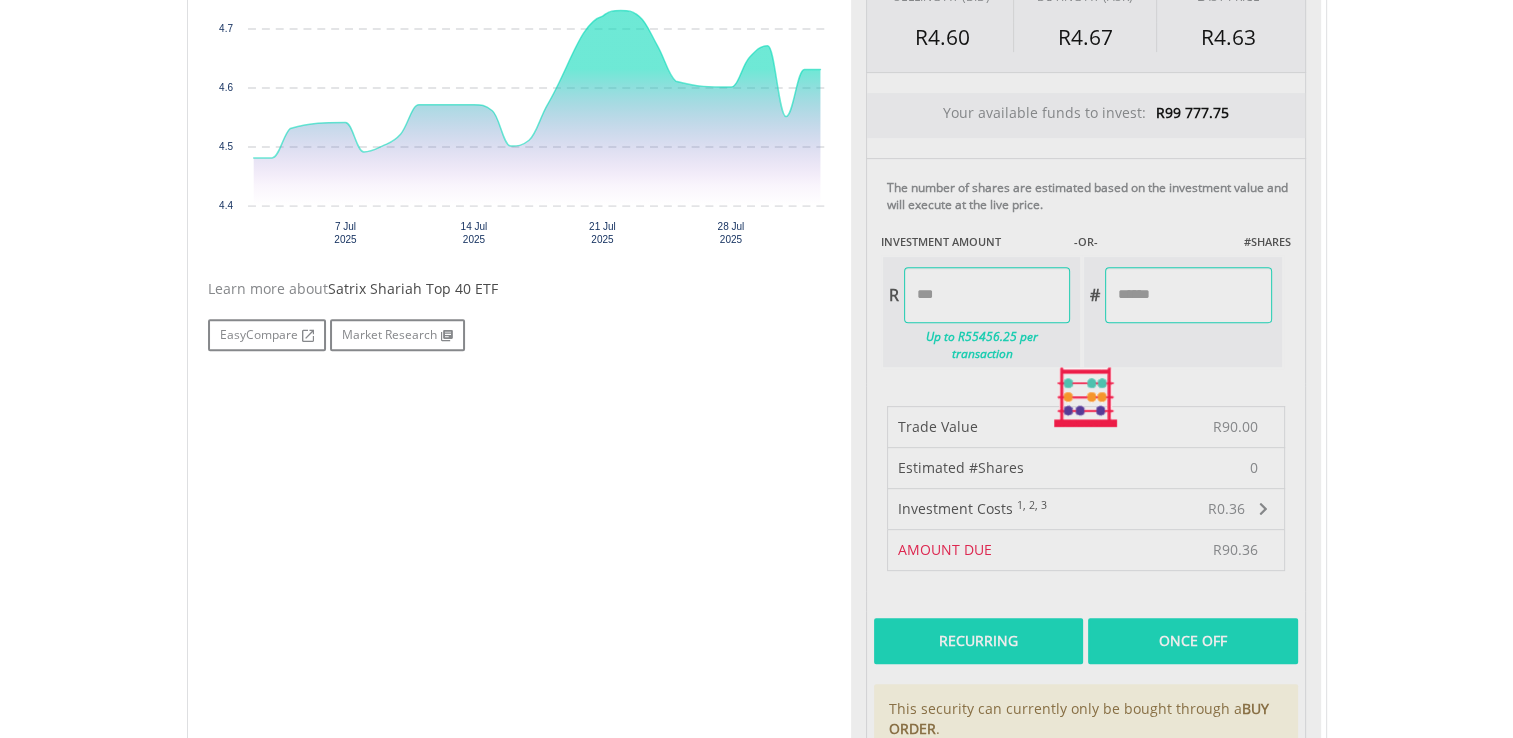 type on "*****" 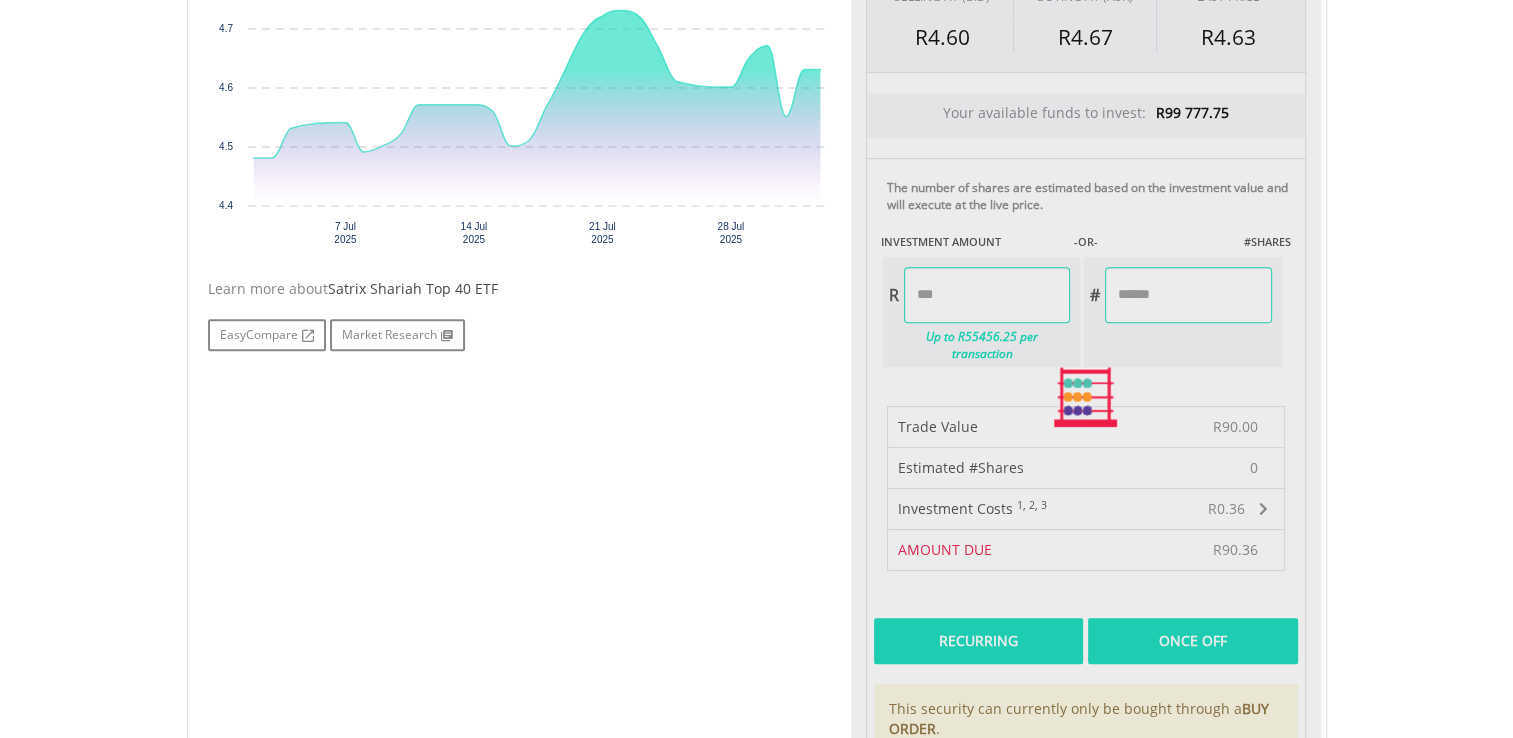 type on "******" 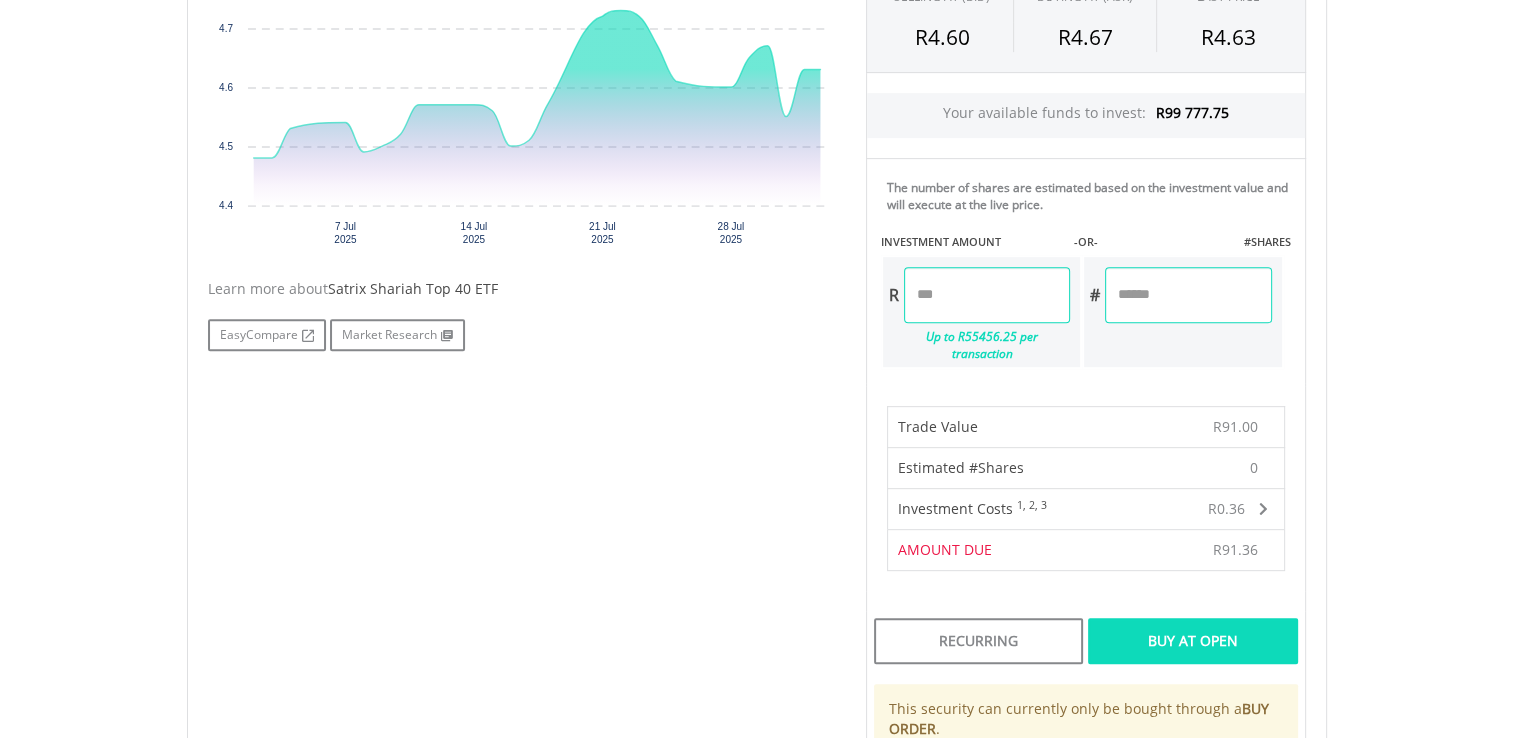 click on "Buy At Open" at bounding box center (1192, 641) 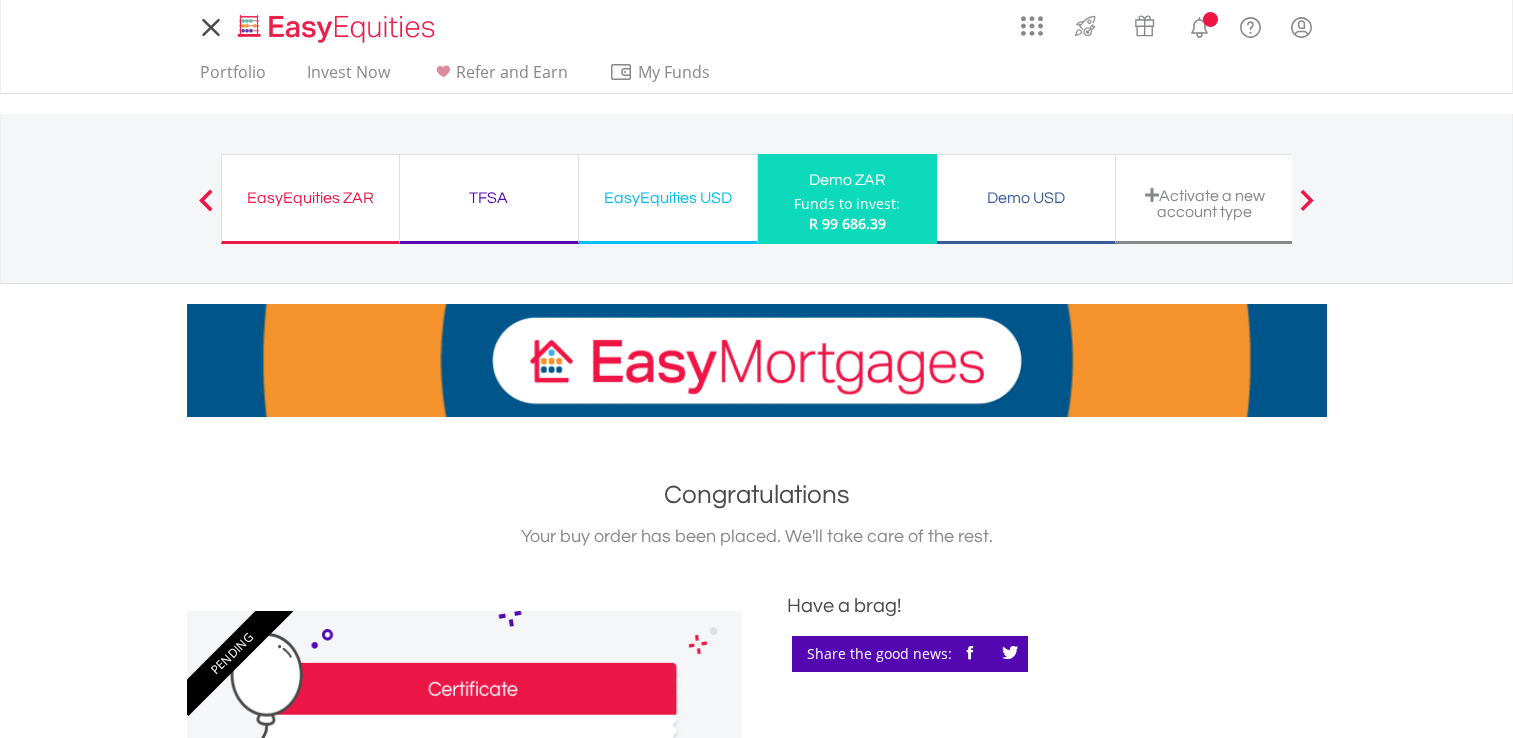scroll, scrollTop: 0, scrollLeft: 0, axis: both 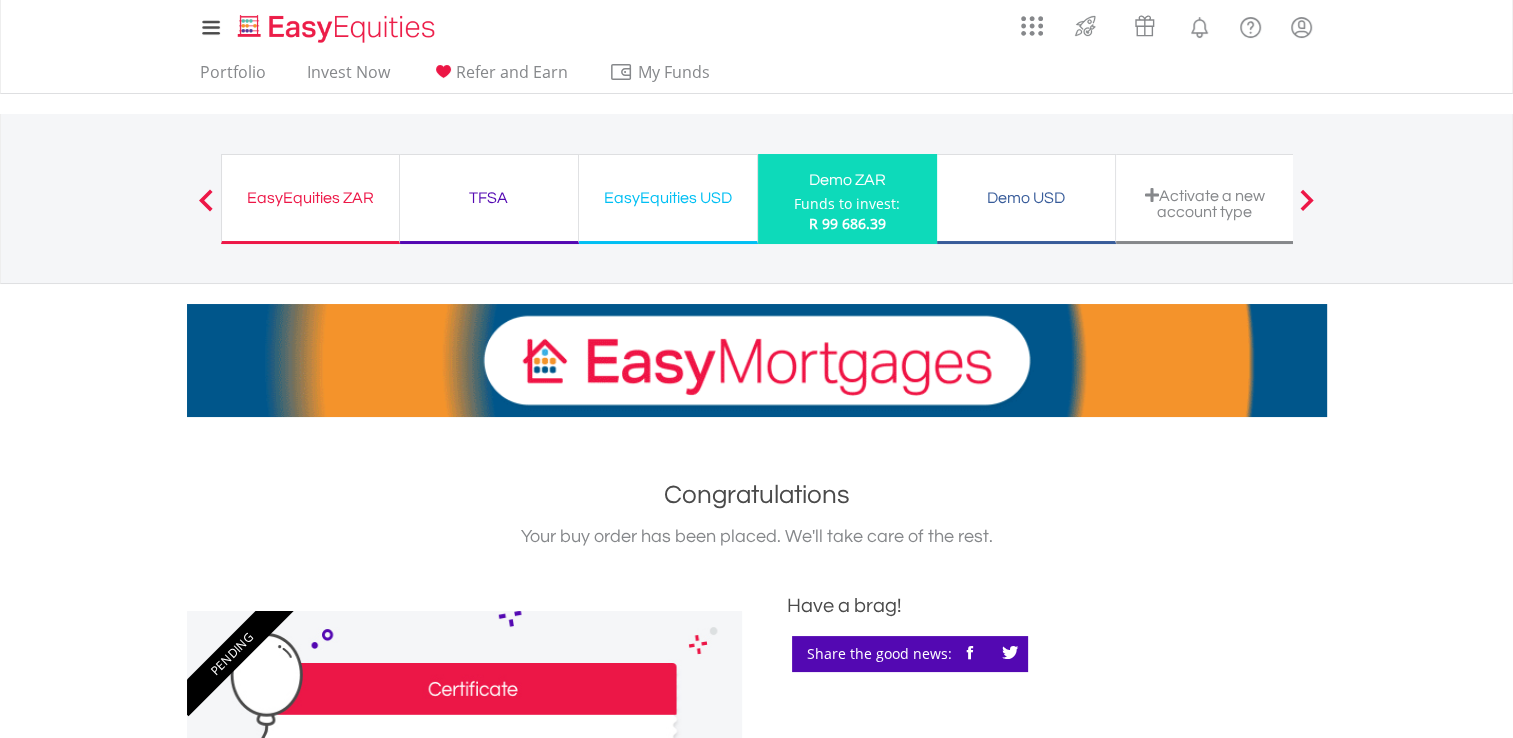 click at bounding box center [206, 199] 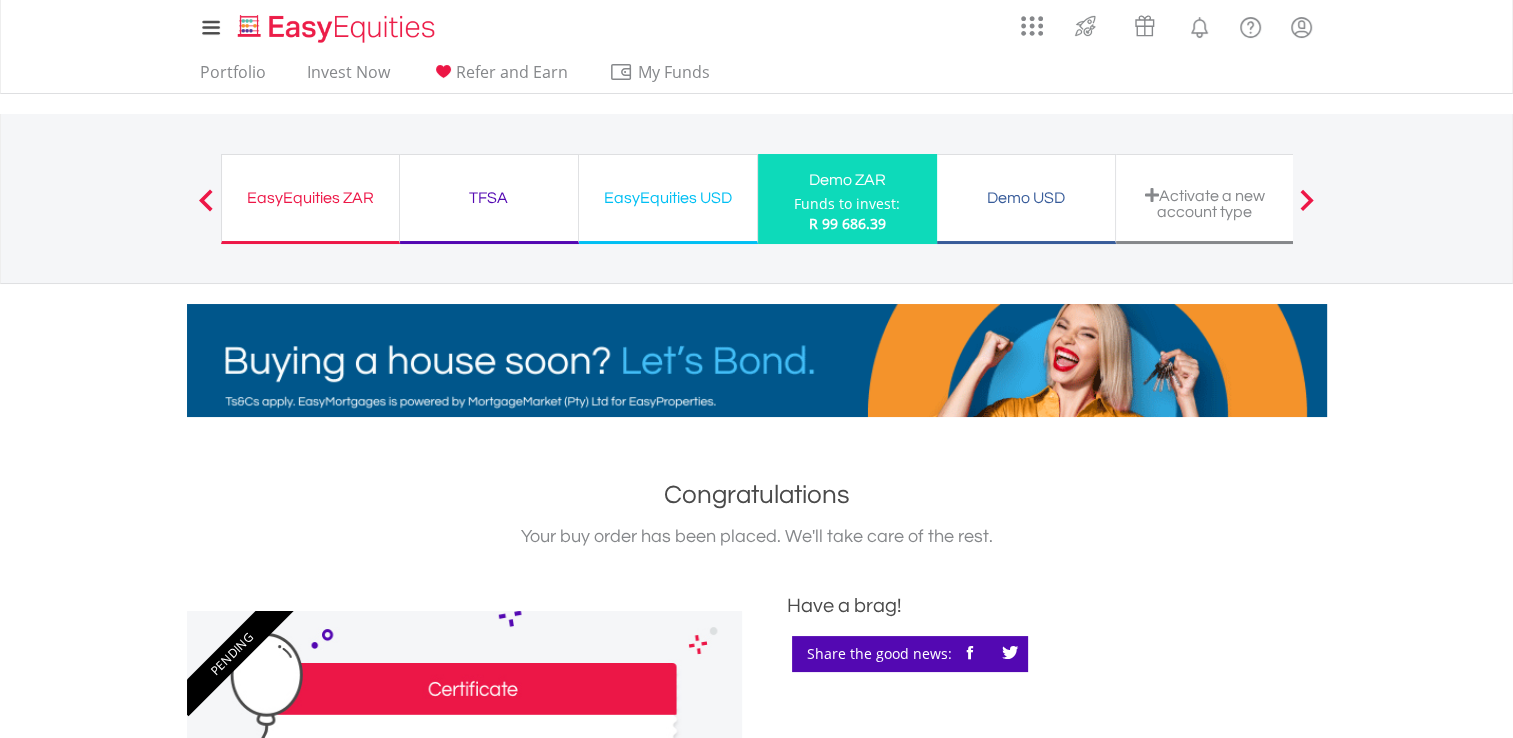 click at bounding box center (206, 200) 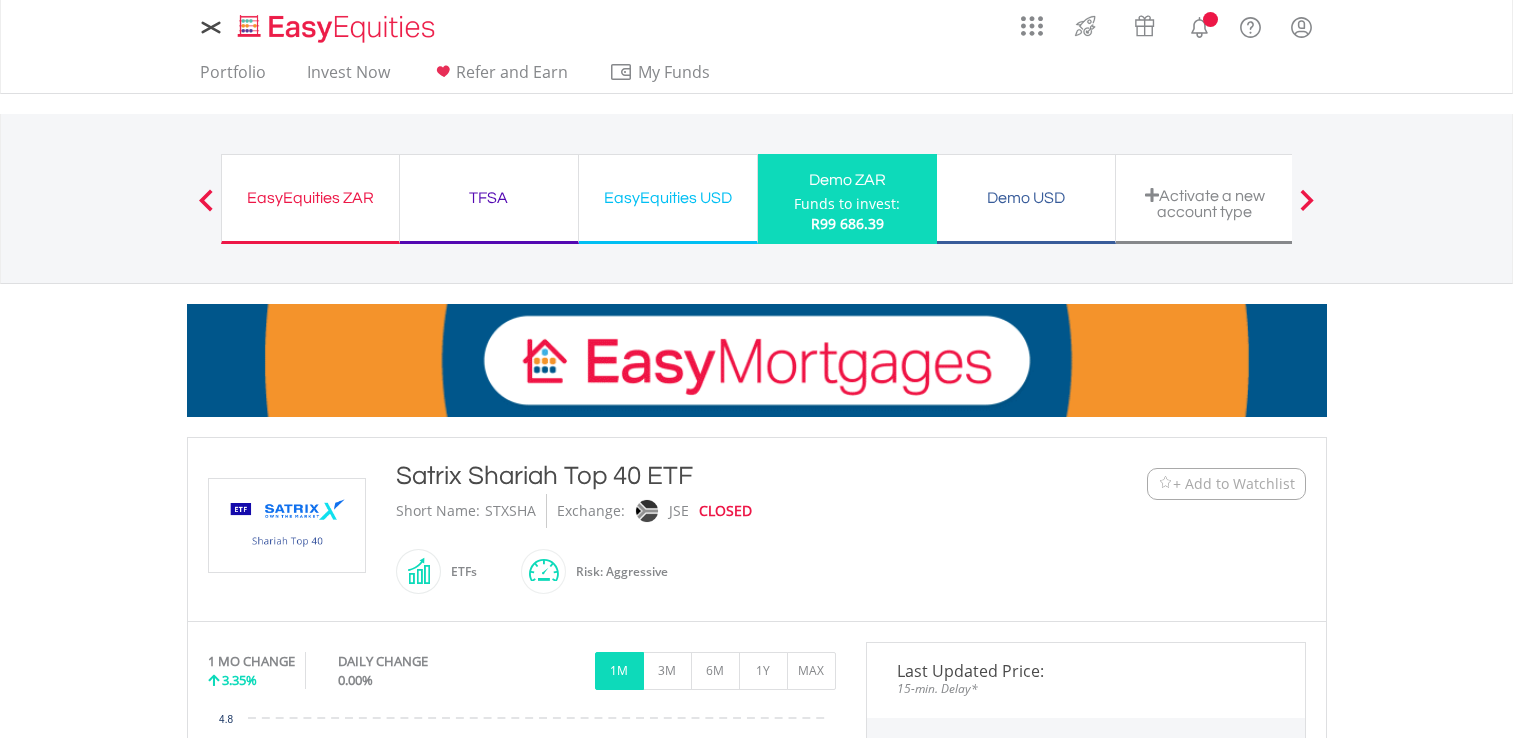scroll, scrollTop: 750, scrollLeft: 0, axis: vertical 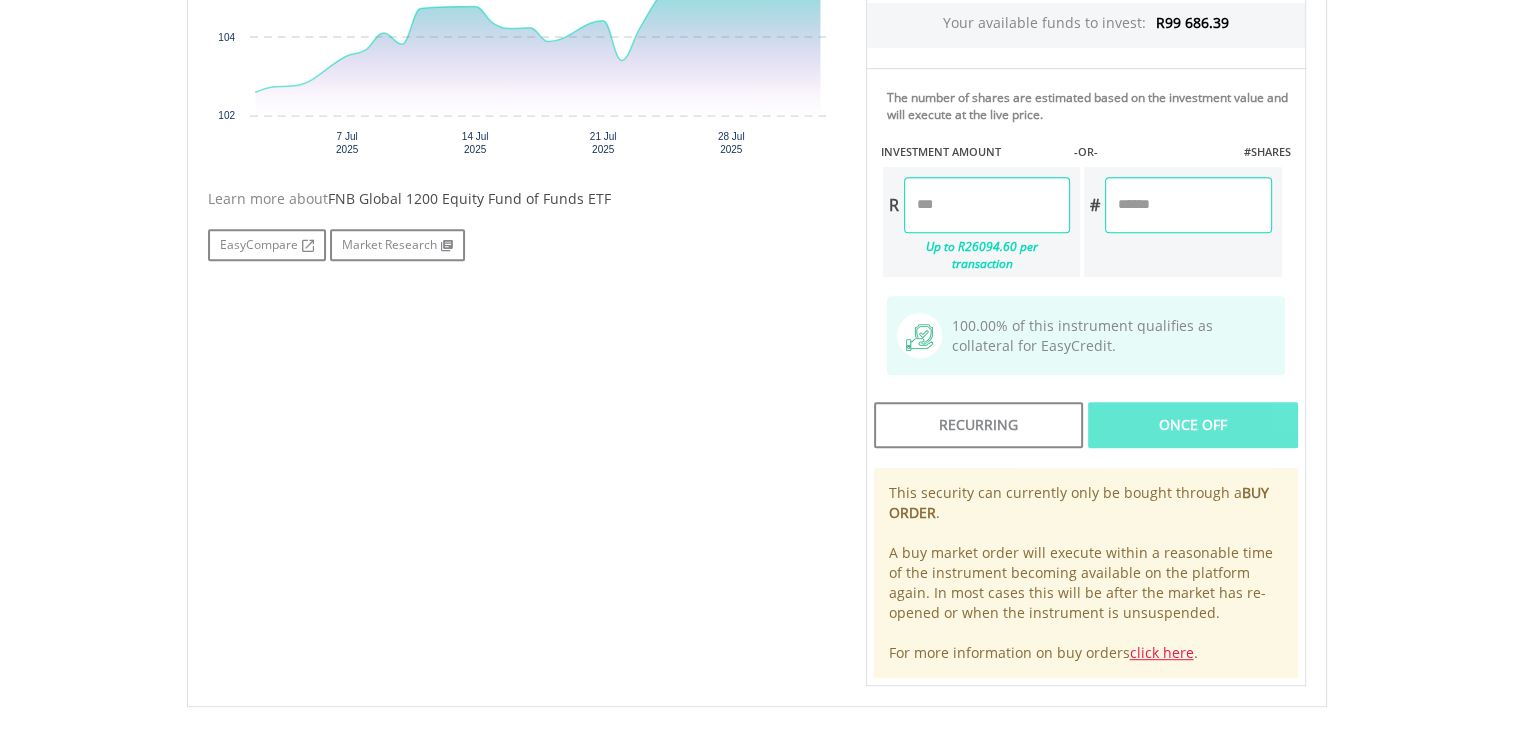 click at bounding box center [987, 205] 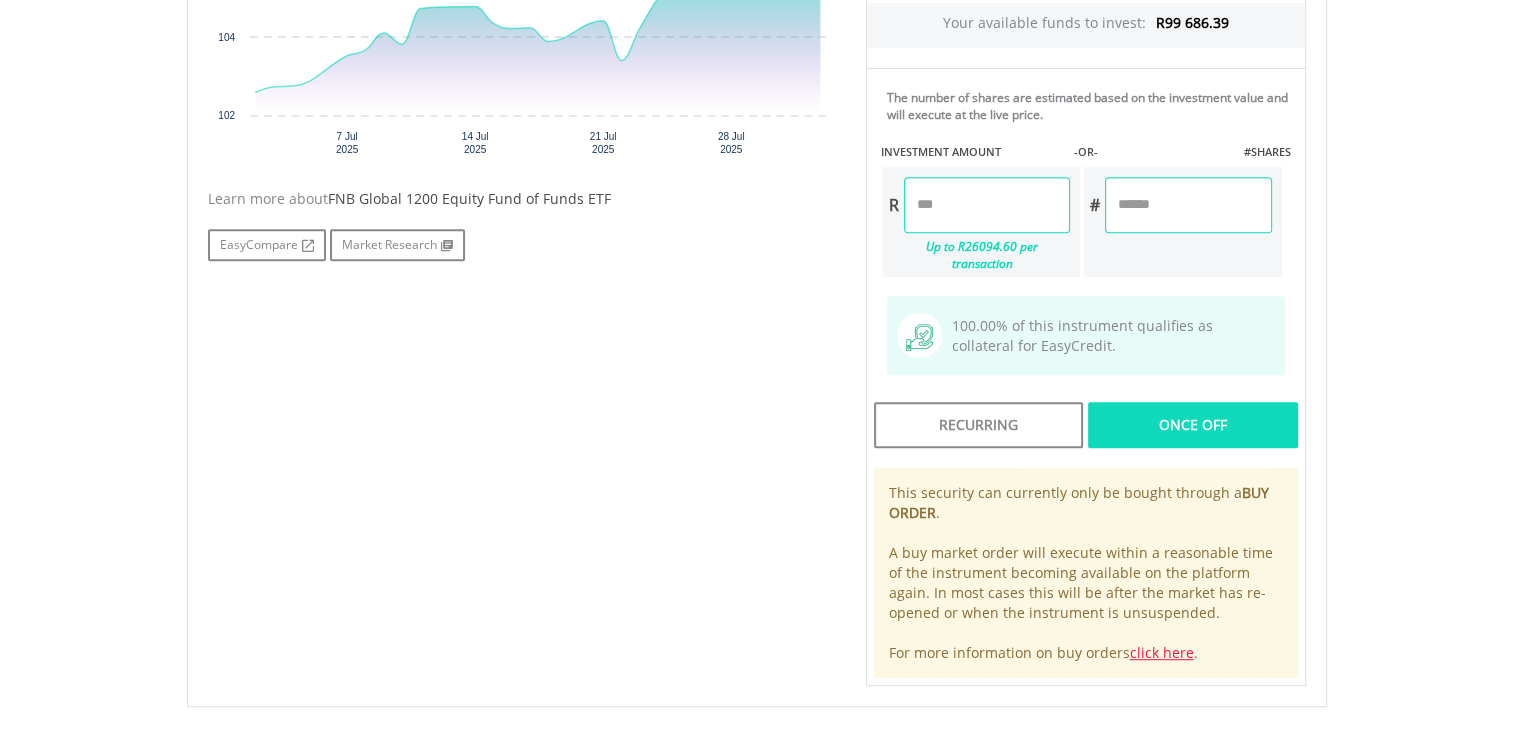 type on "*****" 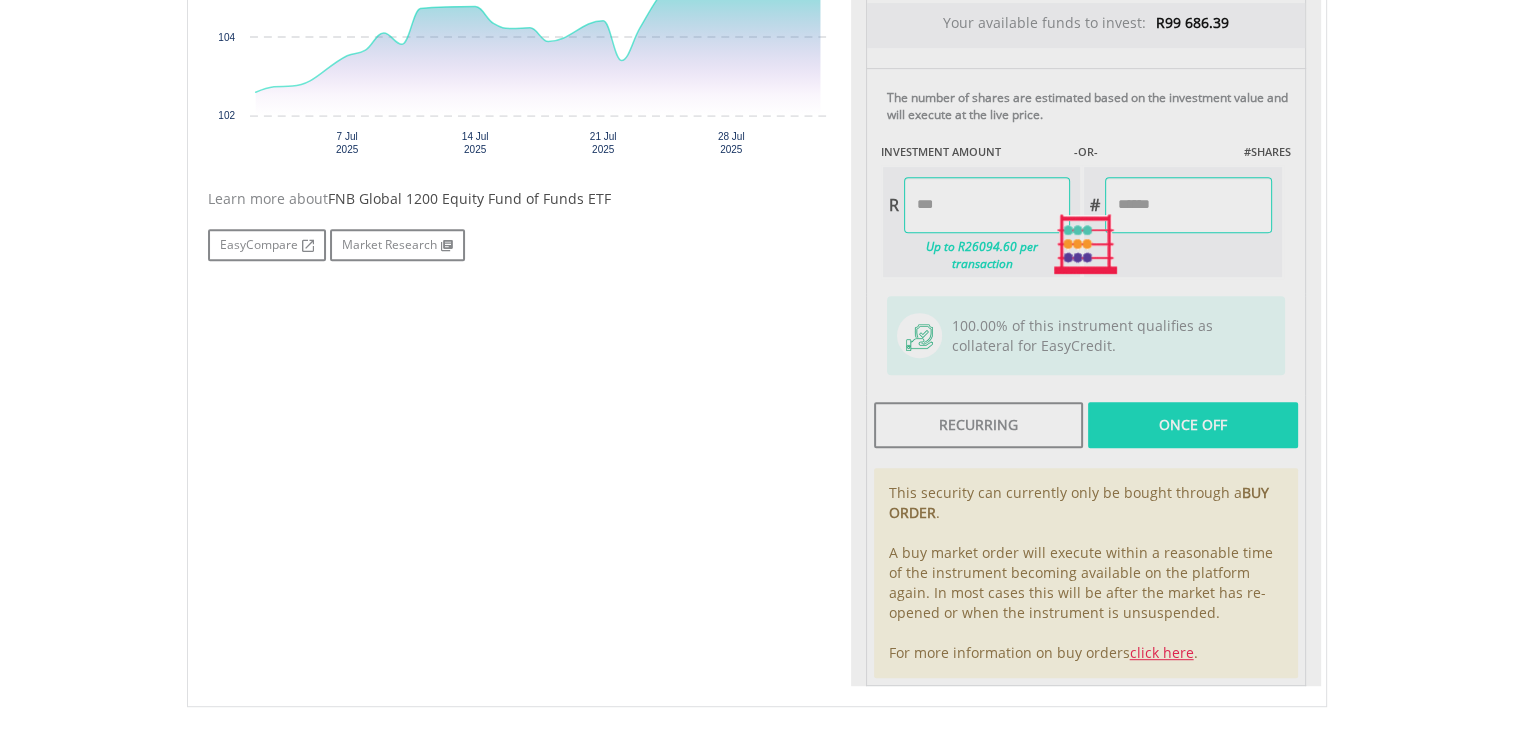 click on "Last Updated Price:
15-min. Delay*
SELLING AT (BID)
BUYING AT                     (ASK)
LAST PRICE
R104.75
R109.00
R104.98
Your available funds to invest:  R99 686.39
R" at bounding box center (1086, 244) 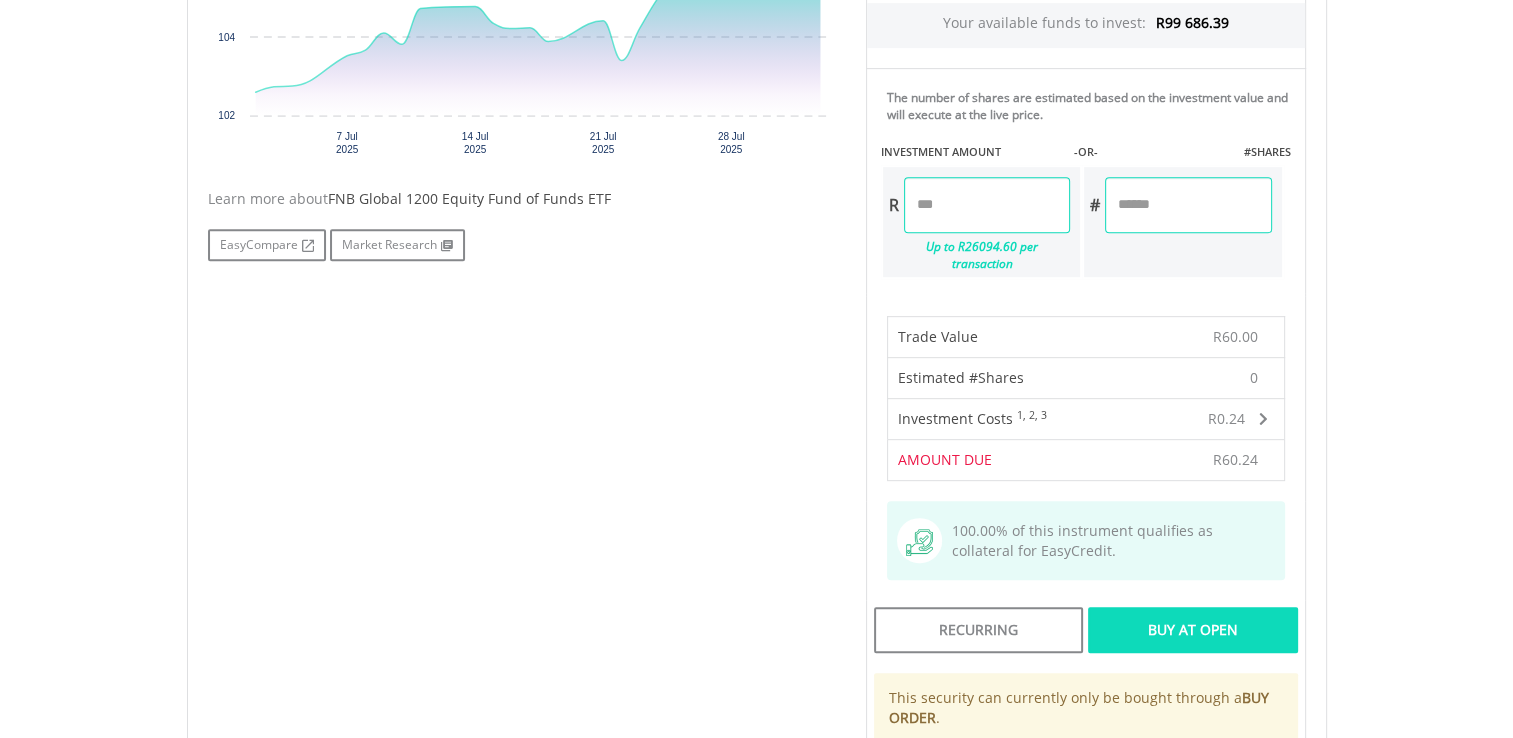 click on "*****" at bounding box center (987, 205) 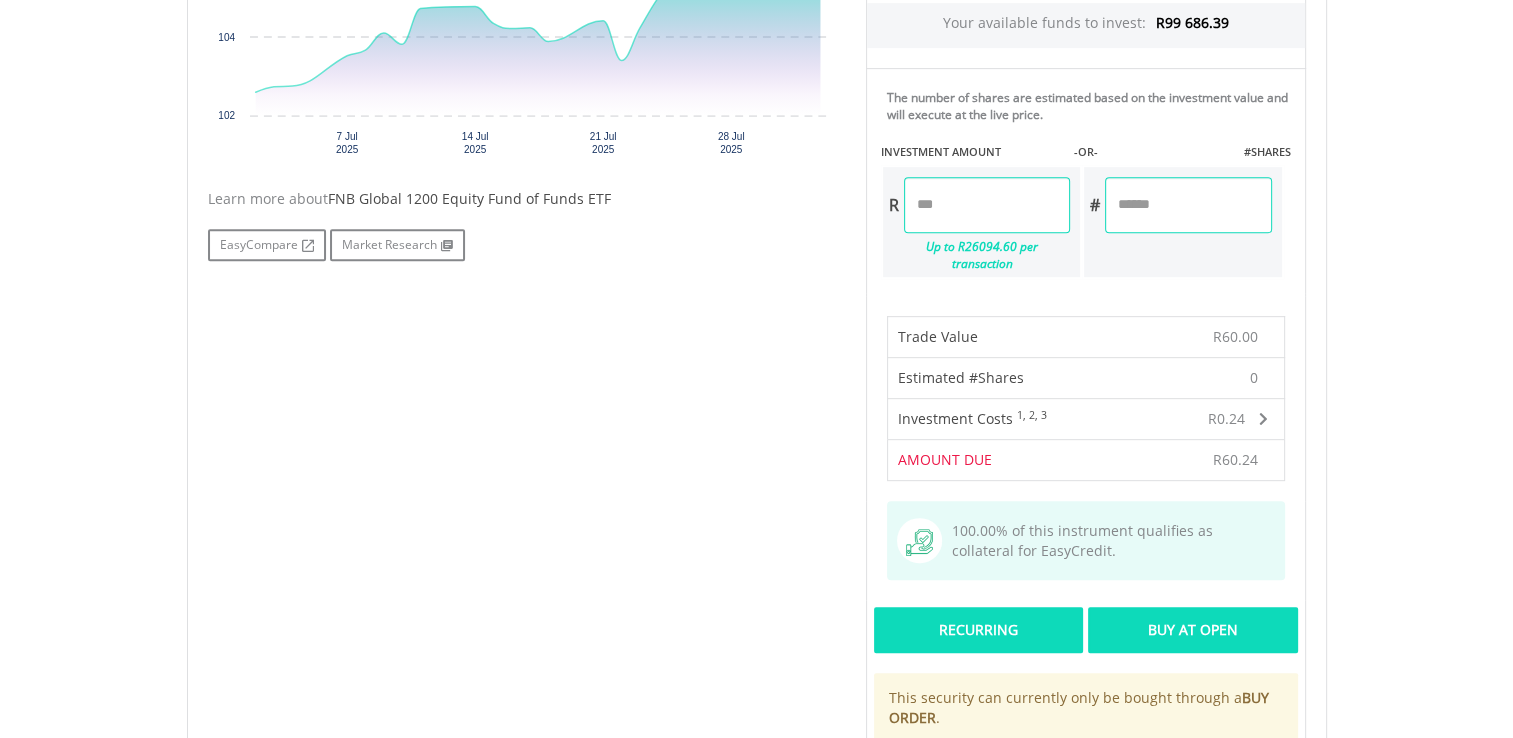 type on "*****" 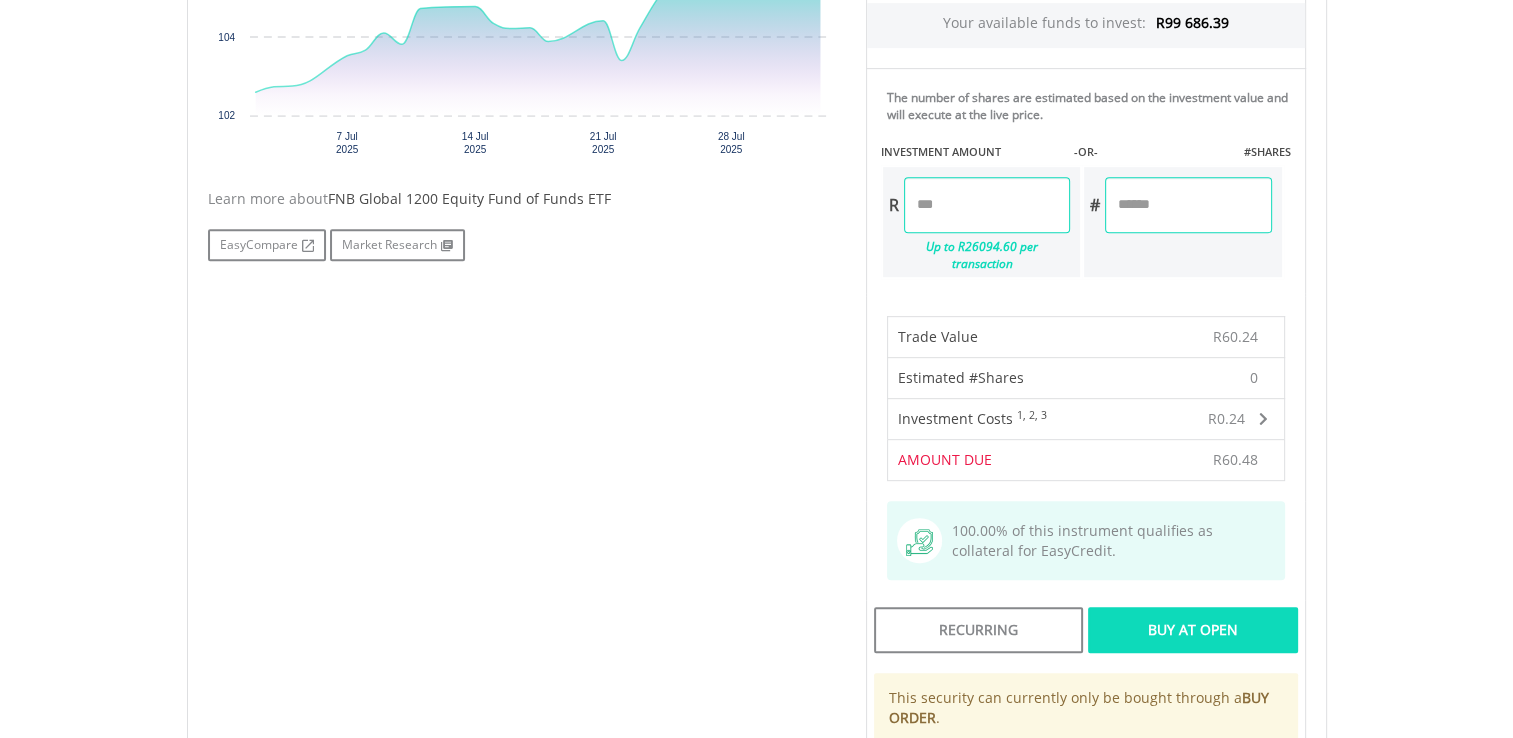 click on "*****" at bounding box center [987, 205] 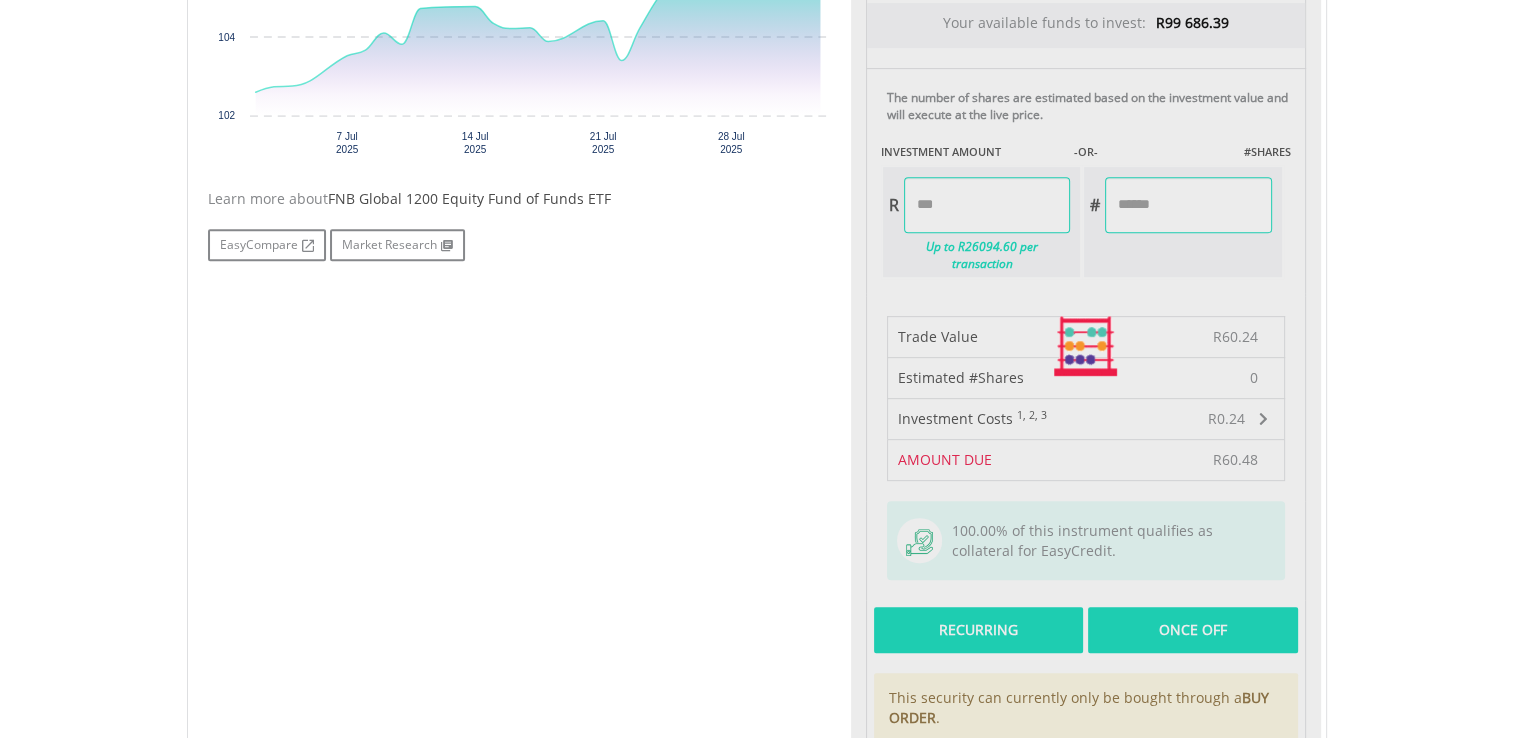 type on "*****" 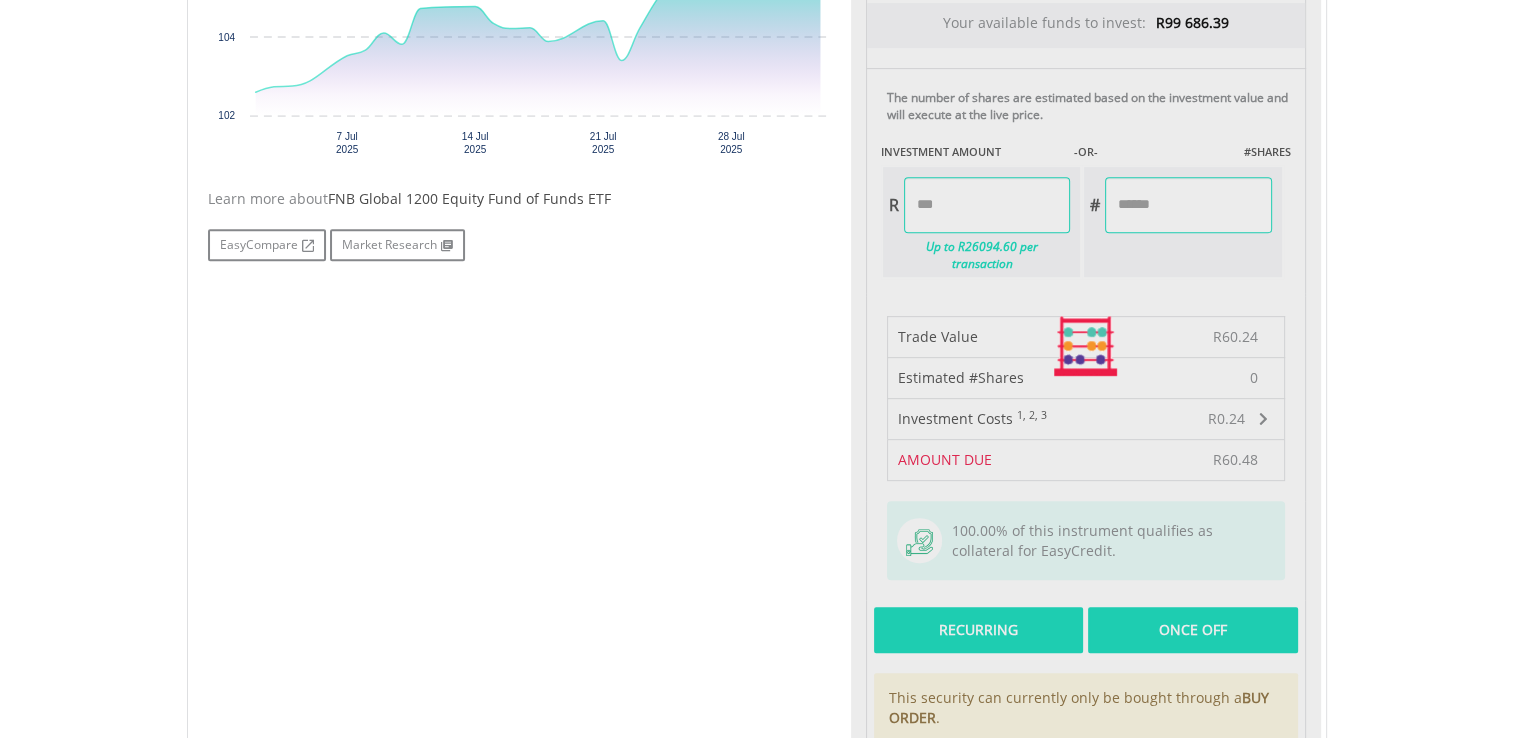 type on "******" 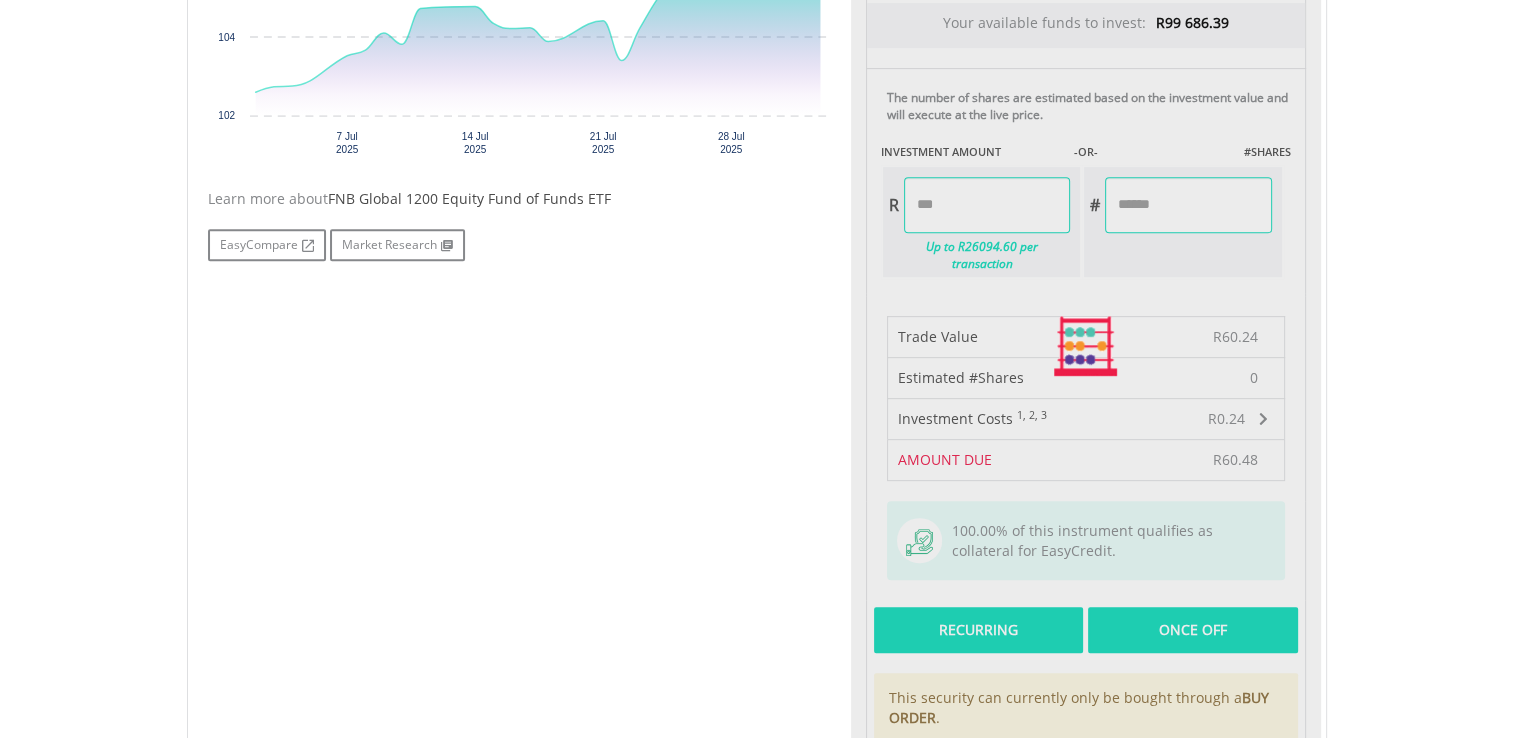 click on "Last Updated Price:
15-min. Delay*
SELLING AT (BID)
BUYING AT                     (ASK)
LAST PRICE
R104.75
R109.00
R104.98
Your available funds to invest:  R99 686.39
R" at bounding box center [1086, 346] 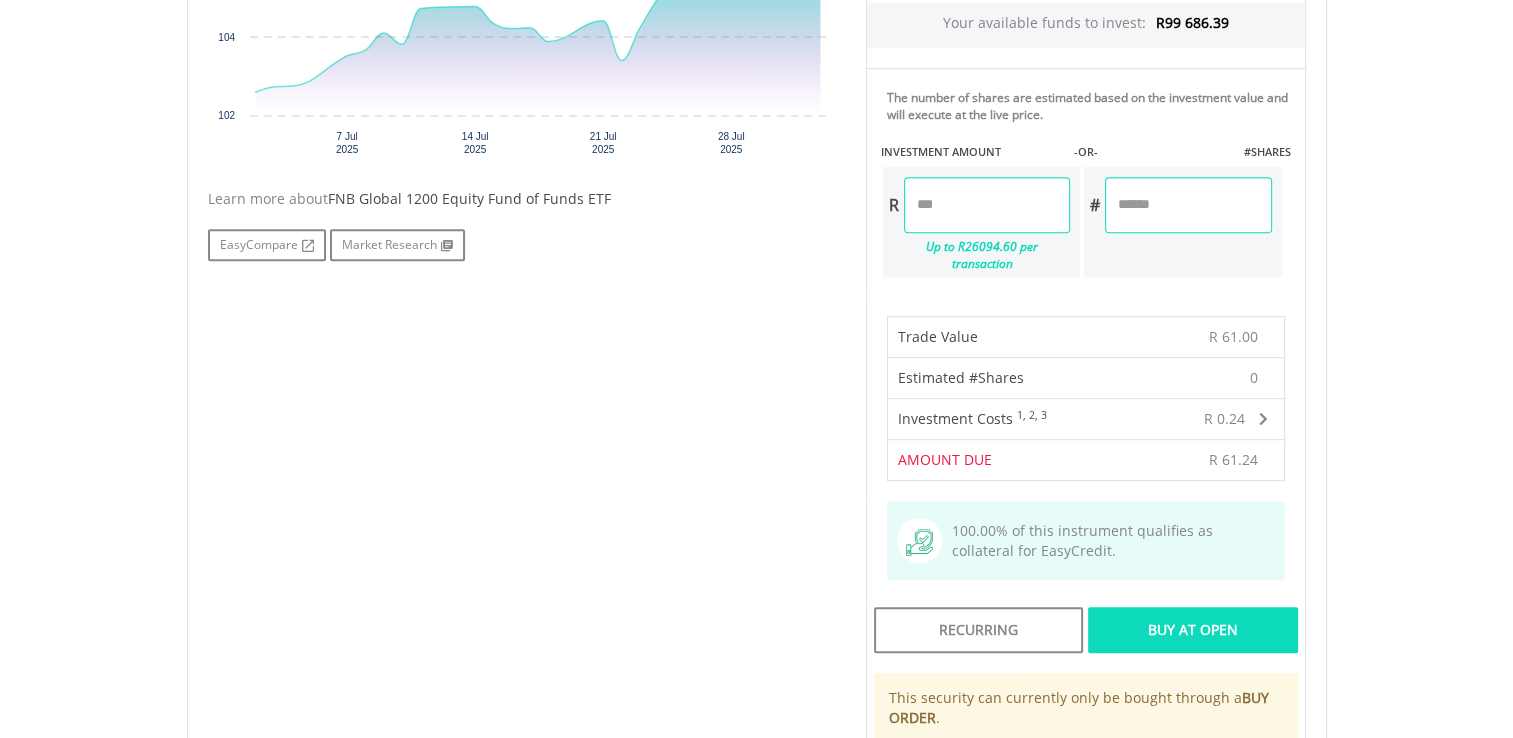 click on "*****" at bounding box center [987, 205] 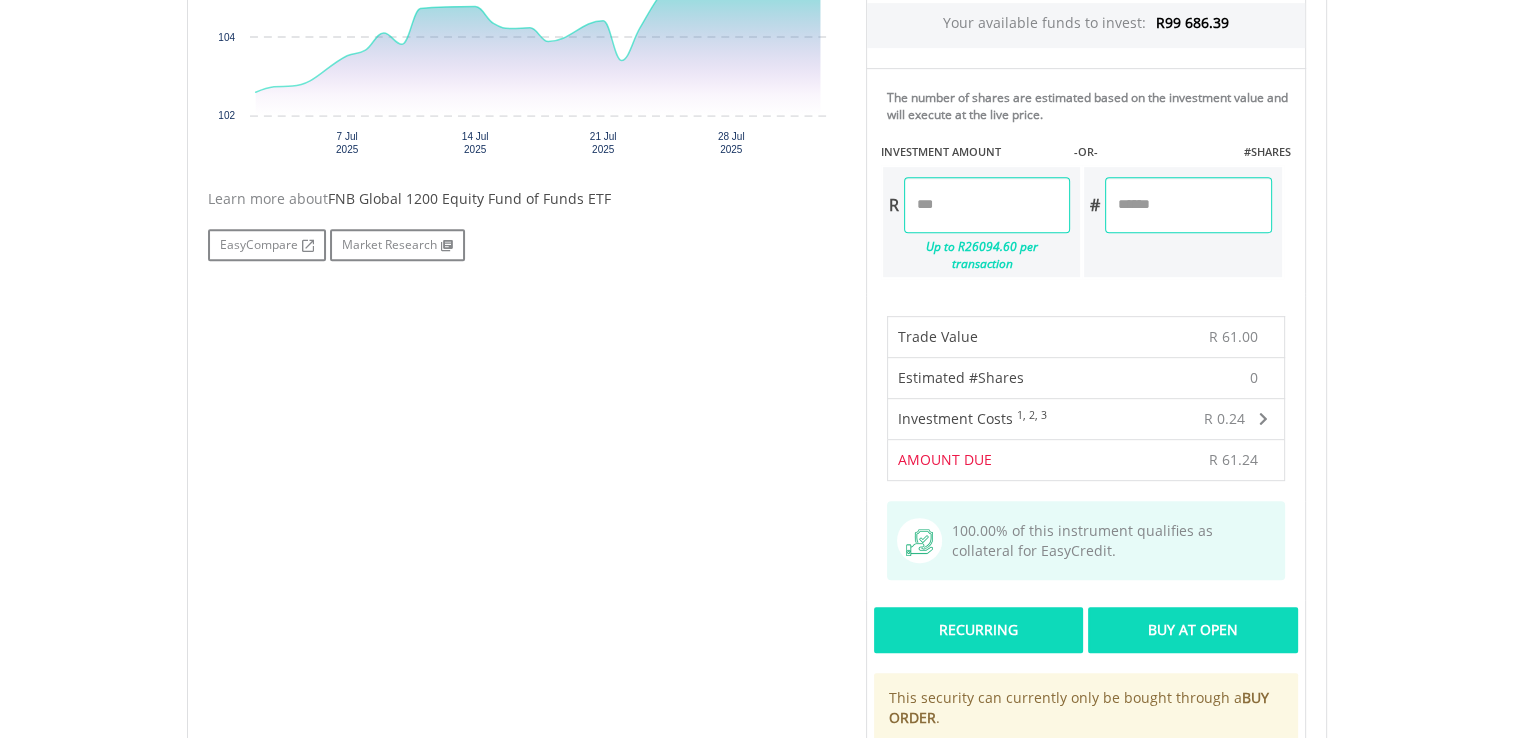 type on "*****" 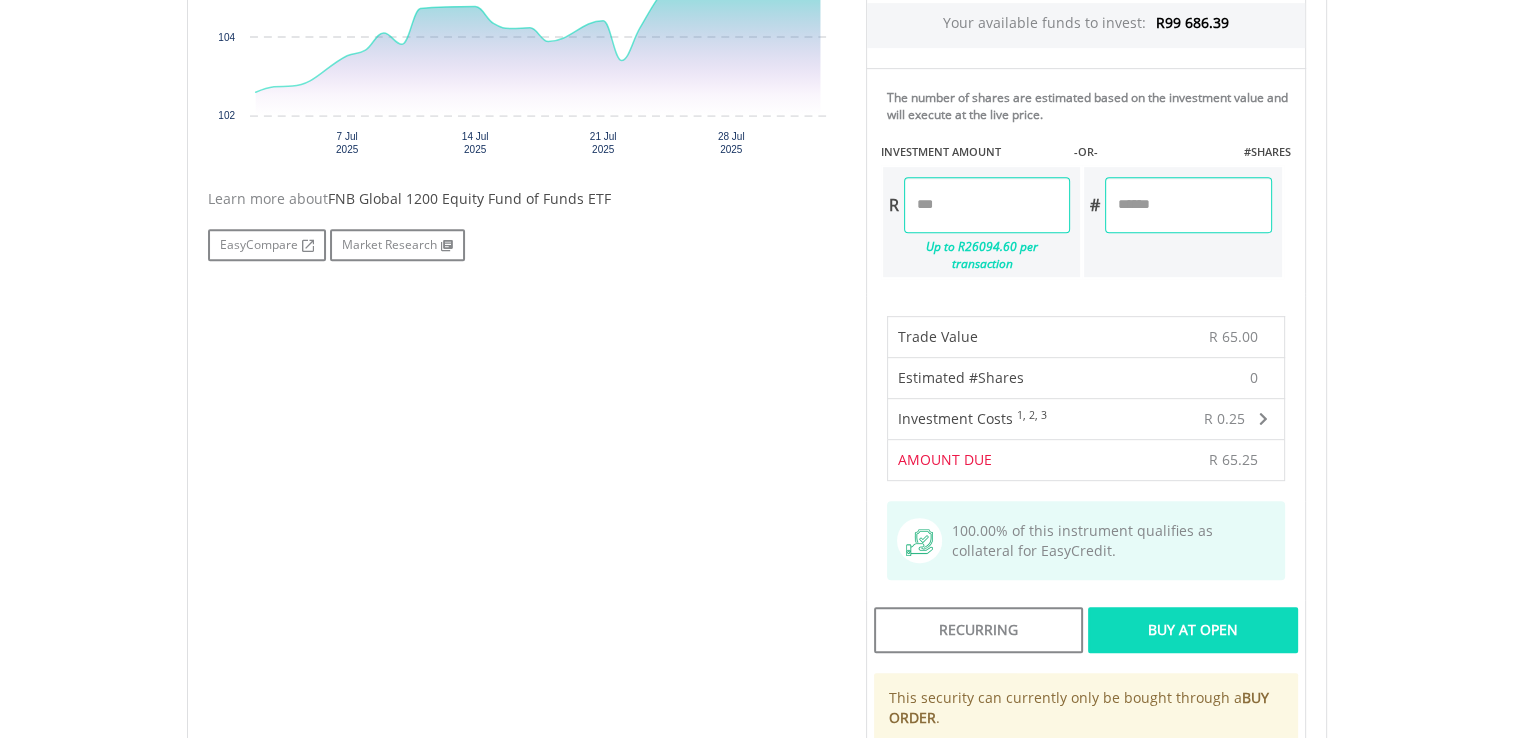 drag, startPoint x: 1039, startPoint y: 602, endPoint x: 1198, endPoint y: 618, distance: 159.80301 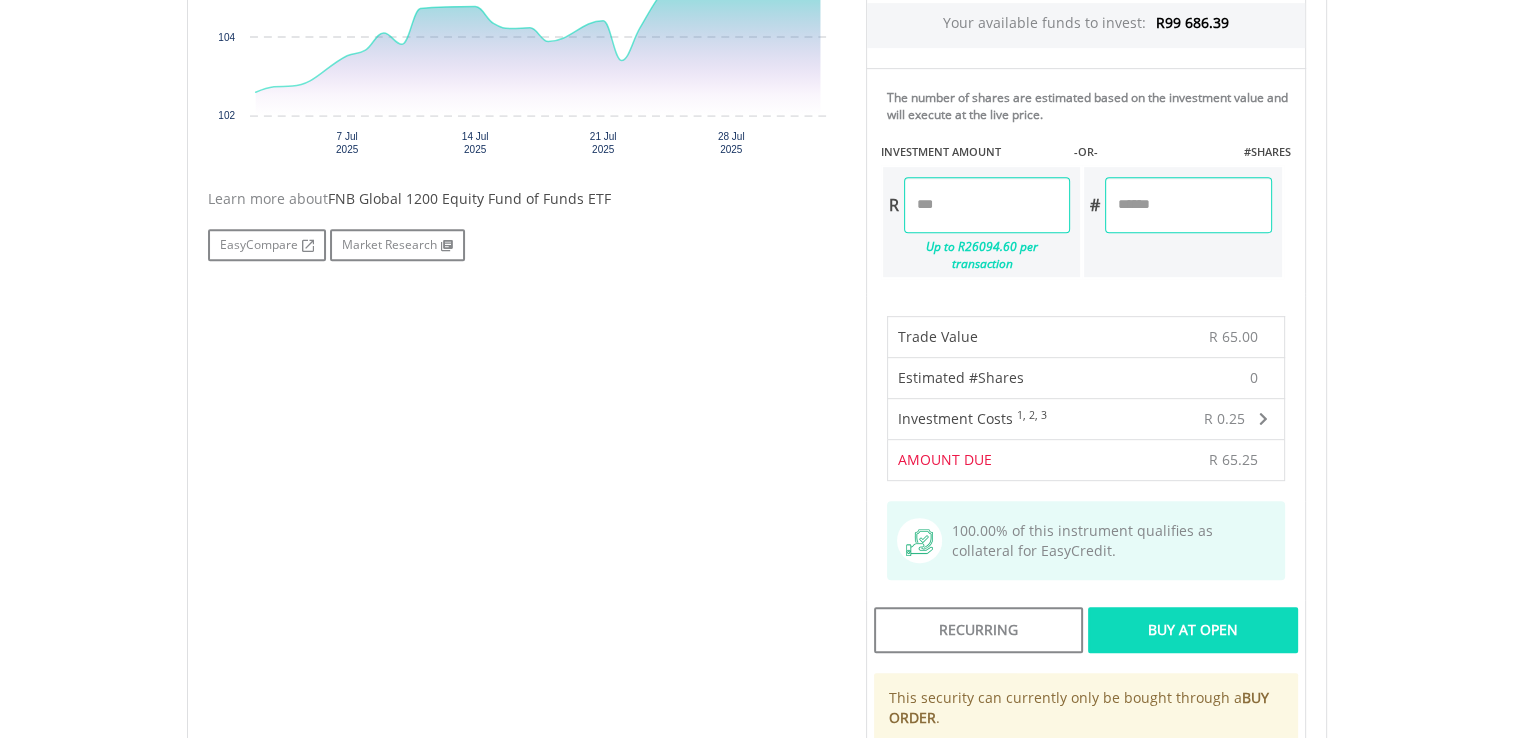 click on "*****" at bounding box center (987, 205) 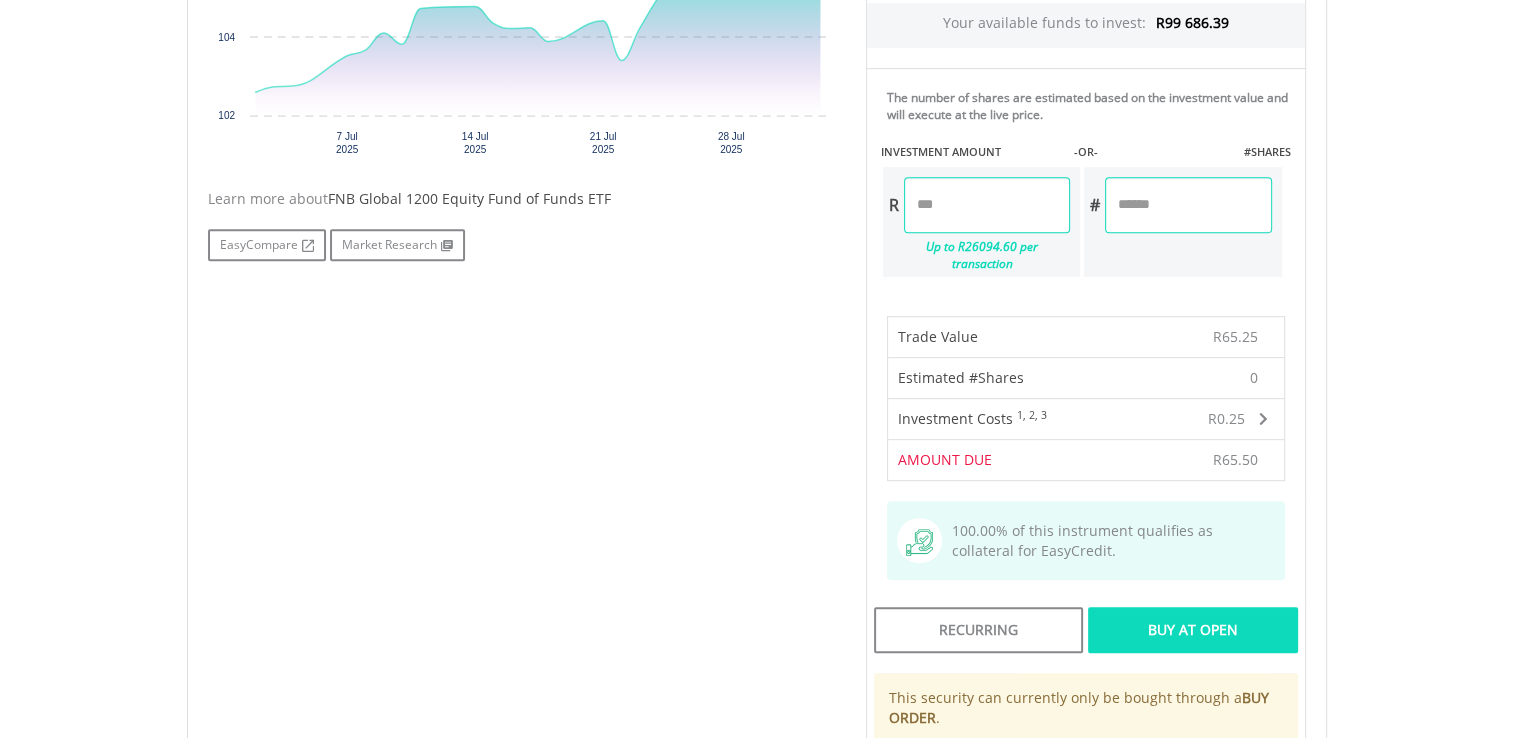 click on "*****" at bounding box center (987, 205) 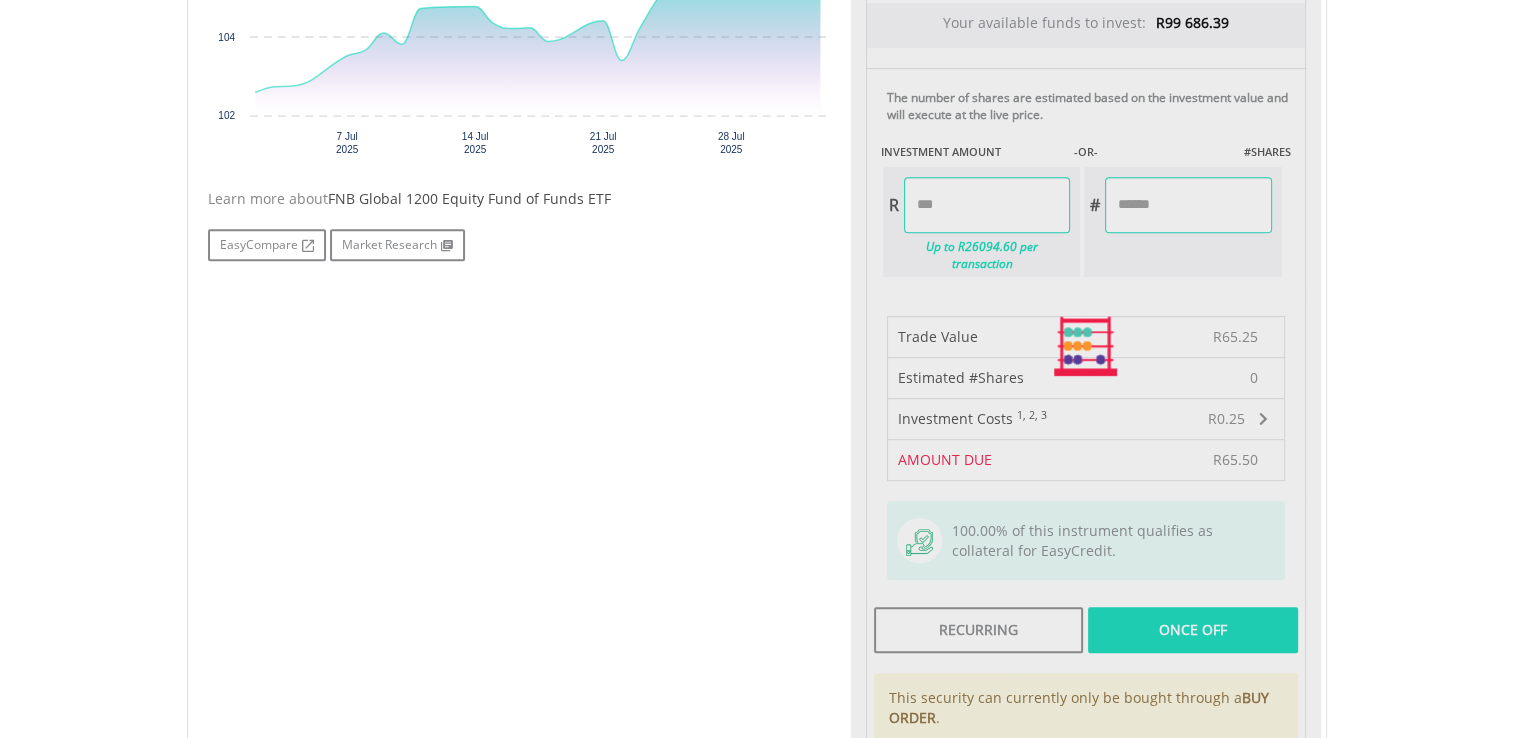 type on "******" 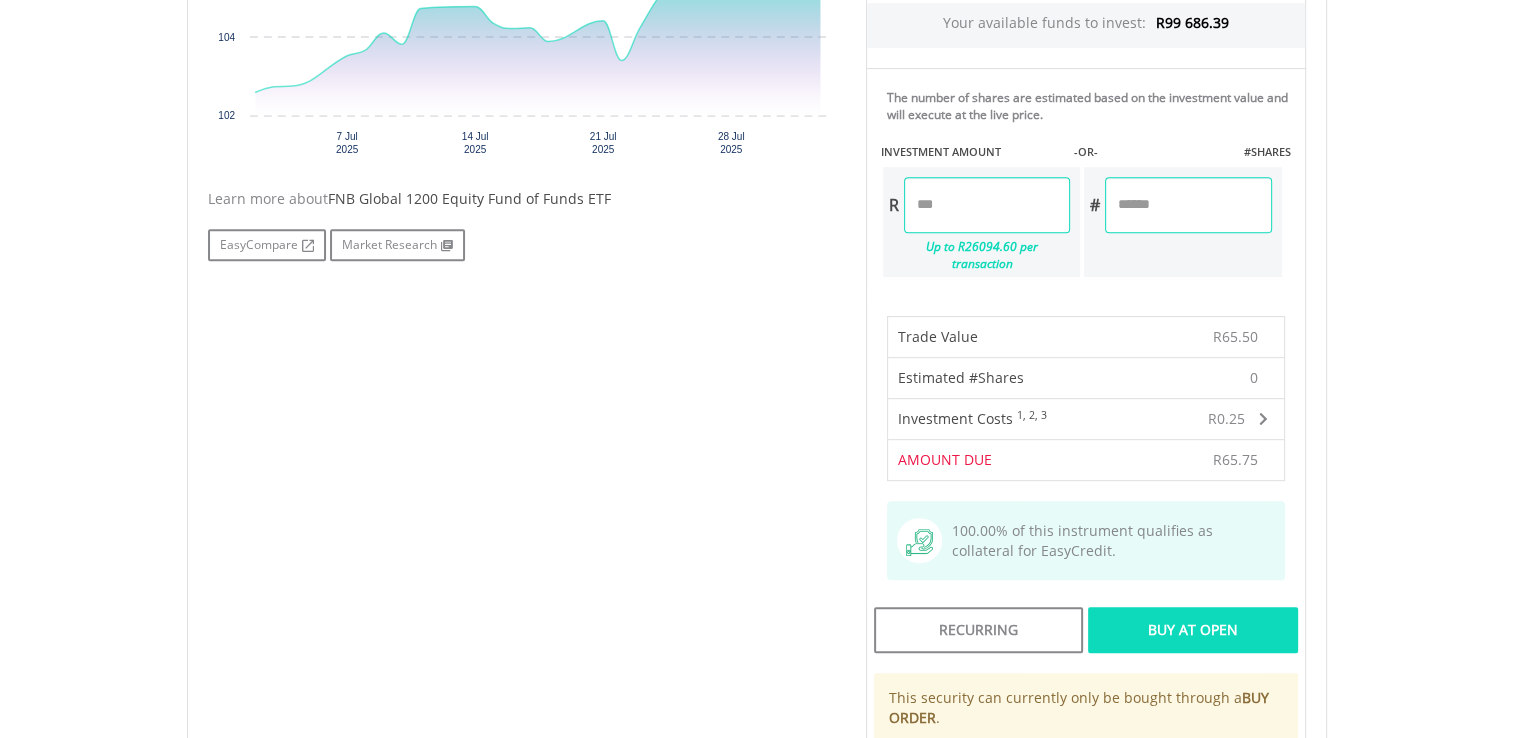 type on "*" 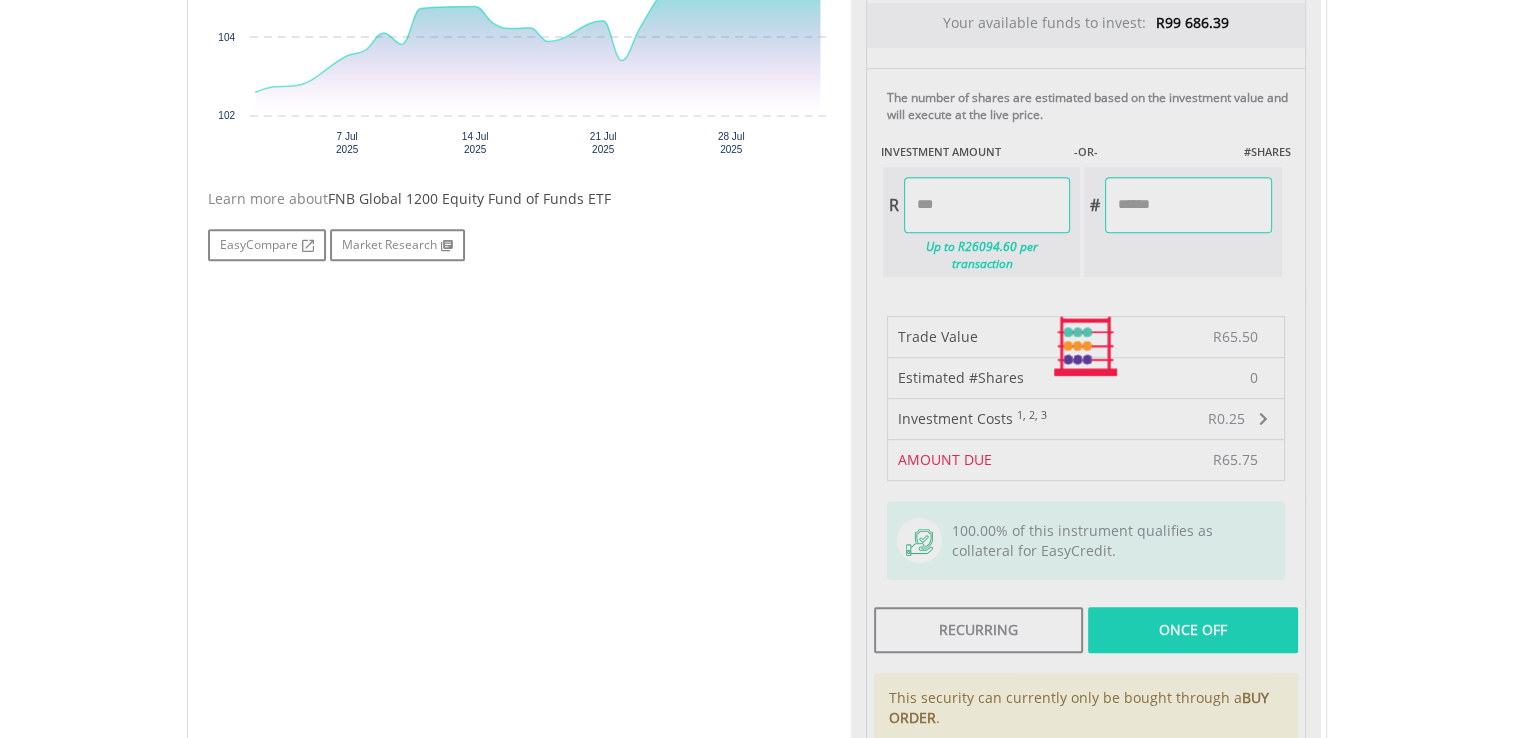 type on "*****" 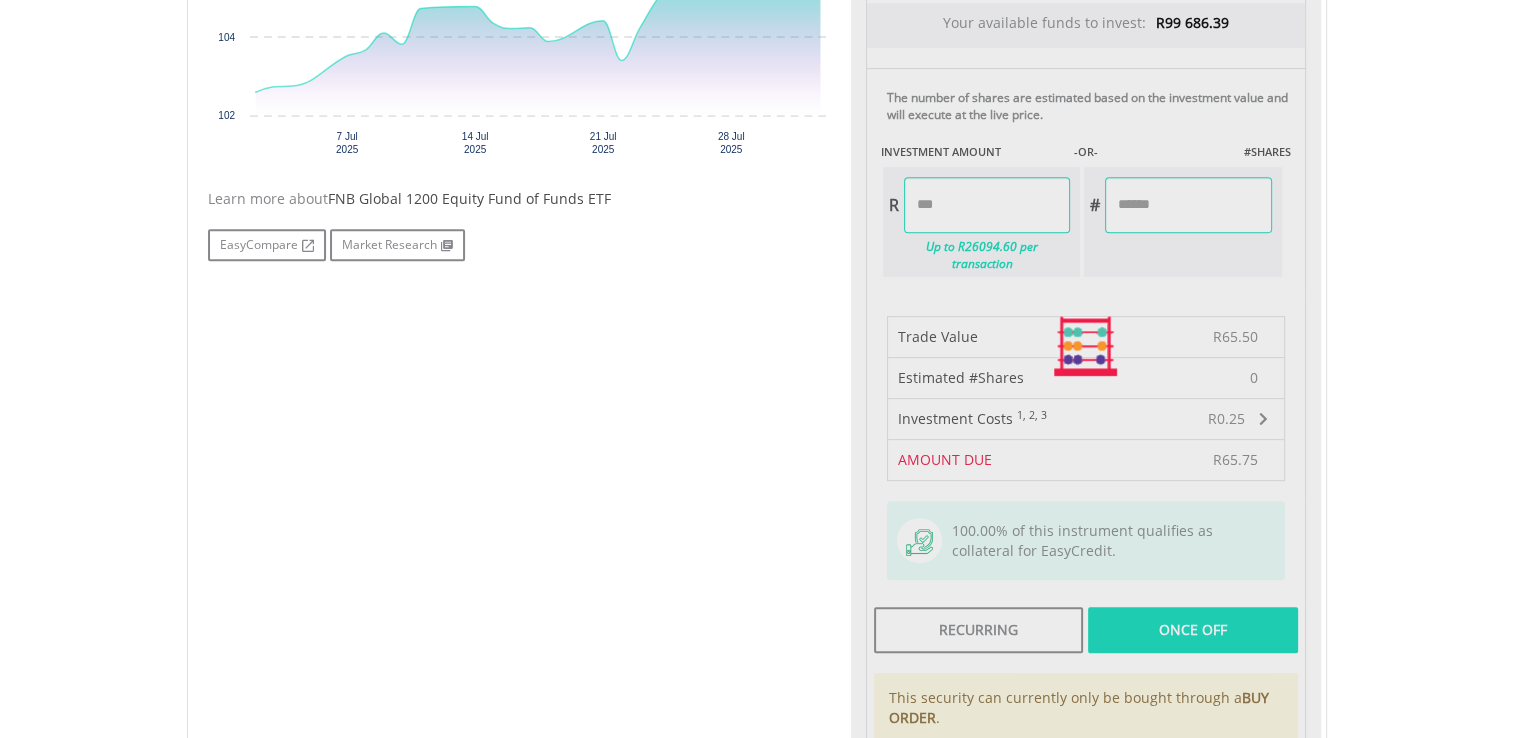 type on "******" 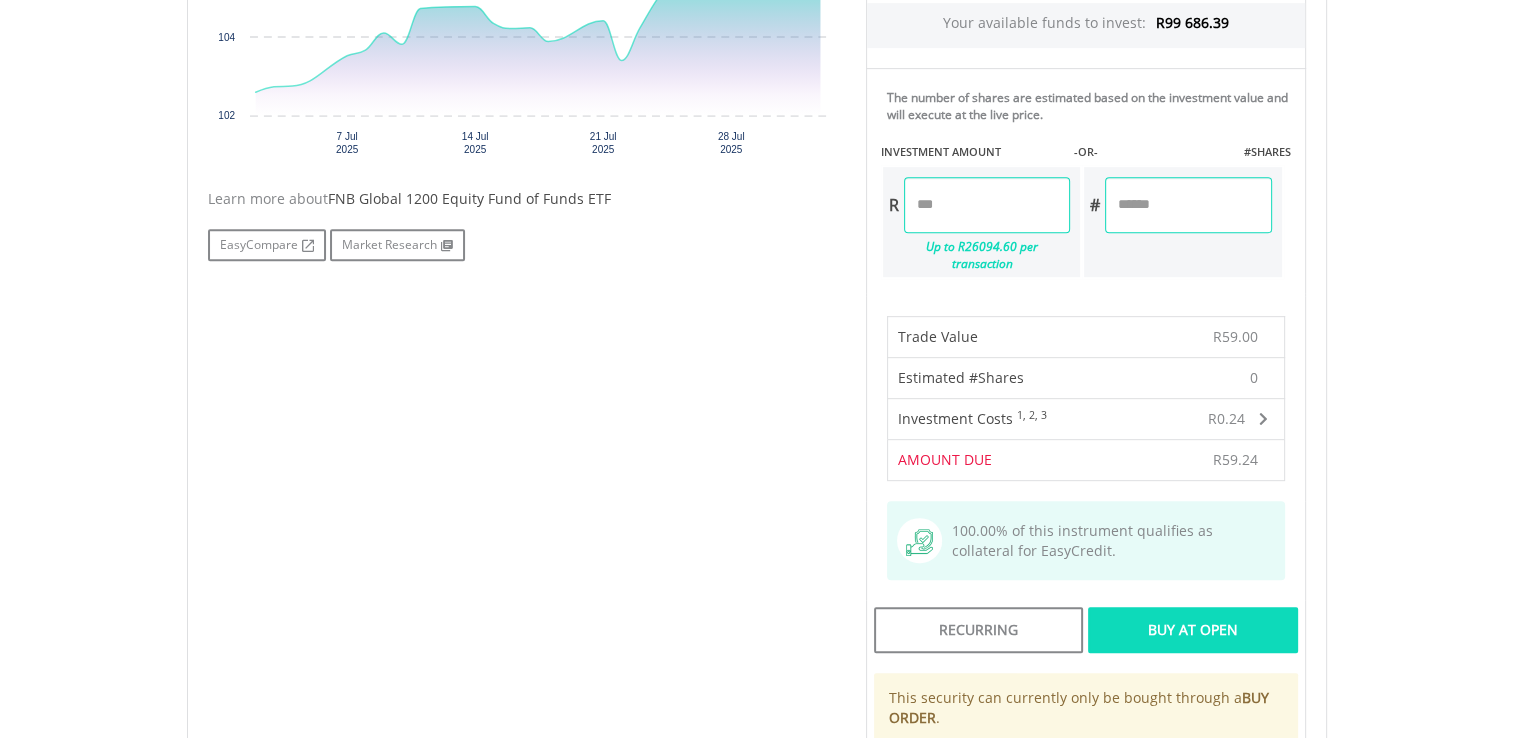 click on "Buy At Open" at bounding box center (1192, 630) 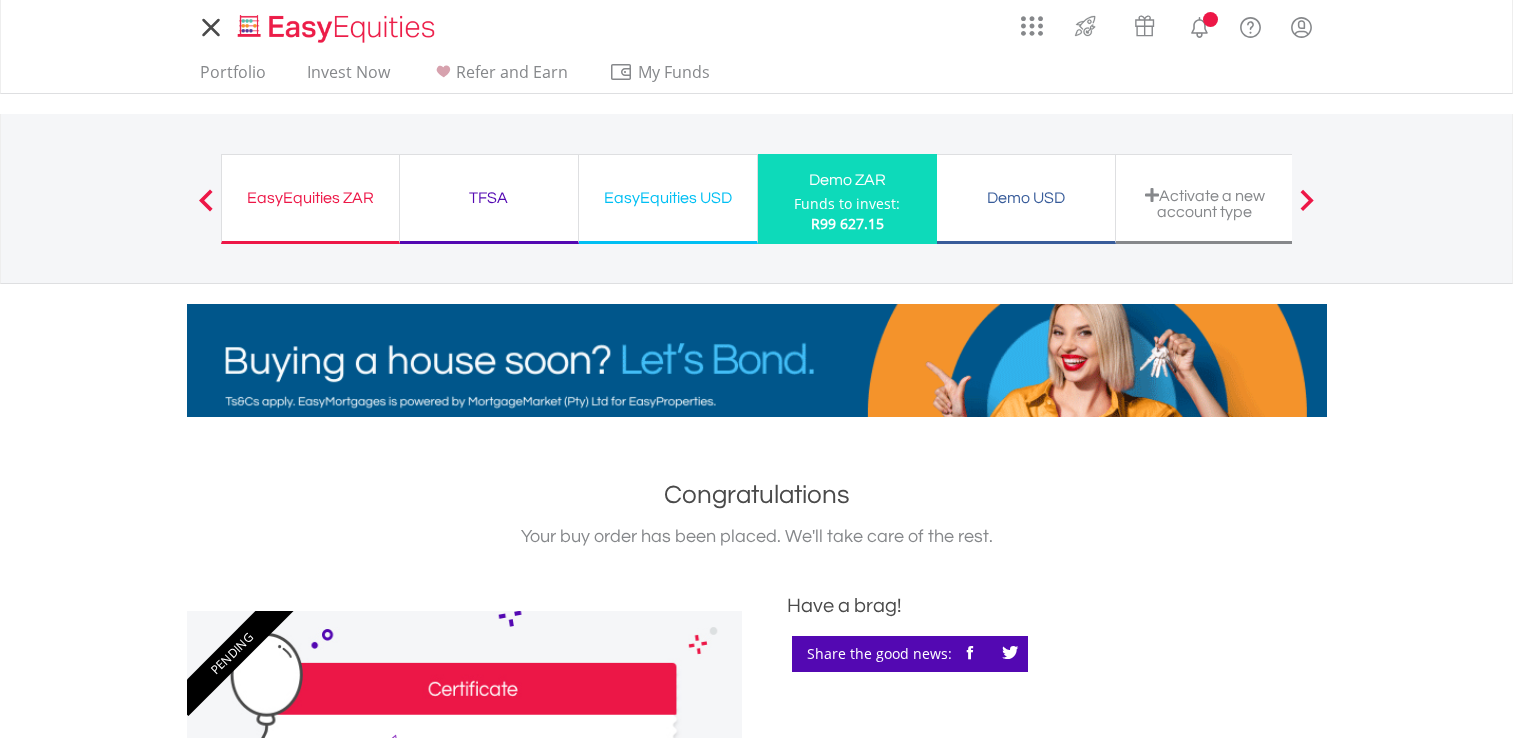scroll, scrollTop: 0, scrollLeft: 0, axis: both 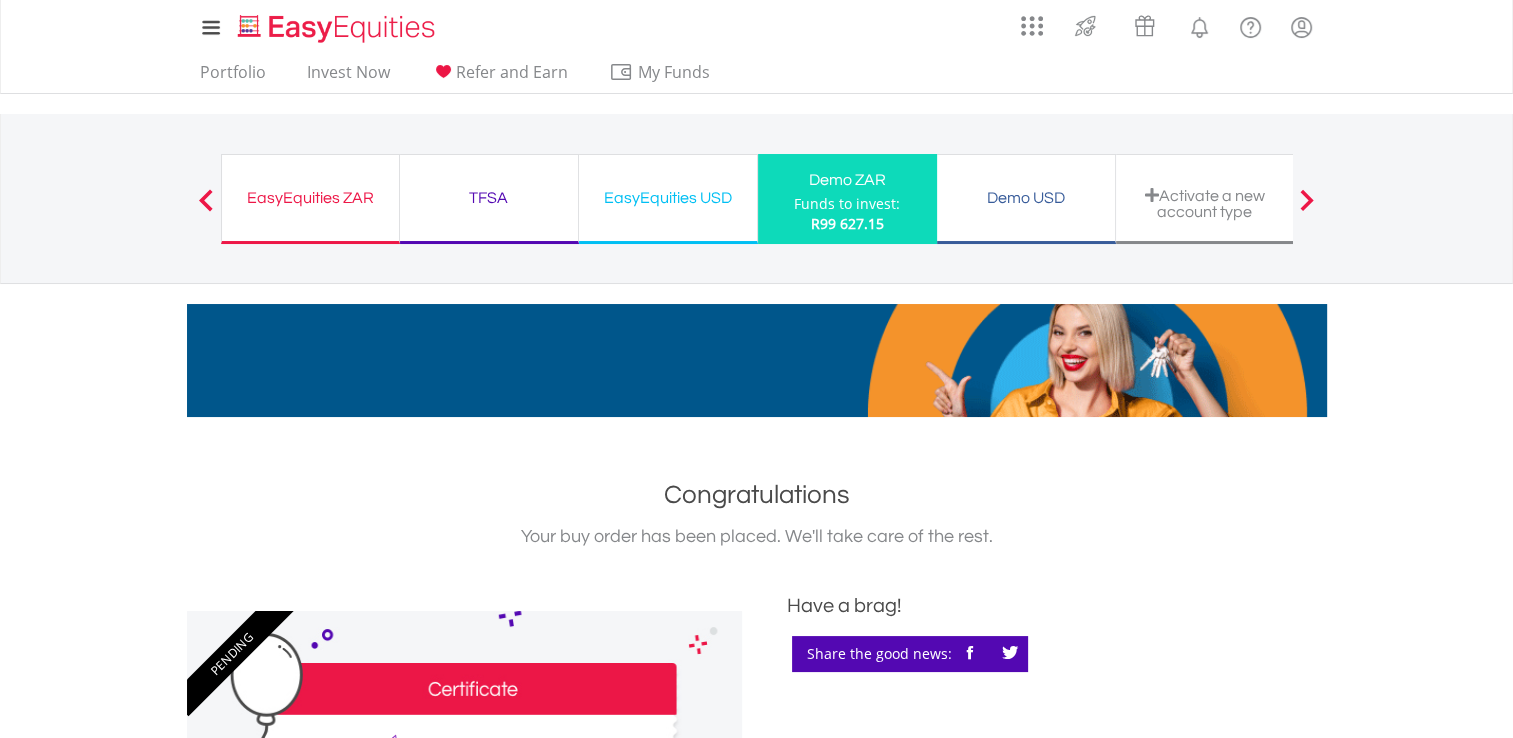 click at bounding box center (206, 200) 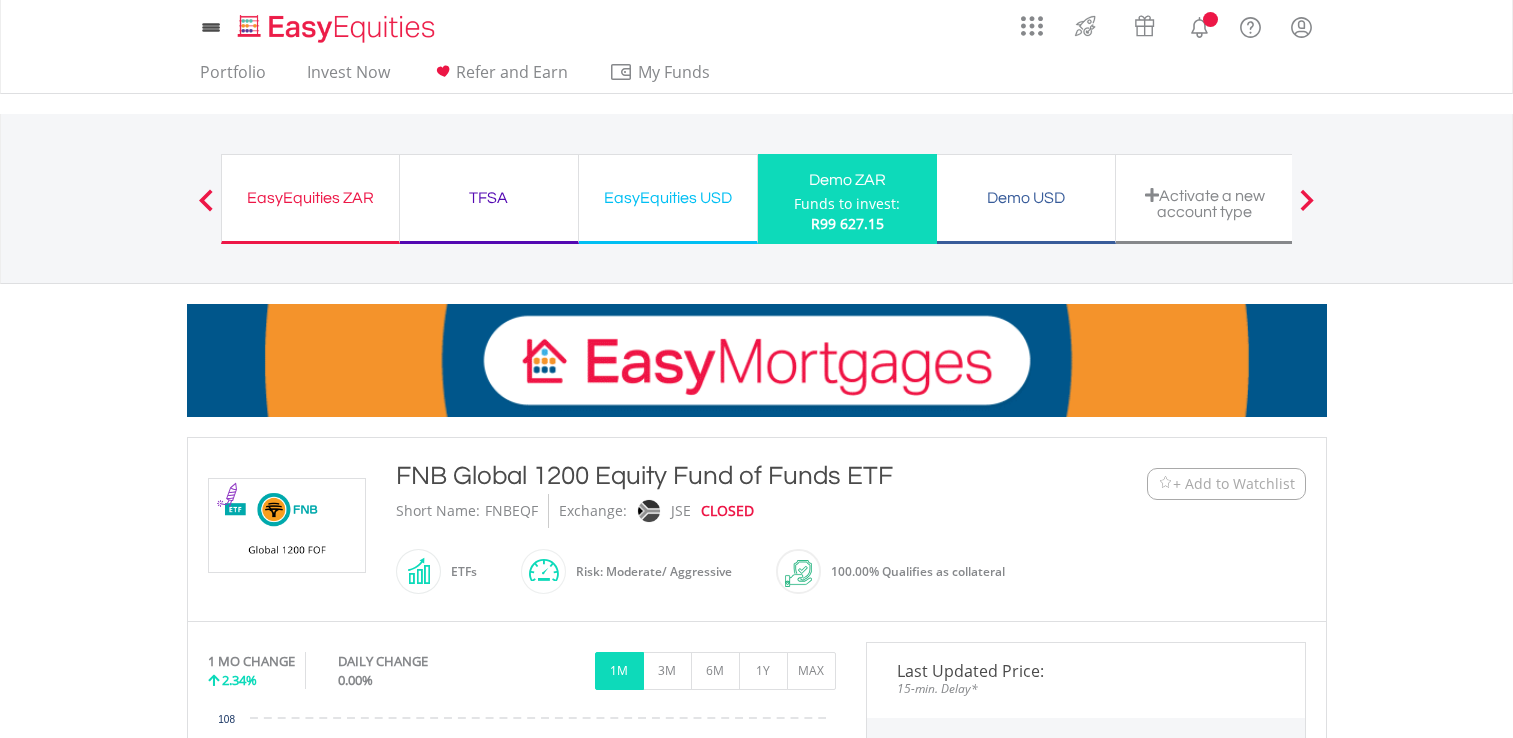 scroll, scrollTop: 840, scrollLeft: 0, axis: vertical 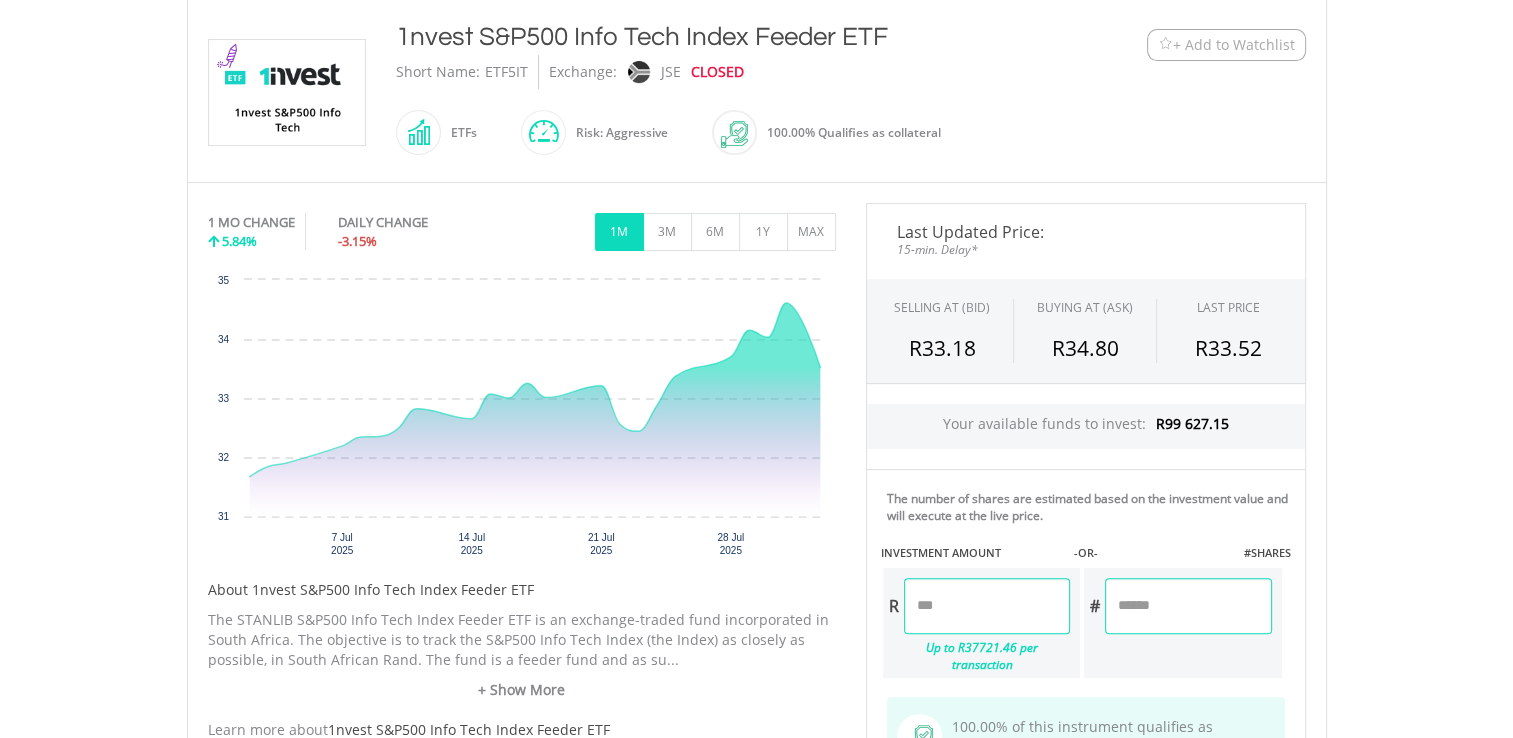 click on "INVESTMENT AMOUNT" at bounding box center (941, 553) 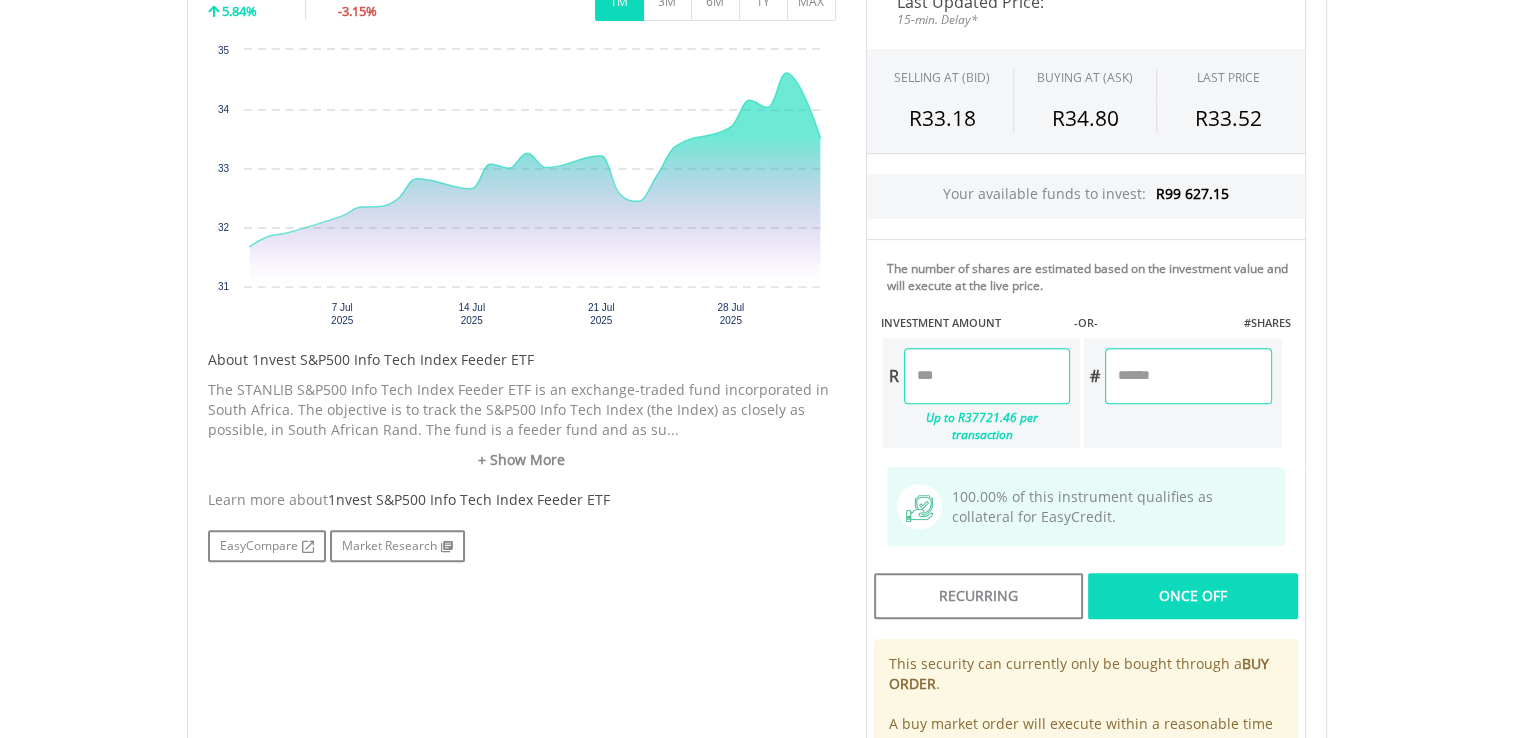 scroll, scrollTop: 679, scrollLeft: 0, axis: vertical 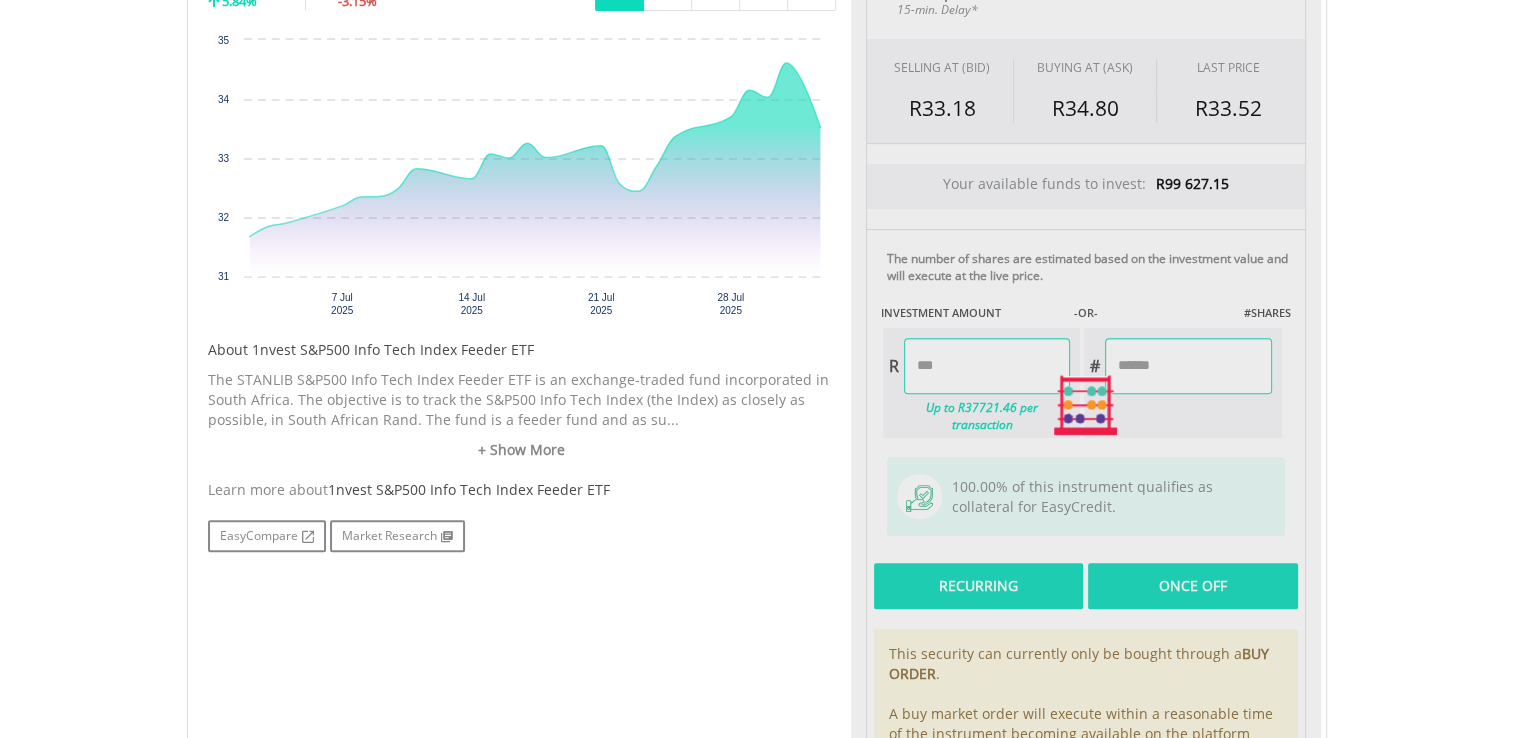 type on "*****" 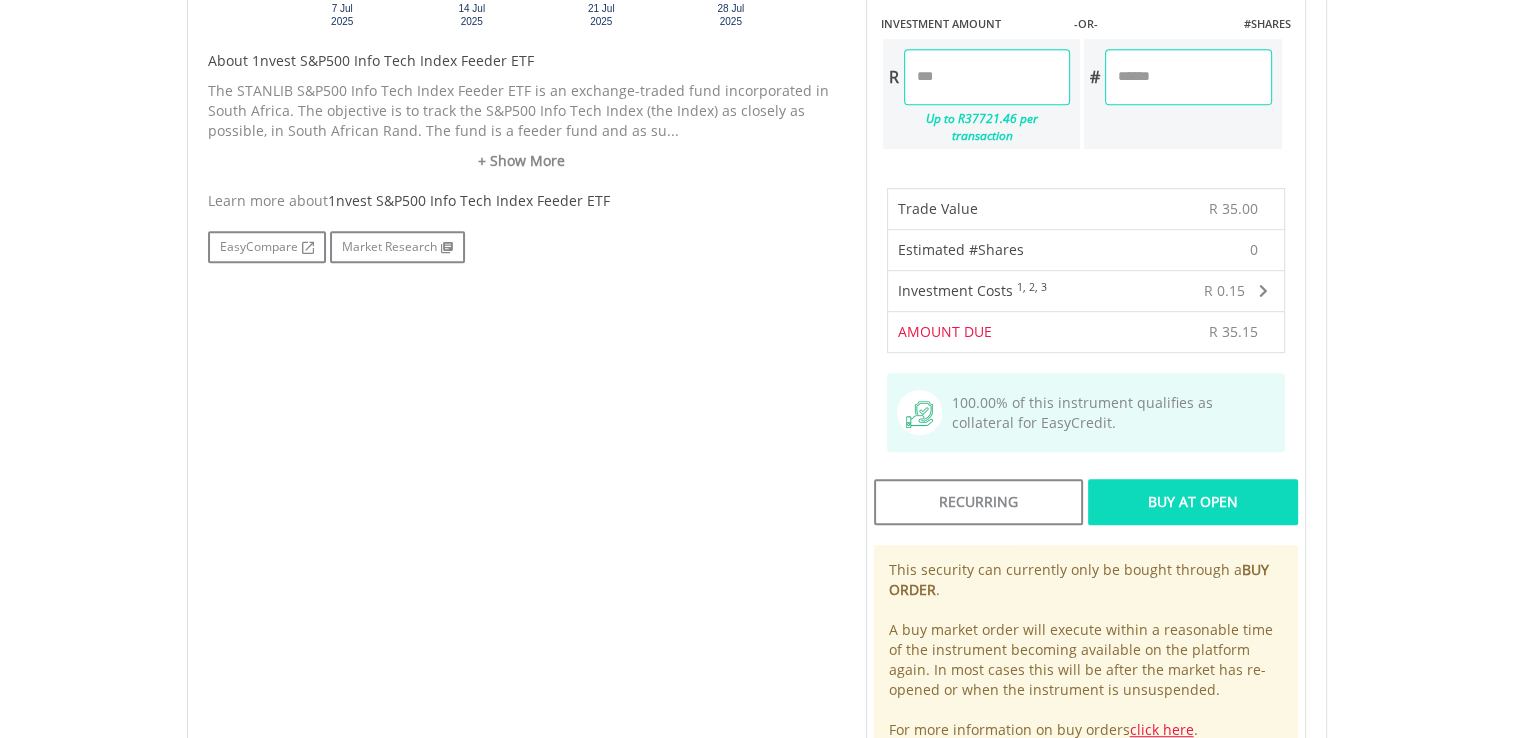 scroll, scrollTop: 968, scrollLeft: 0, axis: vertical 